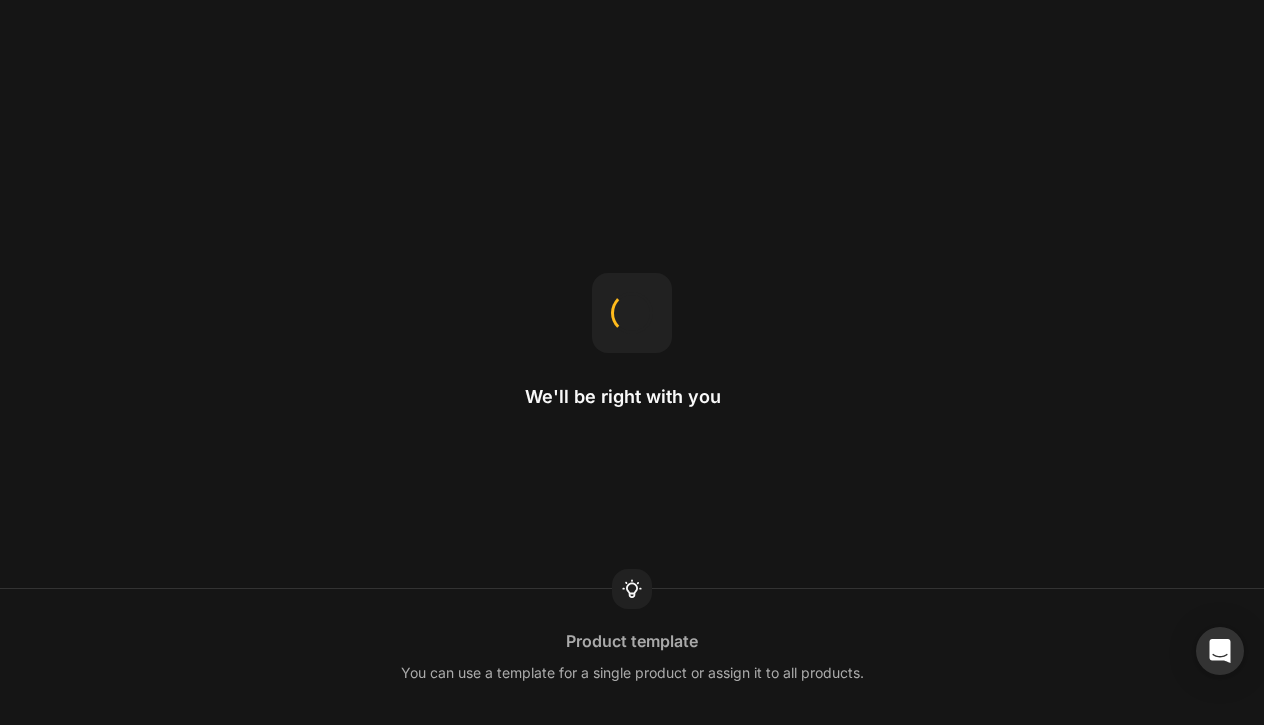scroll, scrollTop: 0, scrollLeft: 0, axis: both 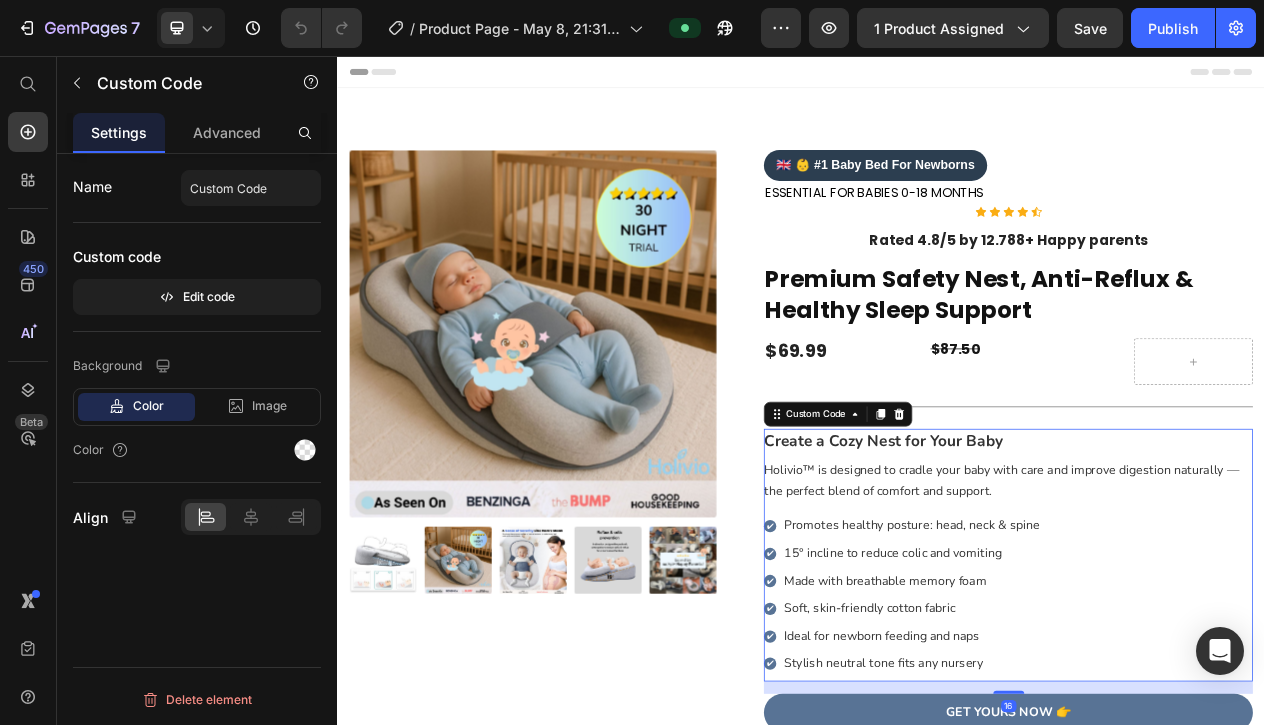 click on "Create a Cozy Nest for Your Baby" at bounding box center (1205, 554) 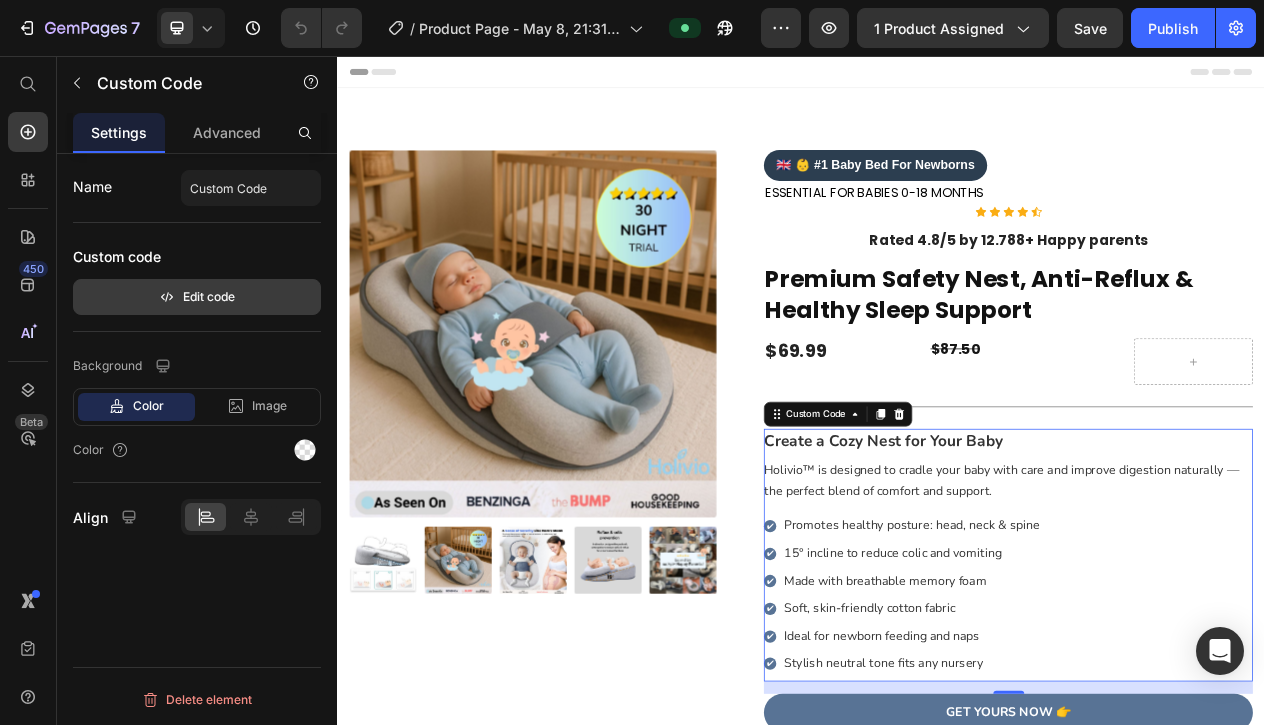 click on "Edit code" at bounding box center [197, 297] 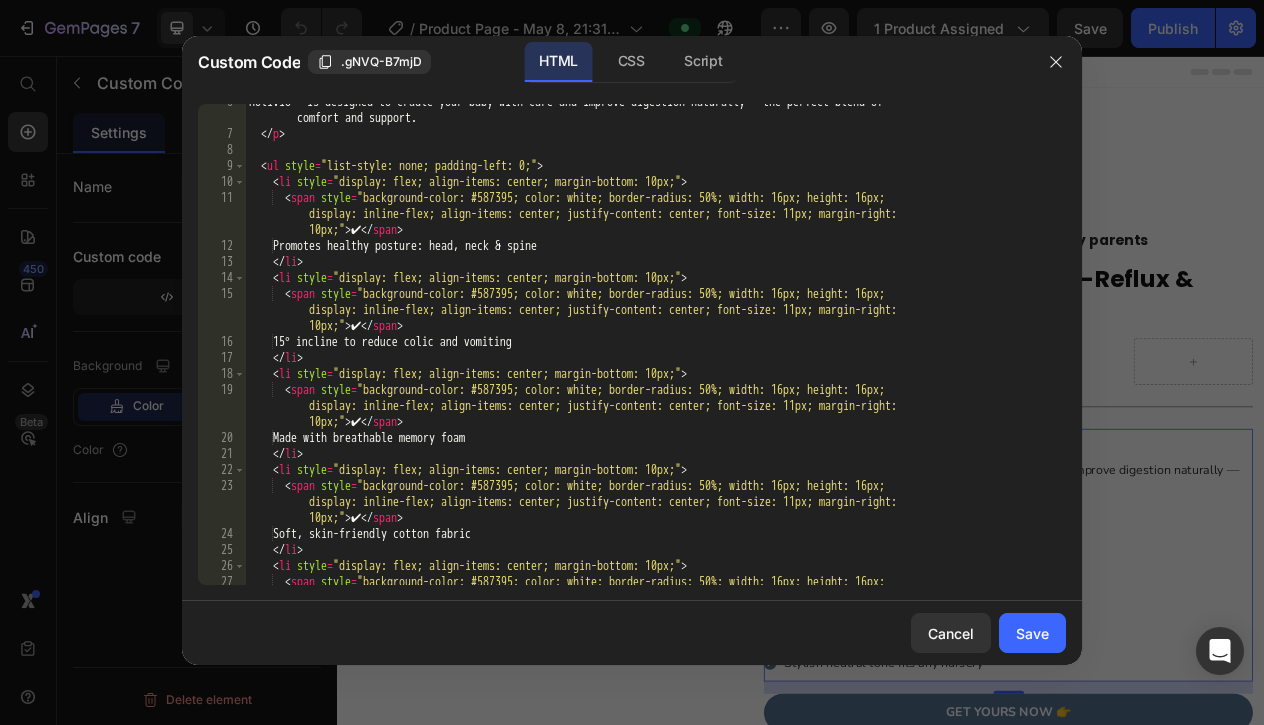 scroll, scrollTop: 0, scrollLeft: 0, axis: both 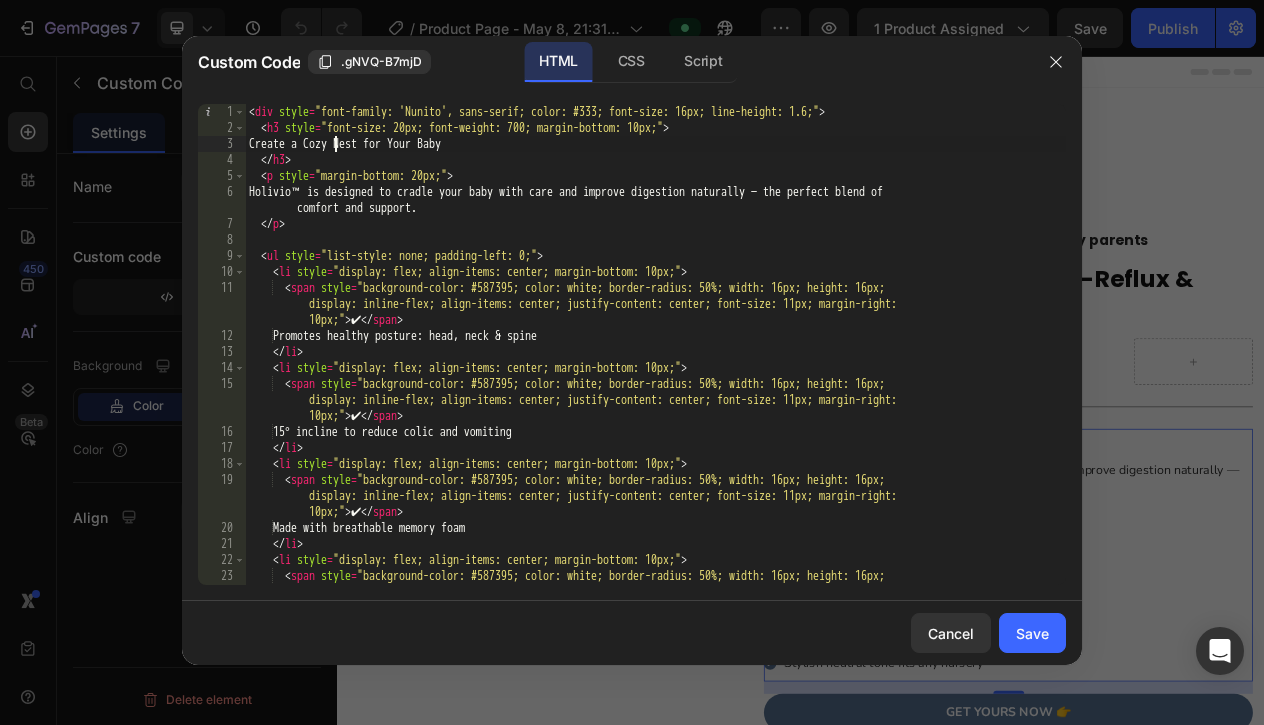 click on "< div   style = "font-family: 'Nunito', sans-serif; color: #333; font-size: 16px; line-height: 1.6;" >    < h3   style = "font-size: 20px; font-weight: 700; margin-bottom: 10px;" >     Create a Cozy Nest for Your Baby    </ h3 >    < p   style = "margin-bottom: 20px;" >     Holivio™ is designed to cradle your baby with care and improve digestion naturally — the perfect blend of           comfort and support.    </ p >    < ul   style = "list-style: none; padding-left: 0;" >      < li   style = "display: flex; align-items: center; margin-bottom: 10px;" >         < span   style = "background-color: #587395; color: white; border-radius: 50%; width: 16px; height: 16px;             display: inline-flex; align-items: center; justify-content: center; font-size: 11px; margin-right:             10px;" > ✔ </ span >        Promotes healthy posture: head, neck & spine      </ li >      < li   style = "display: flex; align-items: center; margin-bottom: 10px;" >         < span   style = >" at bounding box center [655, 376] 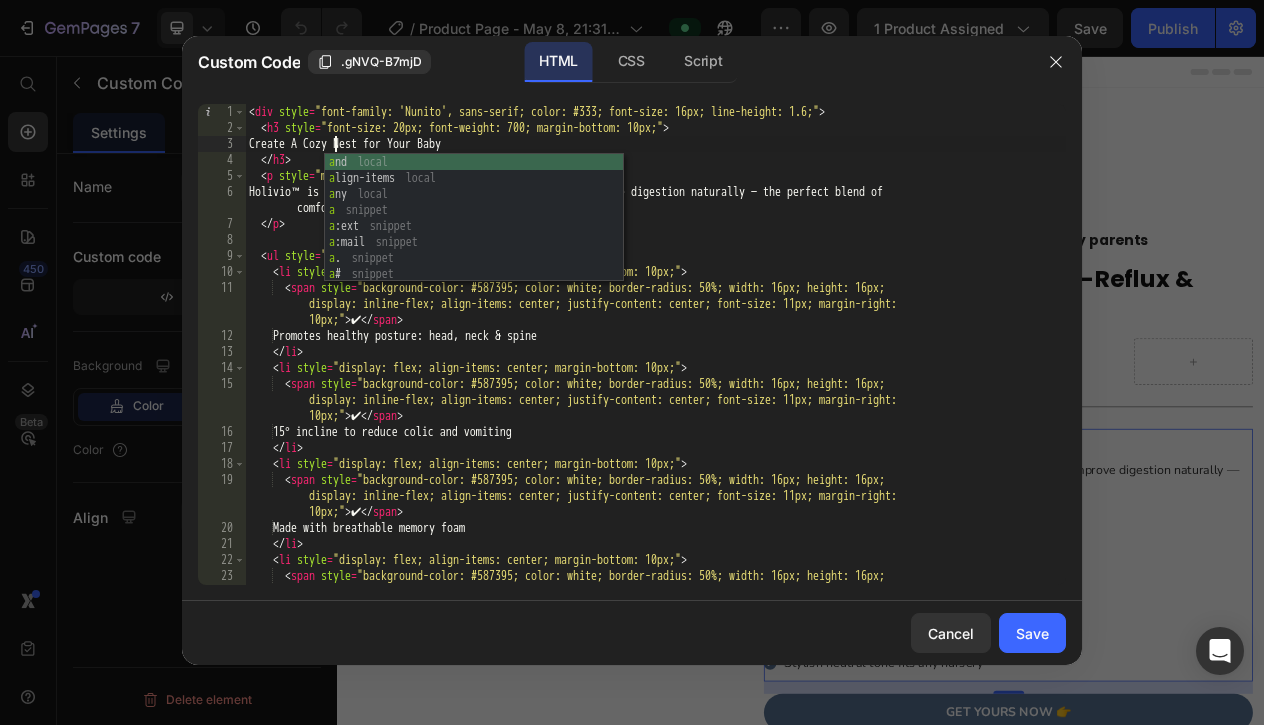 scroll, scrollTop: 0, scrollLeft: 7, axis: horizontal 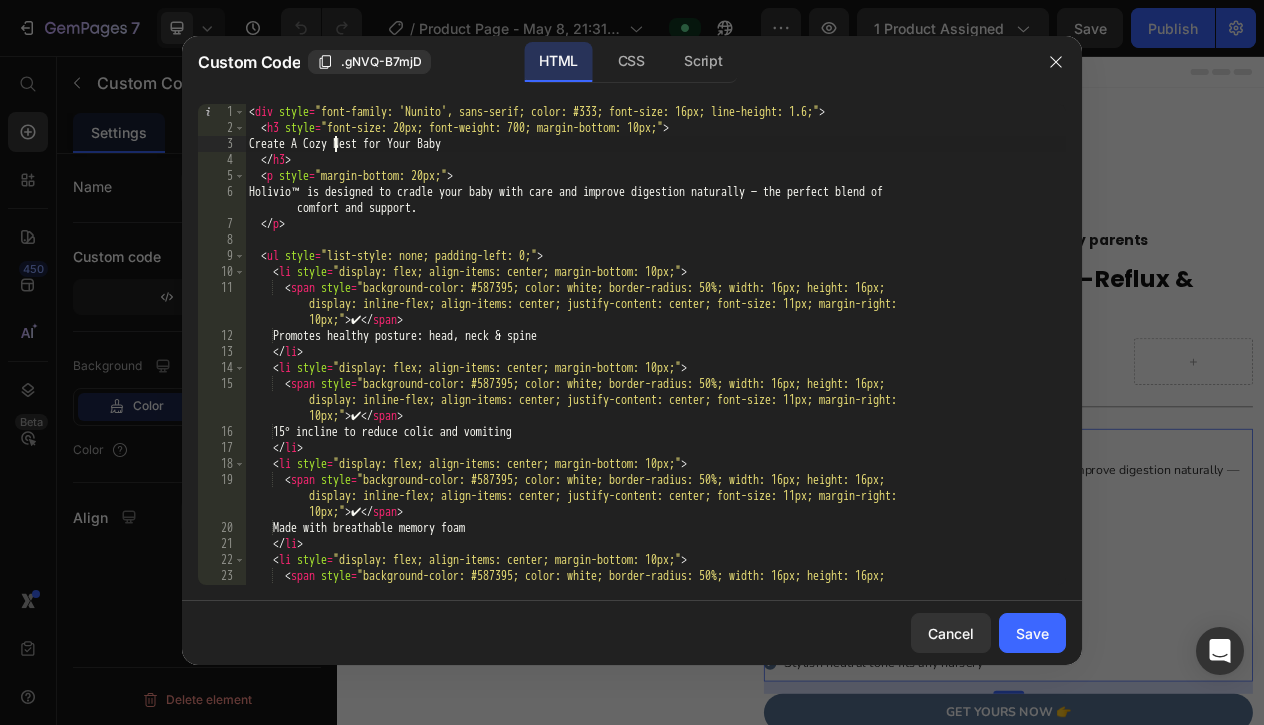 click on "< div   style = "font-family: 'Nunito', sans-serif; color: #333; font-size: 16px; line-height: 1.6;" >    < h3   style = "font-size: 20px; font-weight: 700; margin-bottom: 10px;" >     Create A Cozy Nest for Your Baby    </ h3 >    < p   style = "margin-bottom: 20px;" >     Holivio™ is designed to cradle your baby with care and improve digestion naturally — the perfect blend of           comfort and support.    </ p >    < ul   style = "list-style: none; padding-left: 0;" >      < li   style = "display: flex; align-items: center; margin-bottom: 10px;" >         < span   style = "background-color: #587395; color: white; border-radius: 50%; width: 16px; height: 16px;             display: inline-flex; align-items: center; justify-content: center; font-size: 11px; margin-right:             10px;" > ✔ </ span >        Promotes healthy posture: head, neck & spine      </ li >      < li   style = "display: flex; align-items: center; margin-bottom: 10px;" >         < span   style = >" at bounding box center (655, 376) 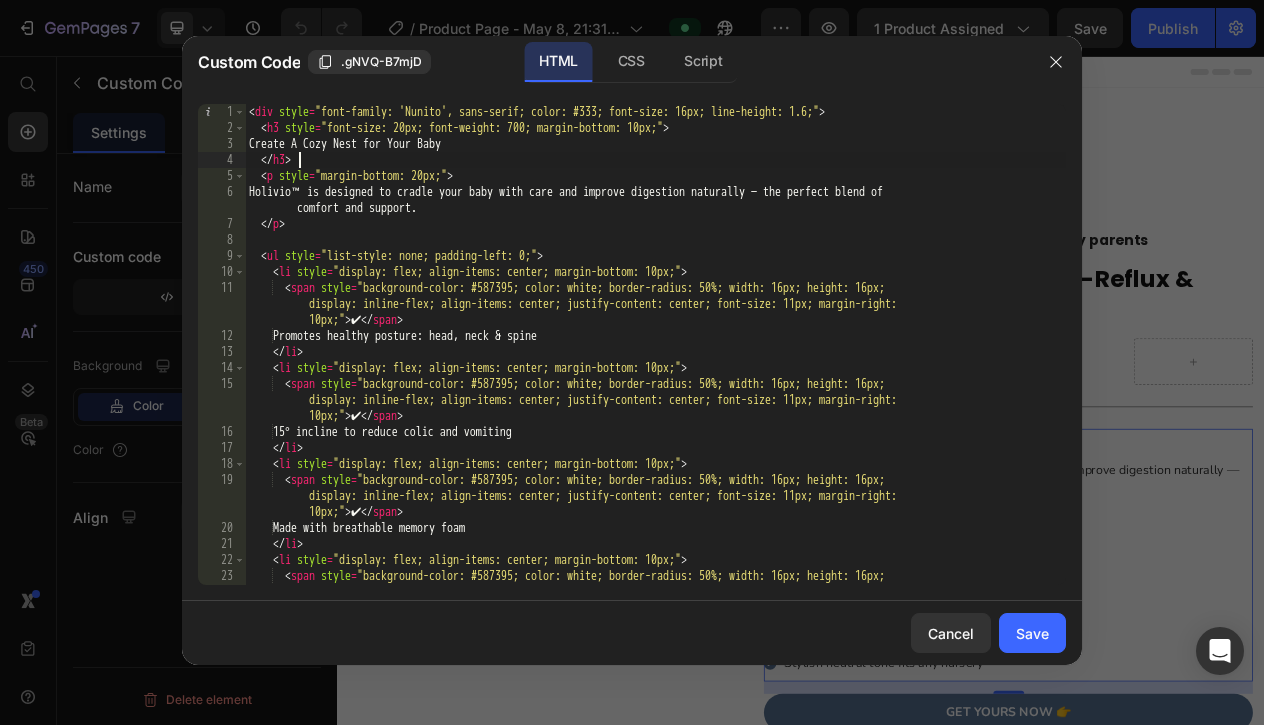 scroll, scrollTop: 0, scrollLeft: 3, axis: horizontal 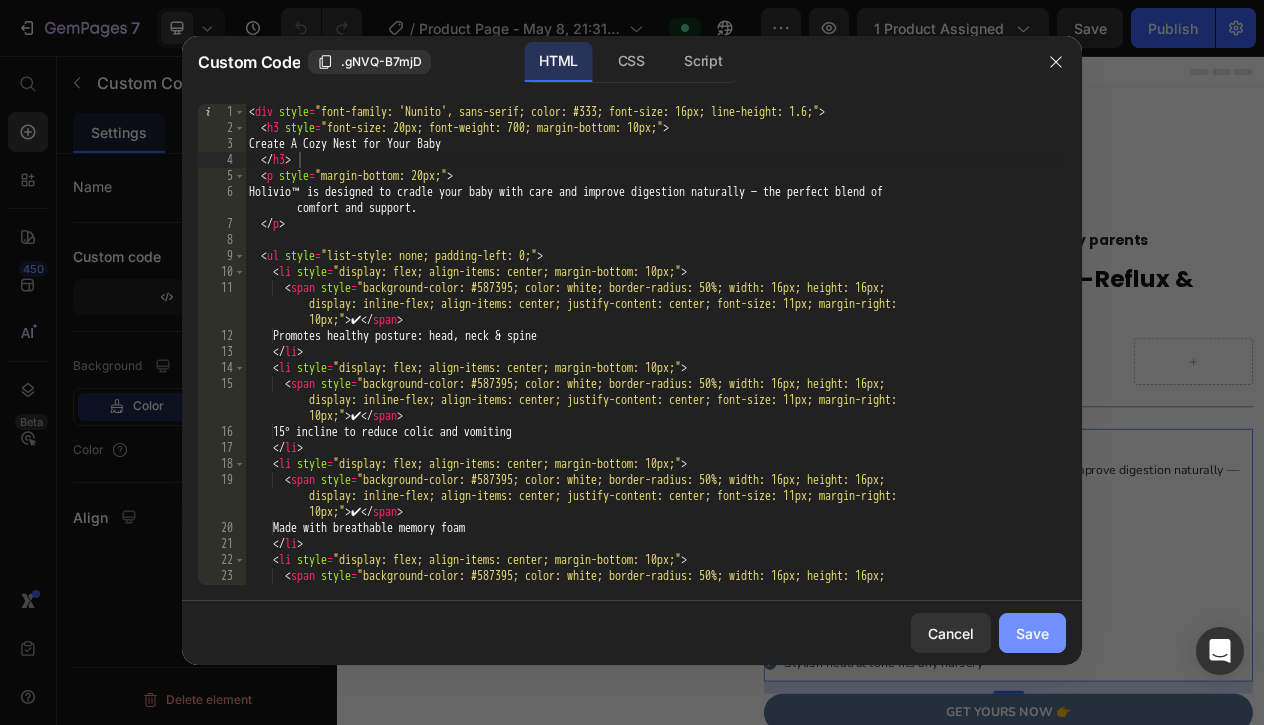 click on "Save" at bounding box center (1032, 633) 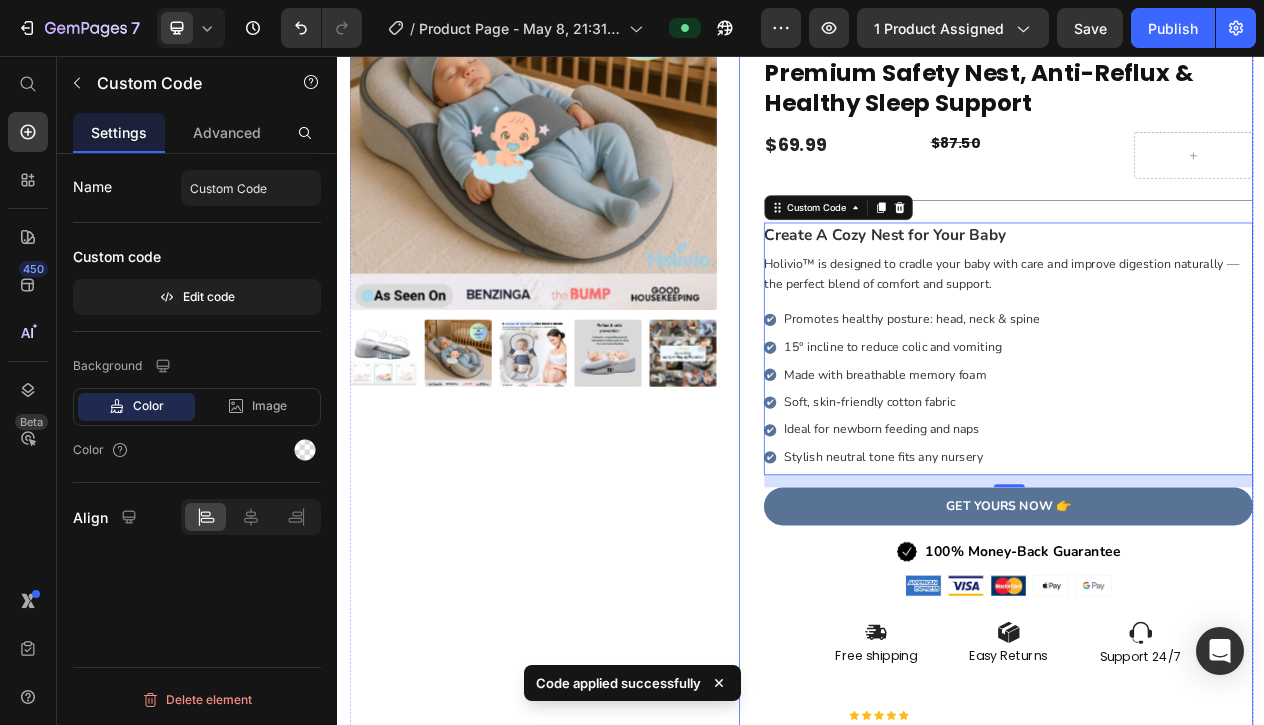 scroll, scrollTop: 269, scrollLeft: 0, axis: vertical 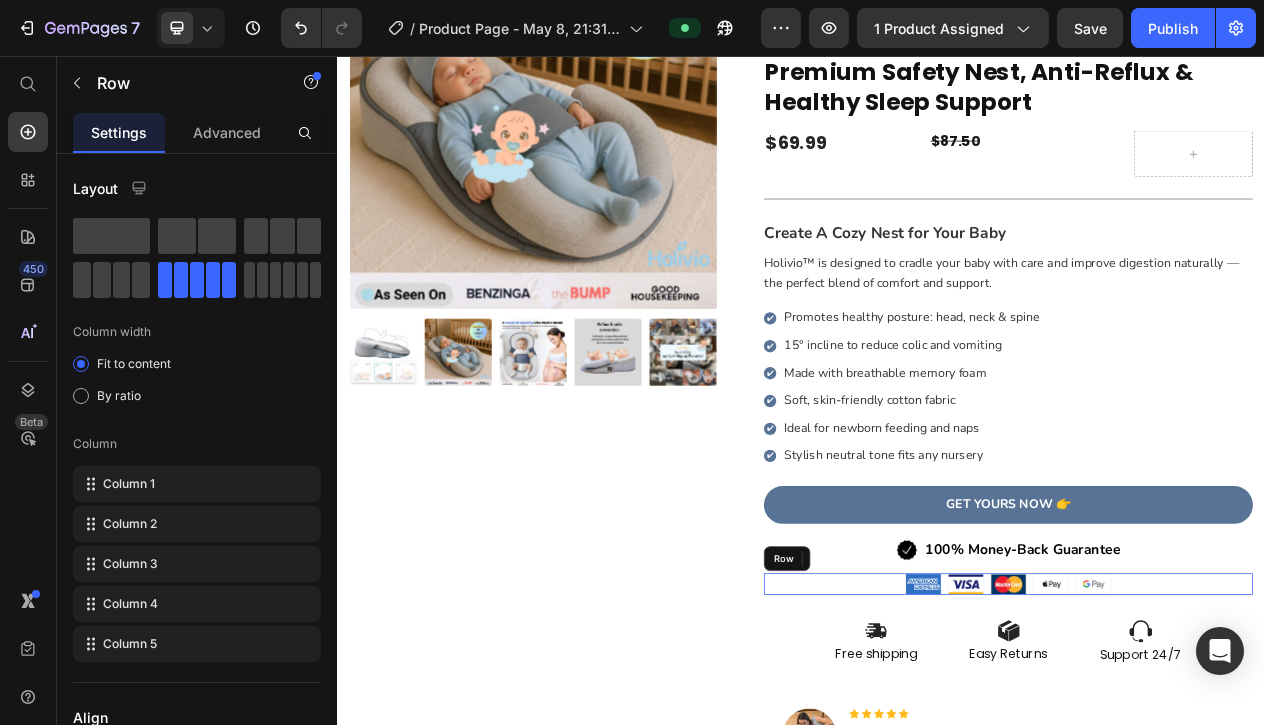 click on "Image Image Image Image Image Row" at bounding box center (1205, 739) 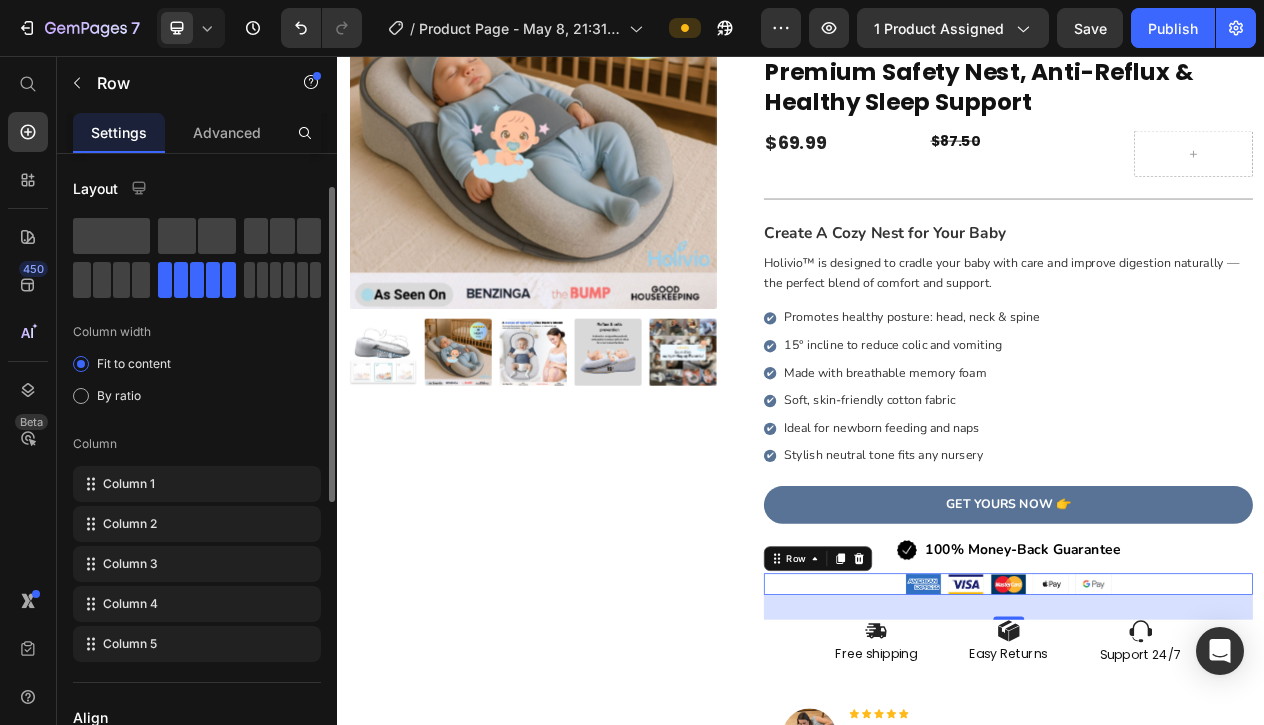 scroll, scrollTop: 0, scrollLeft: 0, axis: both 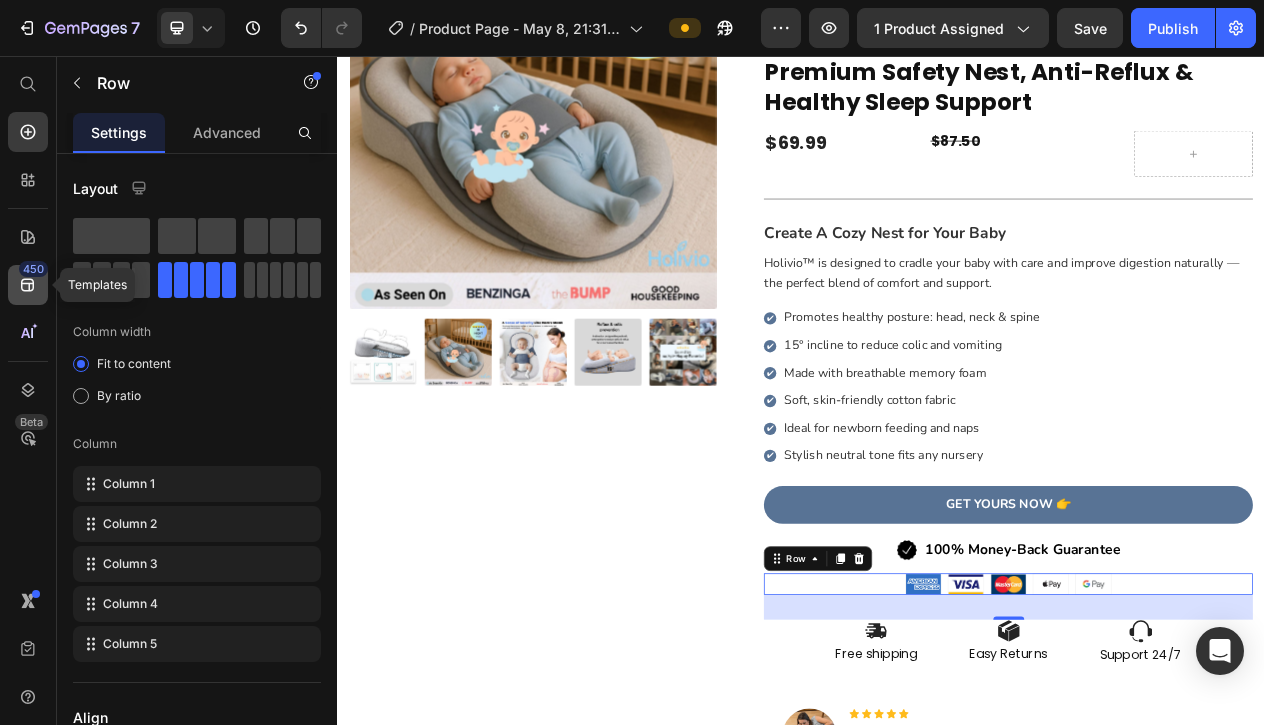 click on "450" 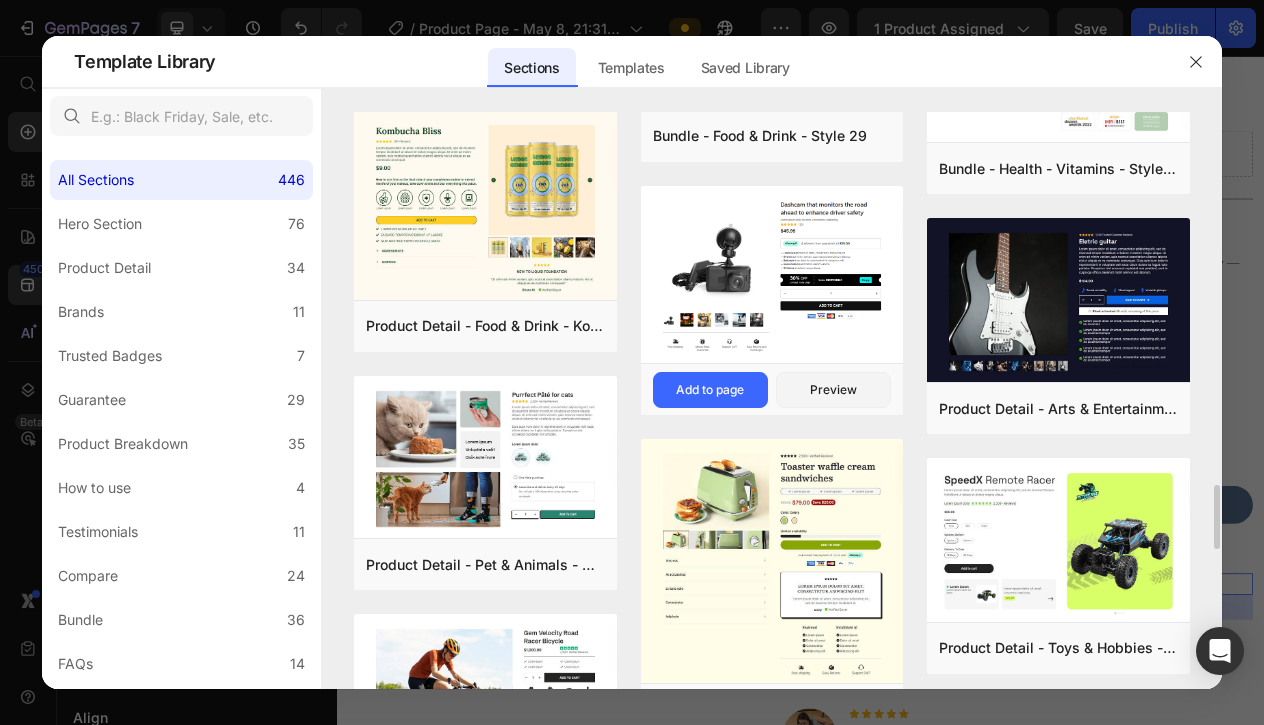 scroll, scrollTop: 3395, scrollLeft: 0, axis: vertical 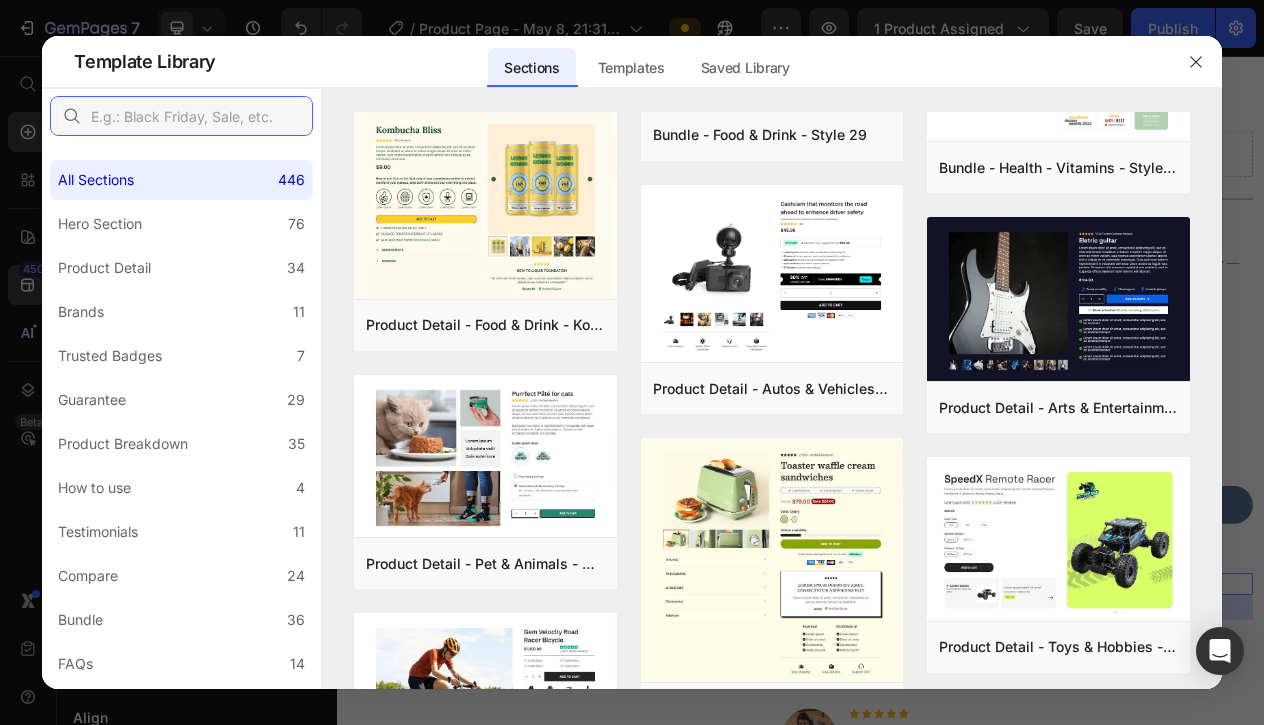 click at bounding box center (181, 116) 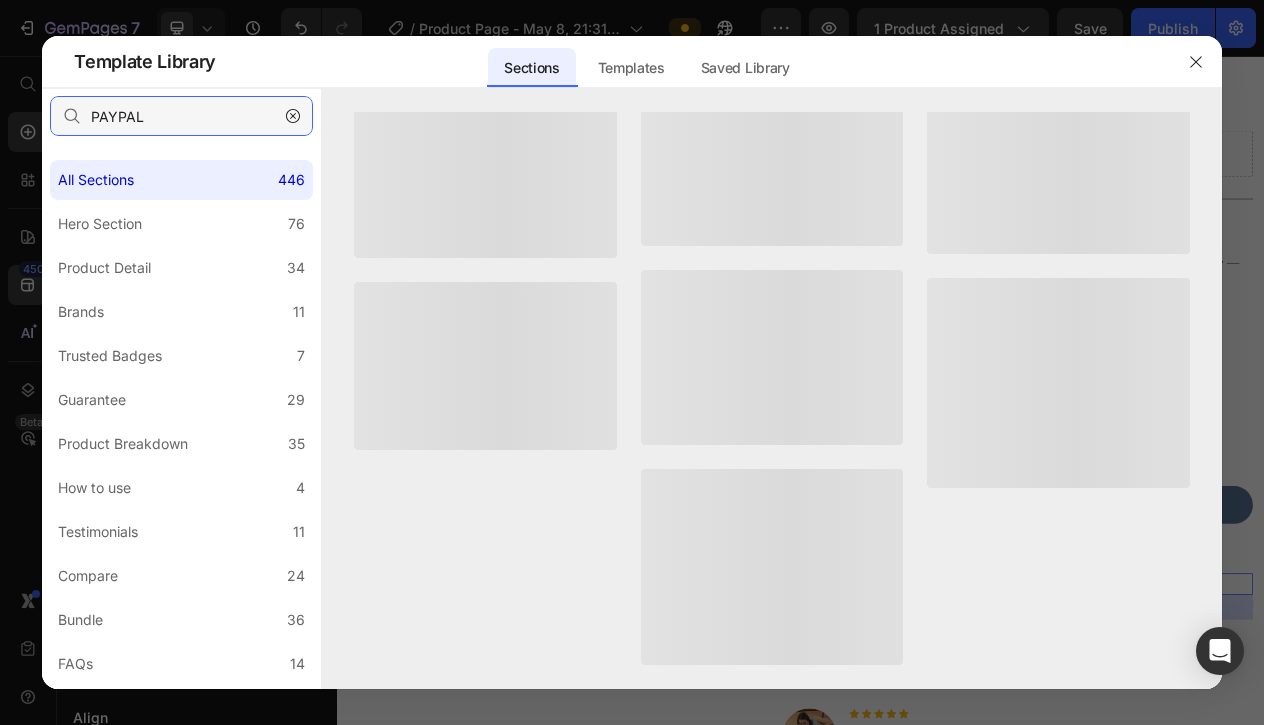 scroll, scrollTop: 0, scrollLeft: 0, axis: both 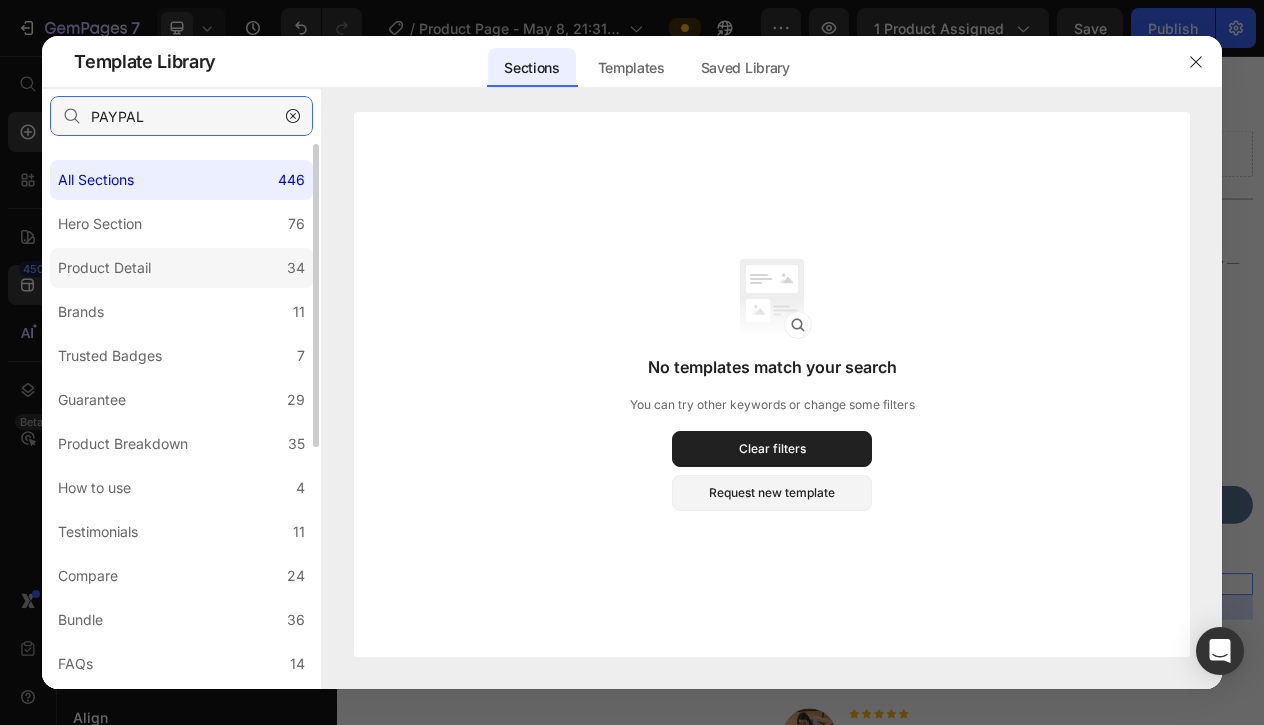 type on "PAYPAL" 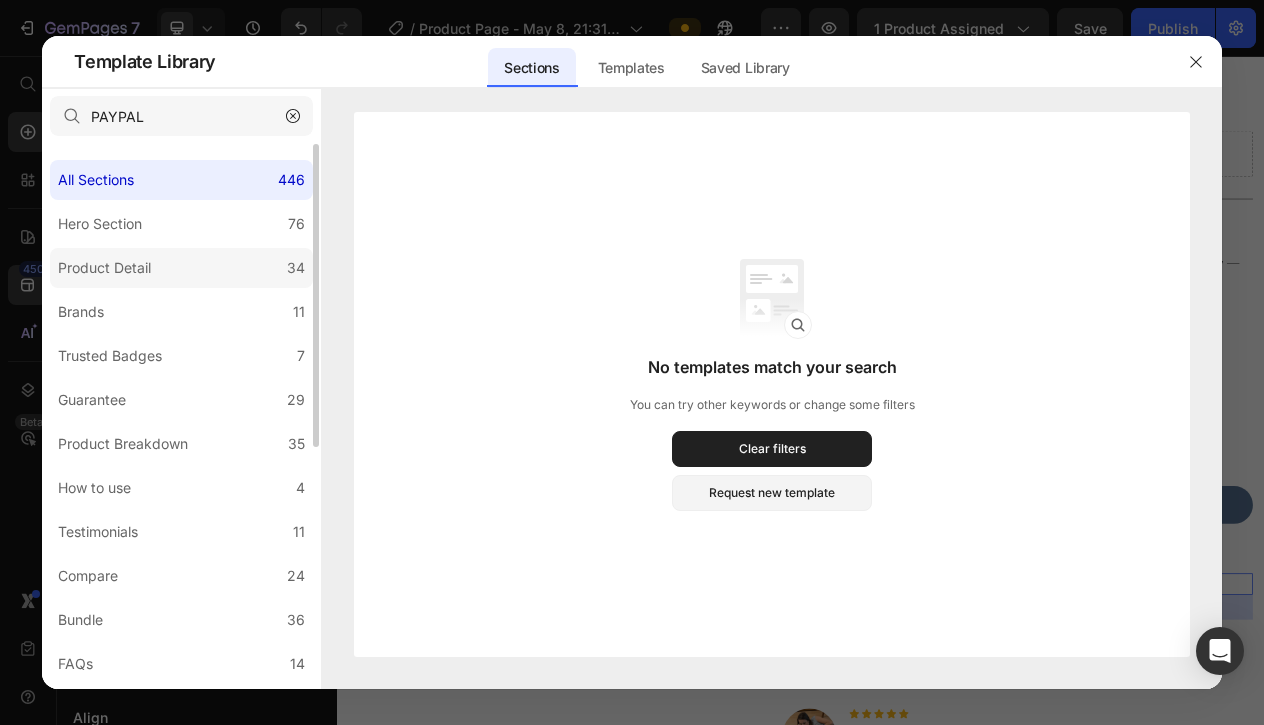 click on "Product Detail 34" 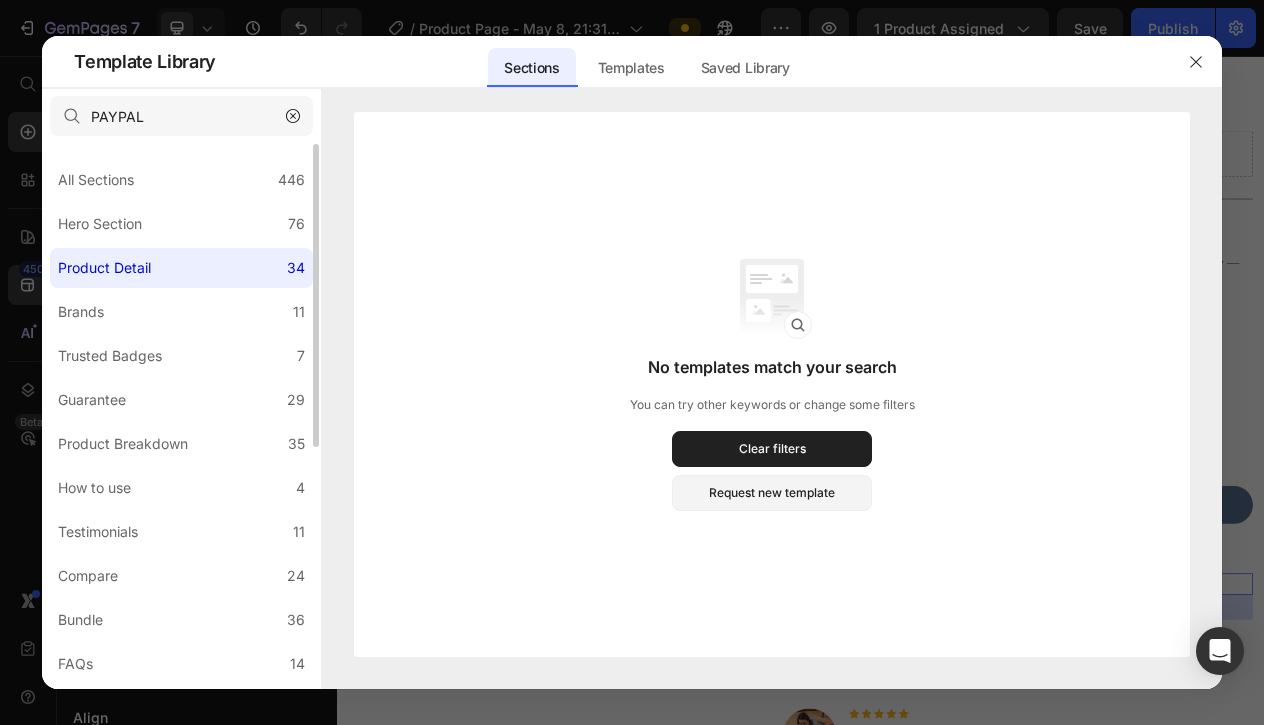 click on "Product Detail 34" 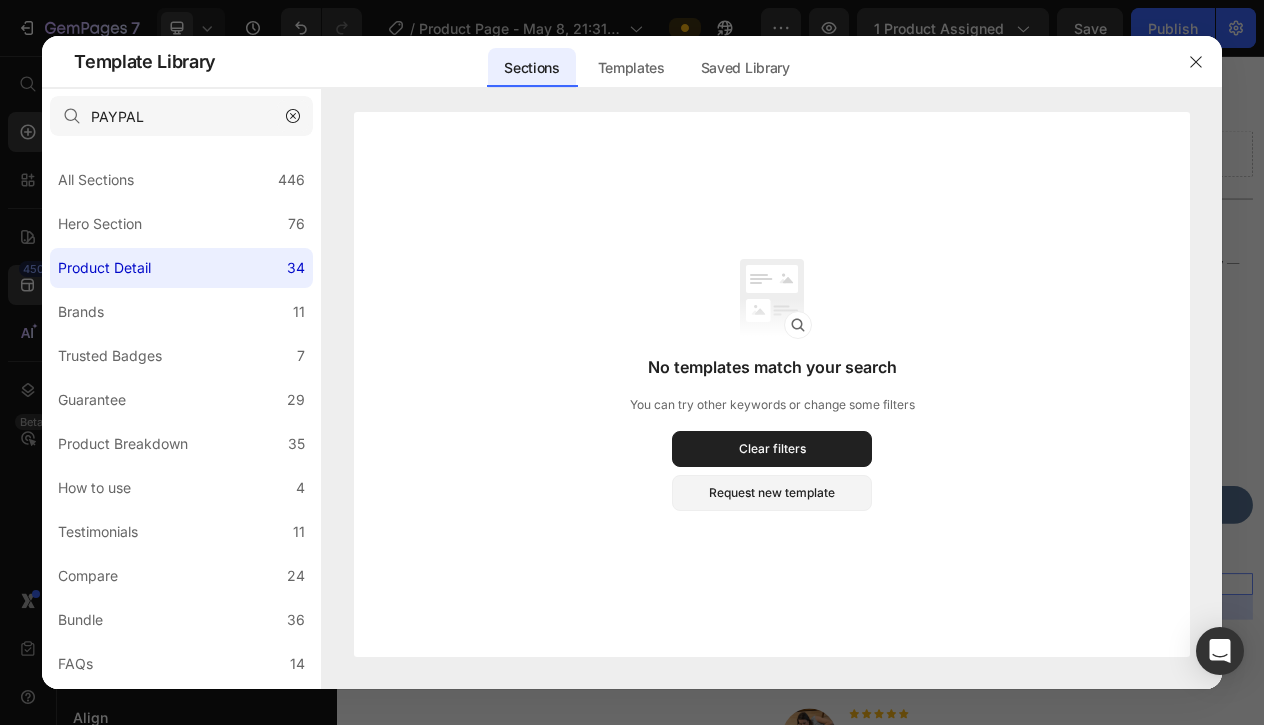 click 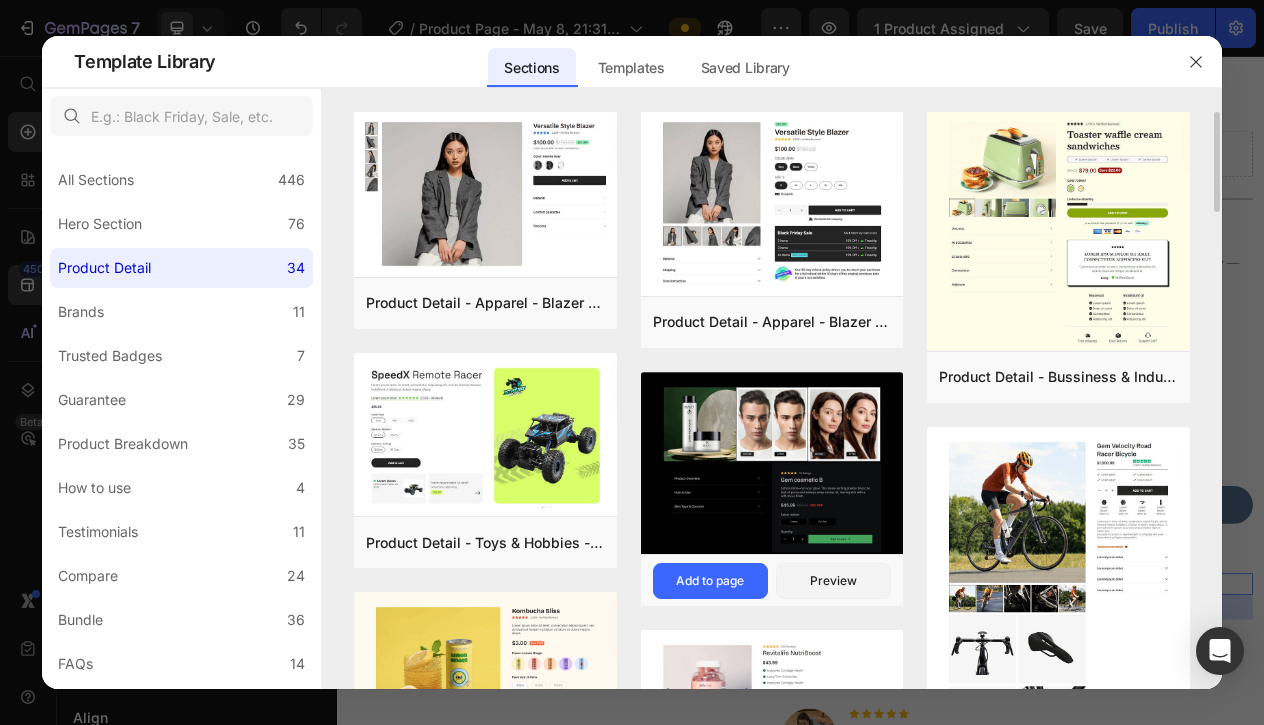 scroll, scrollTop: 0, scrollLeft: 0, axis: both 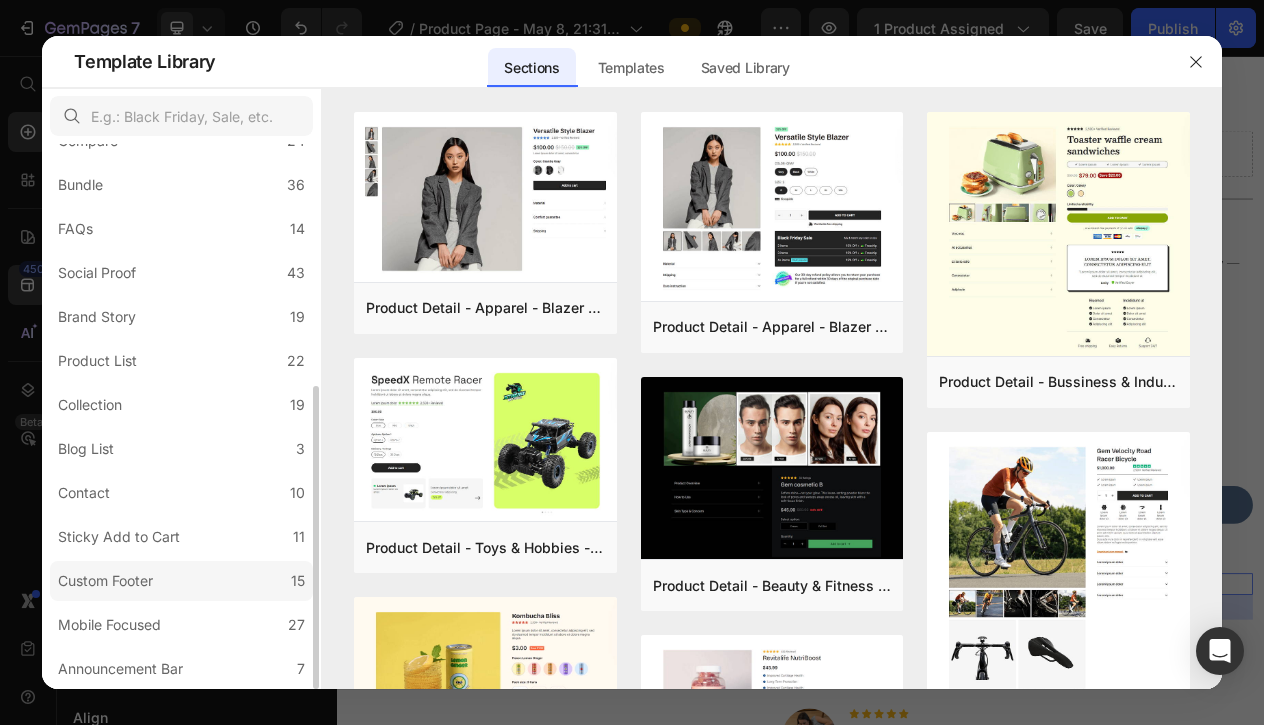 click on "Custom Footer 15" 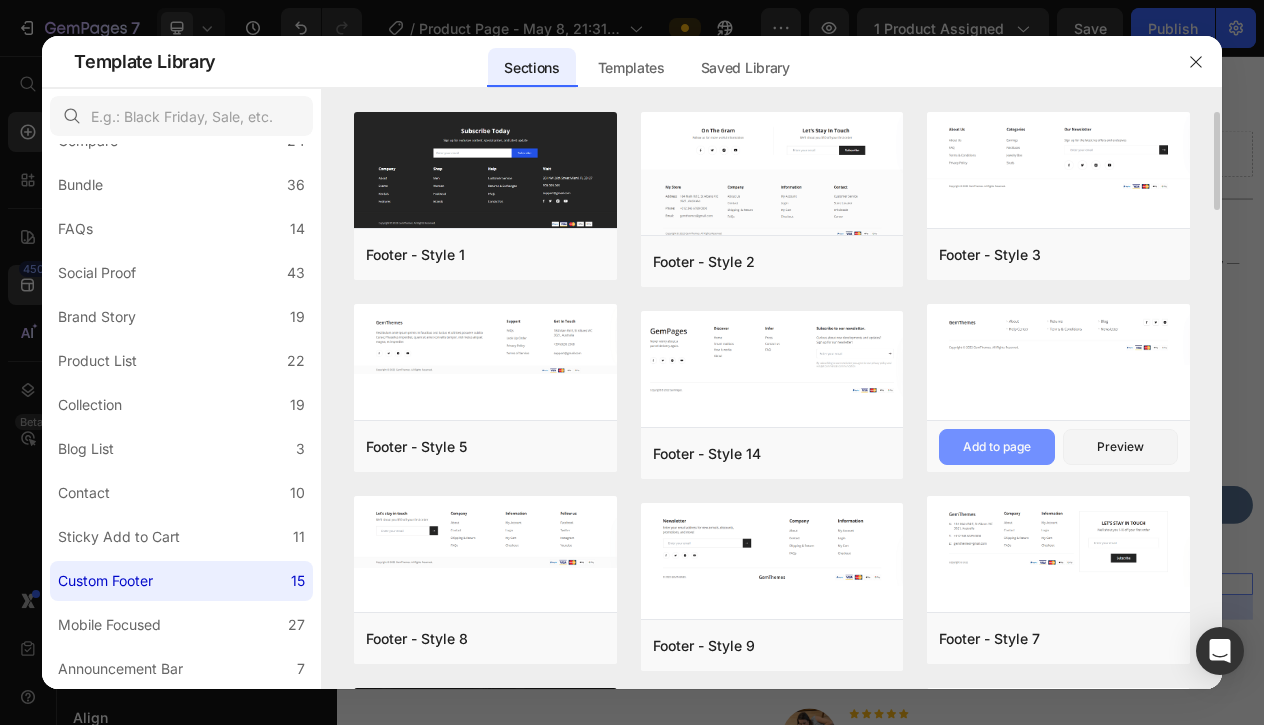 click on "Add to page" at bounding box center [997, 447] 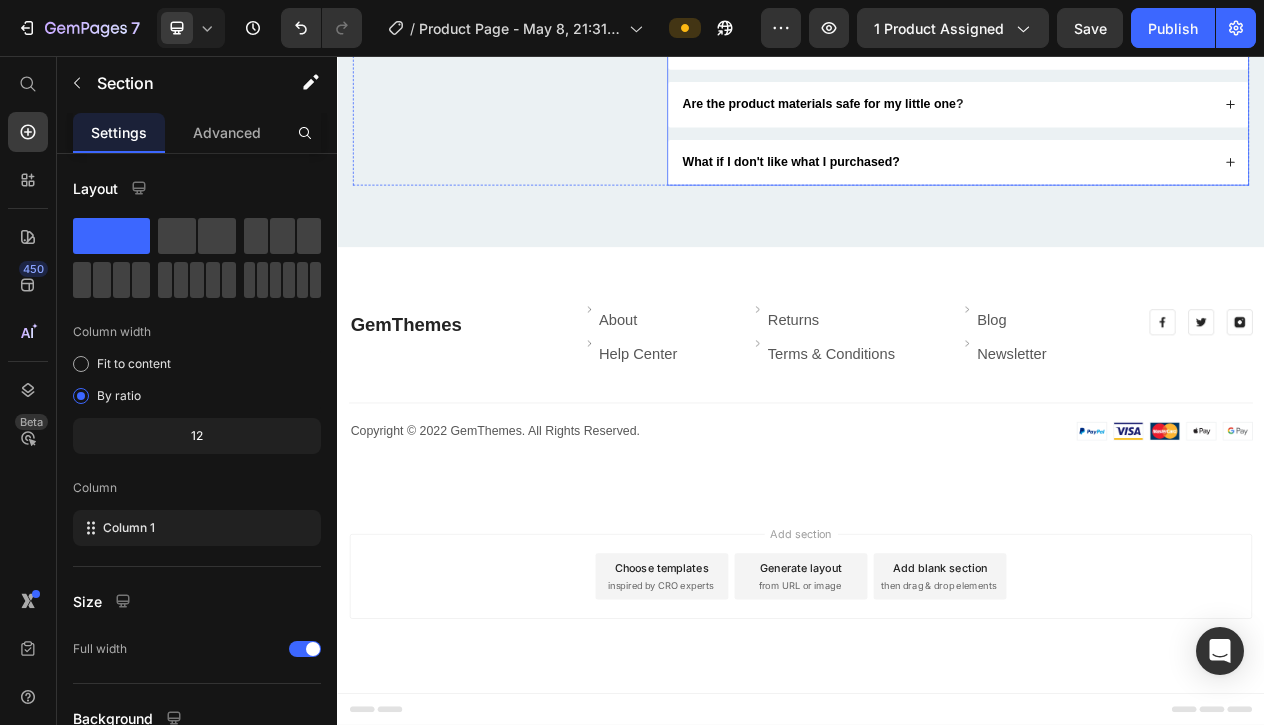 scroll, scrollTop: 7249, scrollLeft: 0, axis: vertical 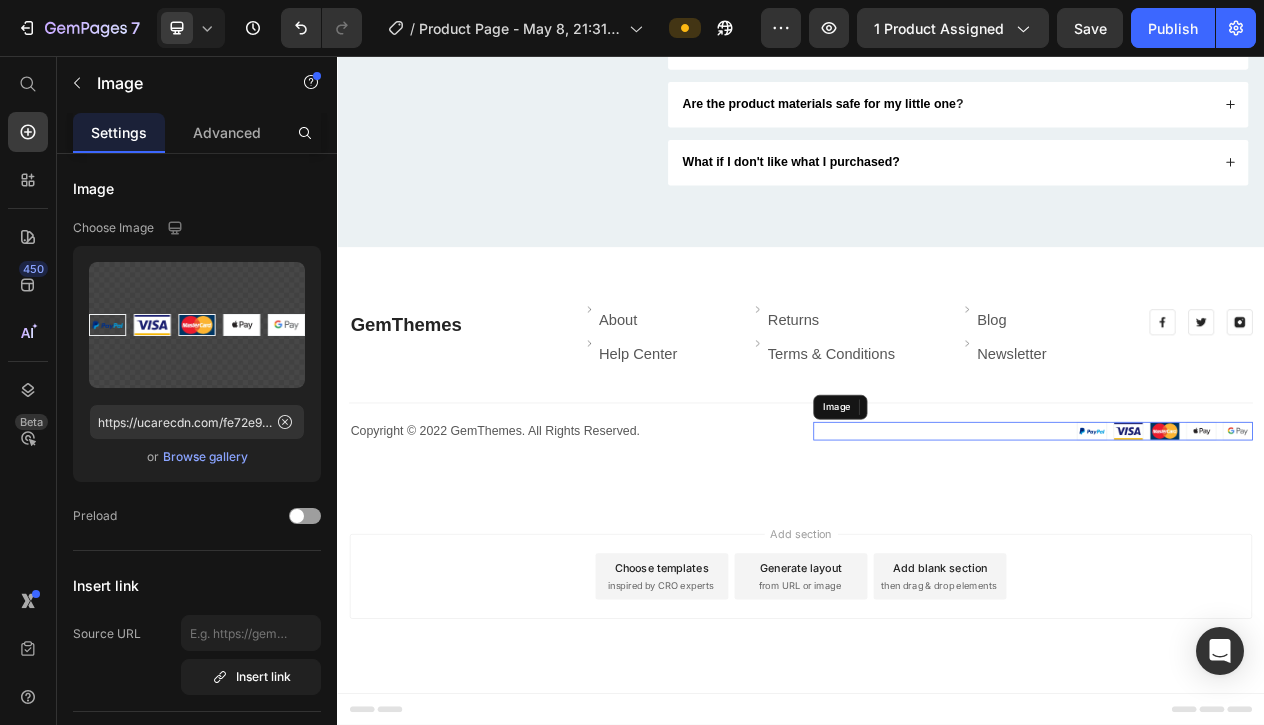 click at bounding box center [1237, 541] 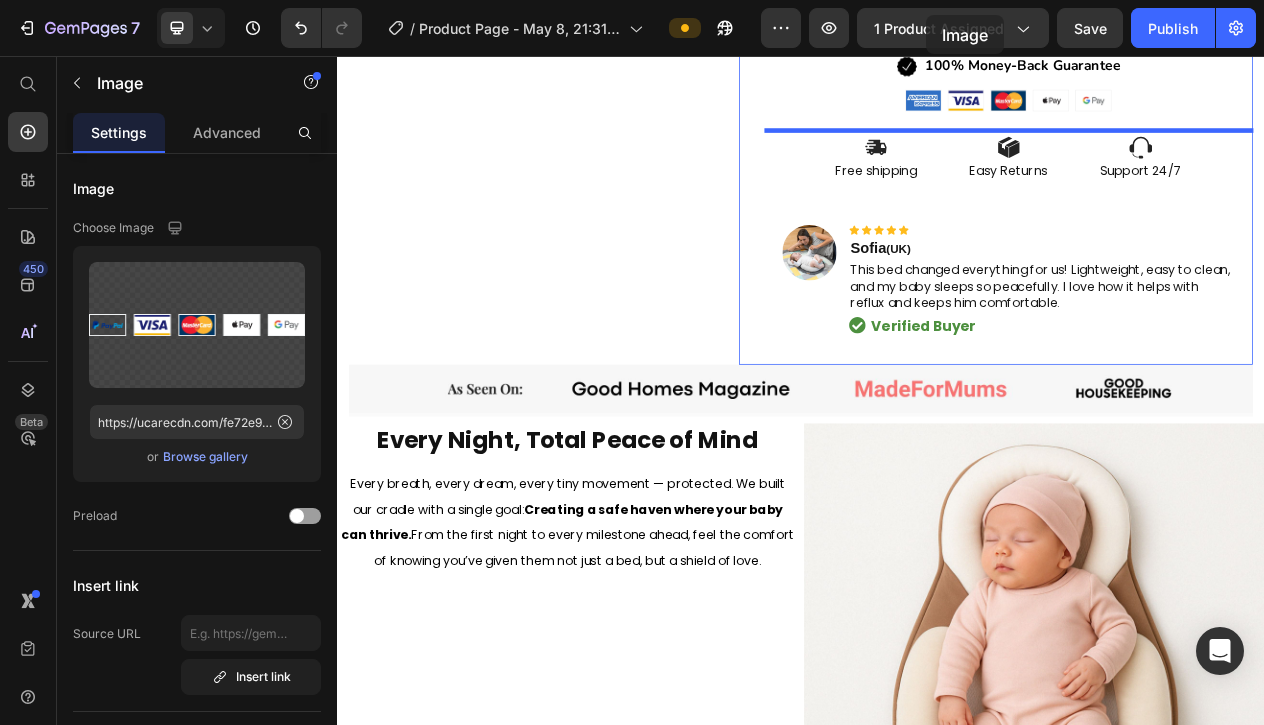scroll, scrollTop: 623, scrollLeft: 0, axis: vertical 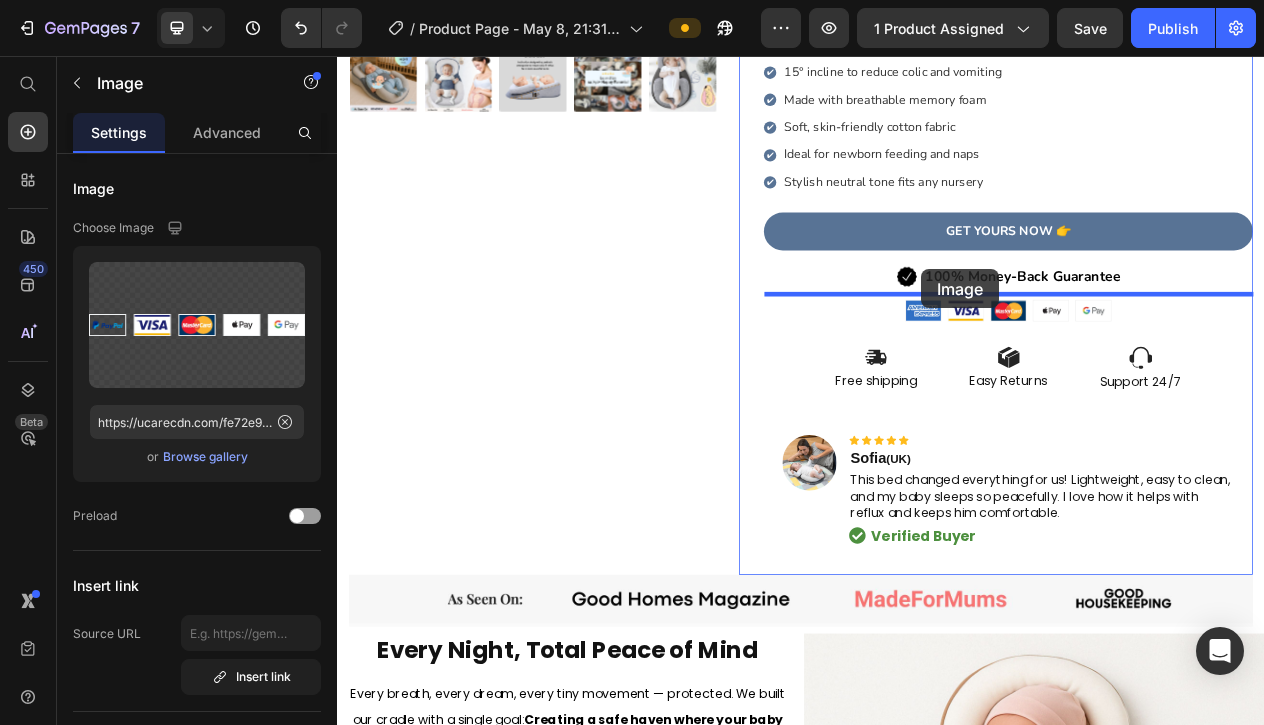 drag, startPoint x: 1033, startPoint y: 650, endPoint x: 1093, endPoint y: 332, distance: 323.61087 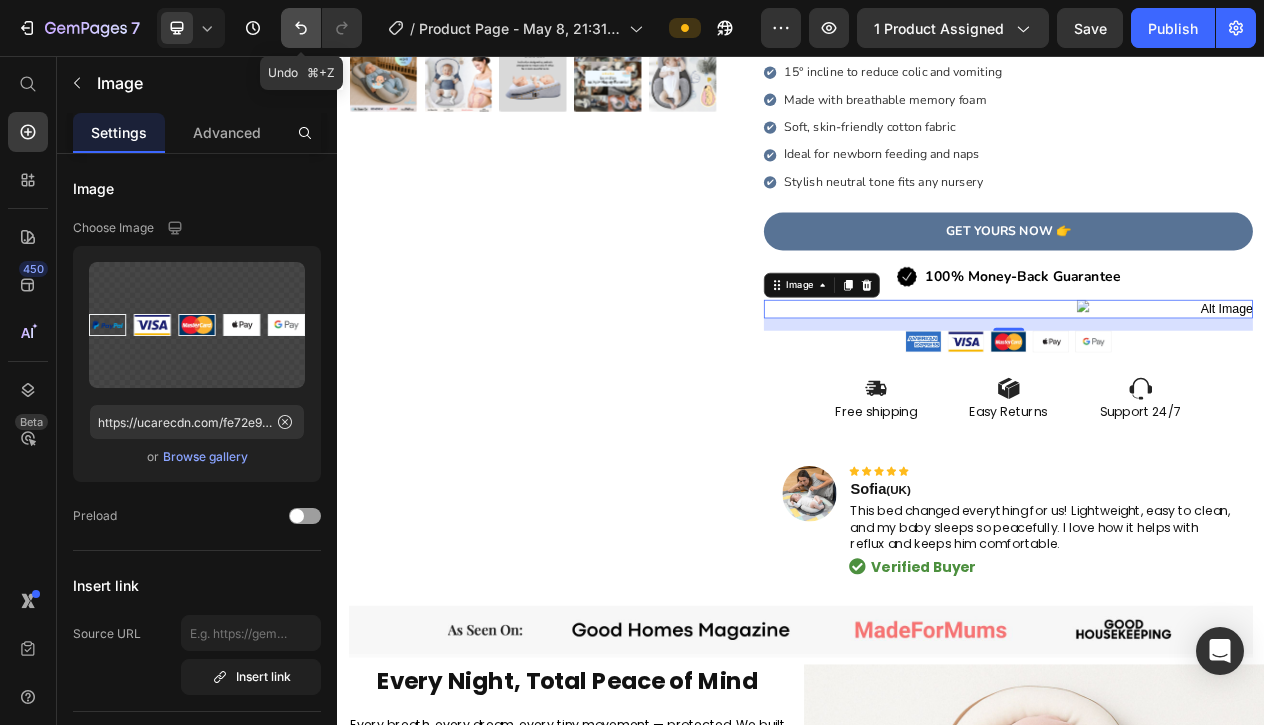 click 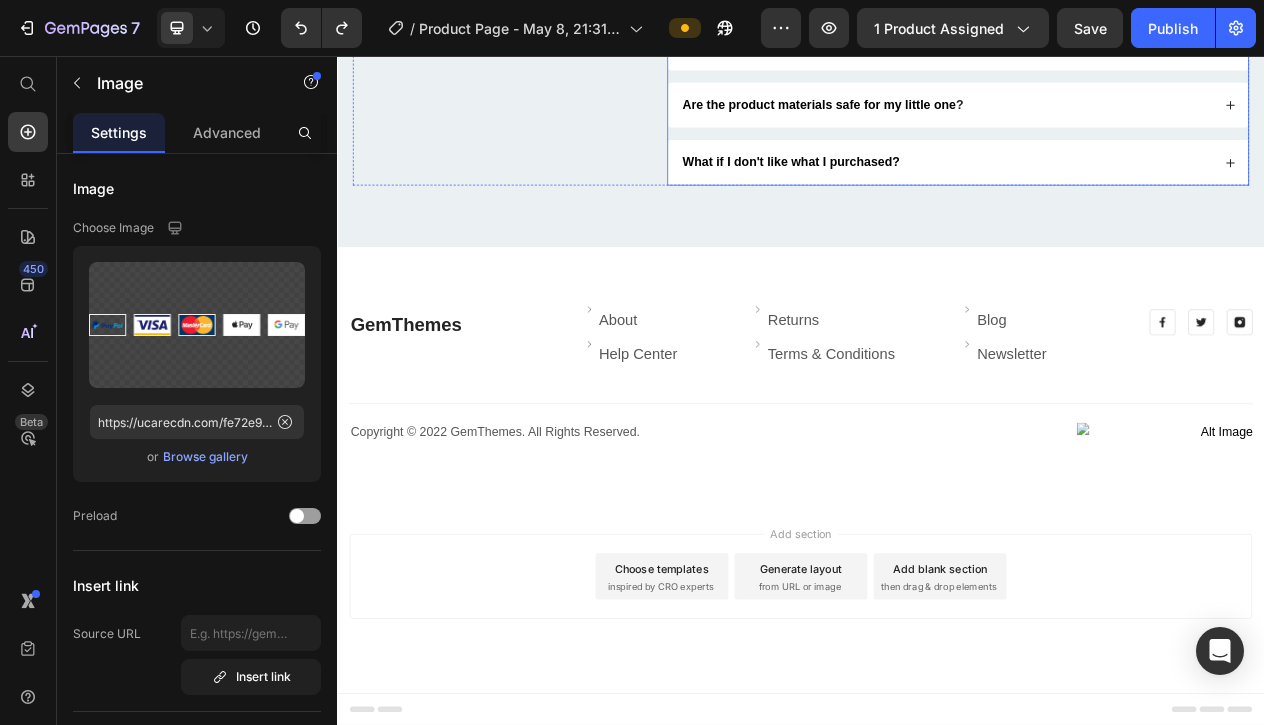 scroll, scrollTop: 8356, scrollLeft: 0, axis: vertical 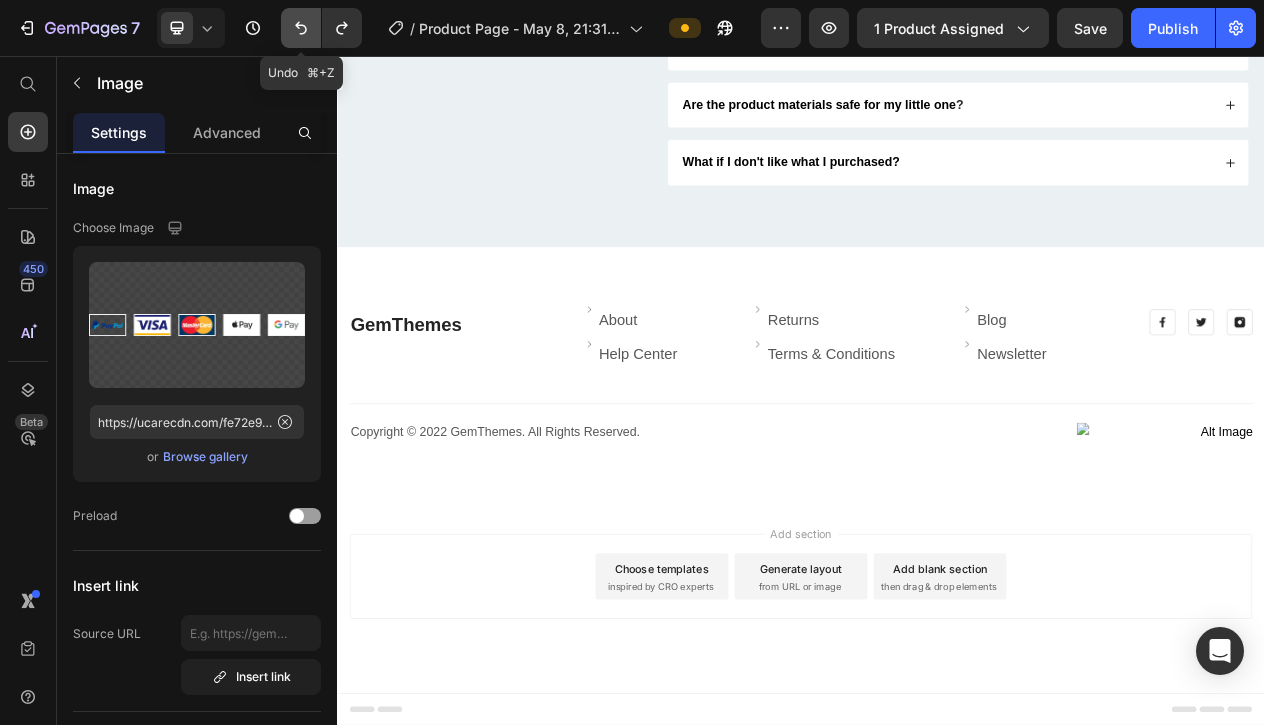 click 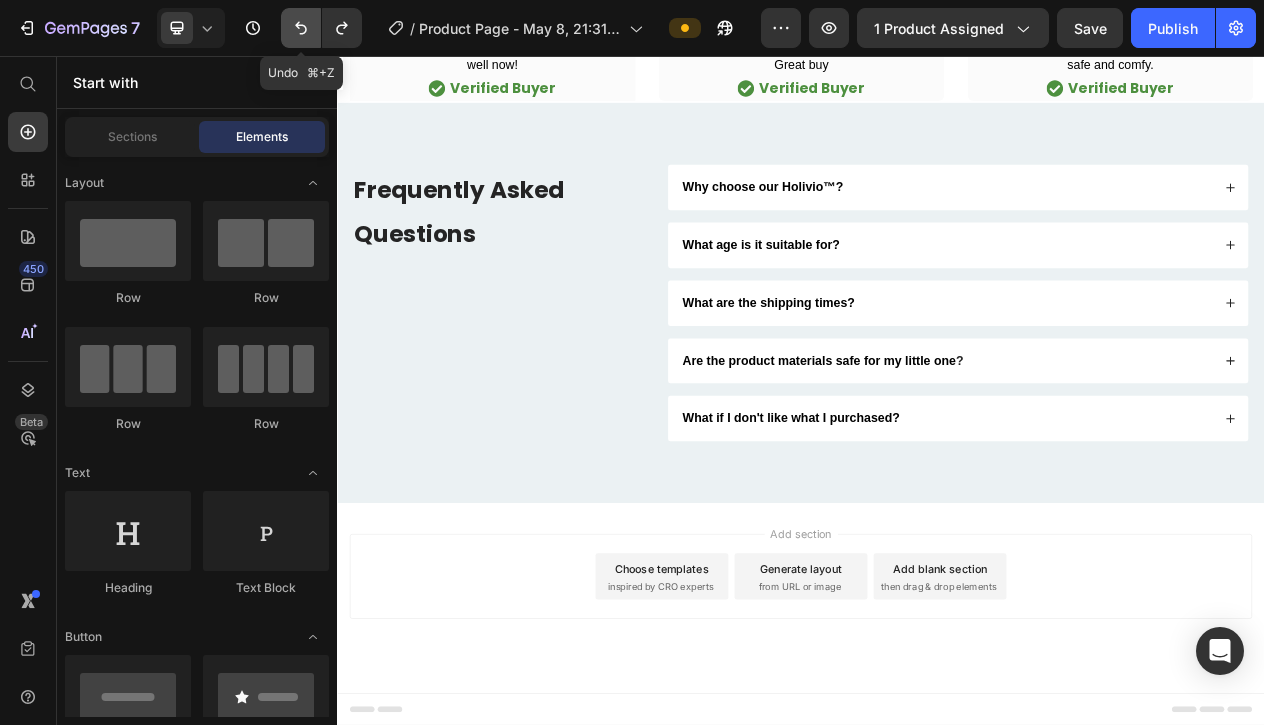 scroll, scrollTop: 8028, scrollLeft: 0, axis: vertical 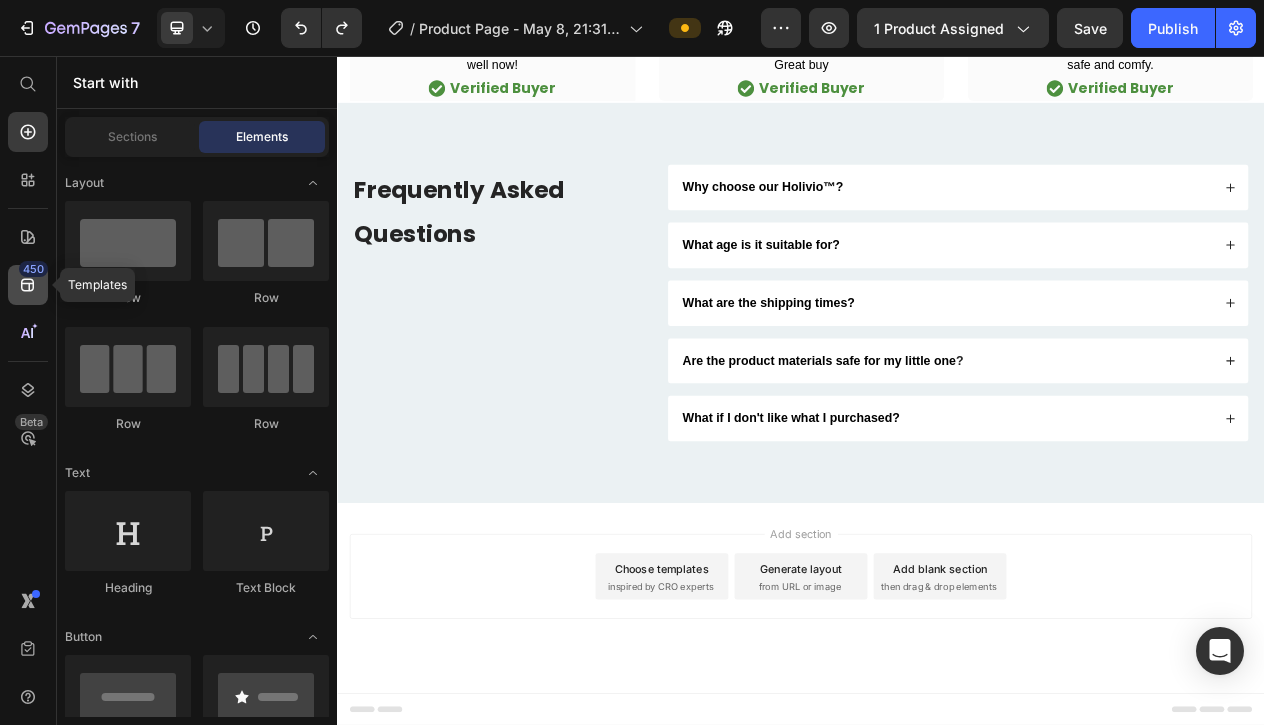 click 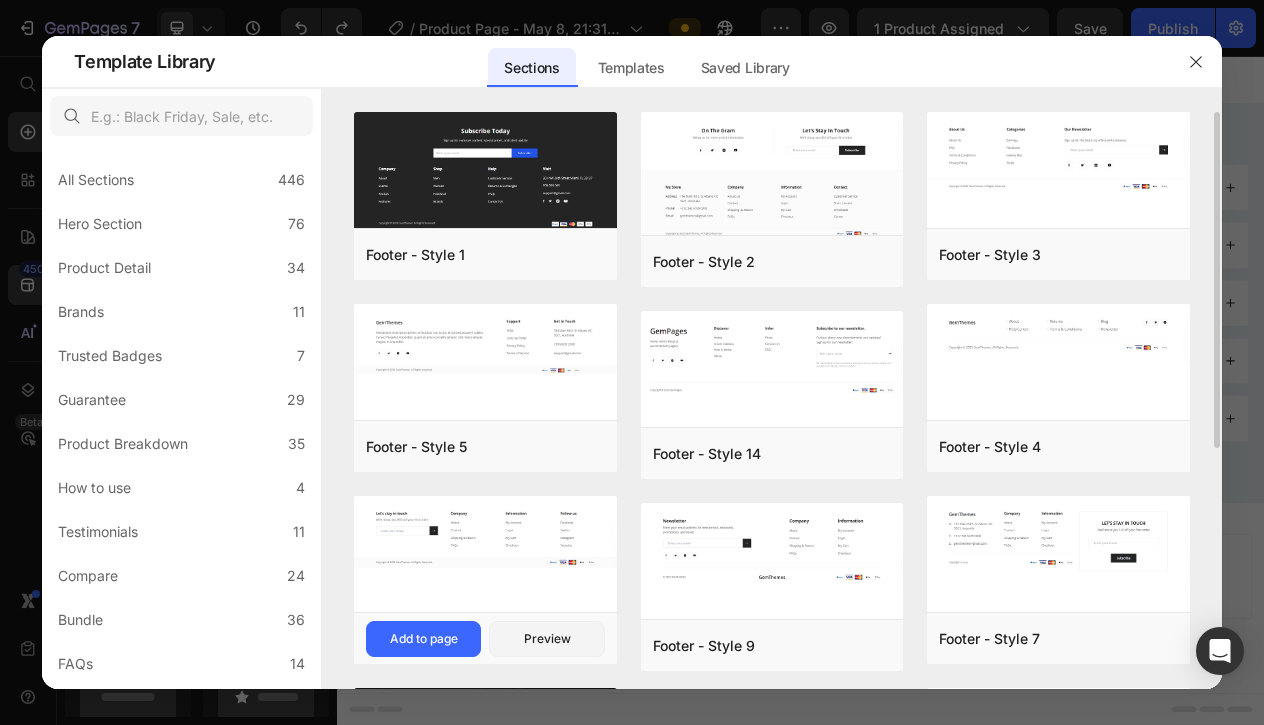 scroll, scrollTop: 412, scrollLeft: 0, axis: vertical 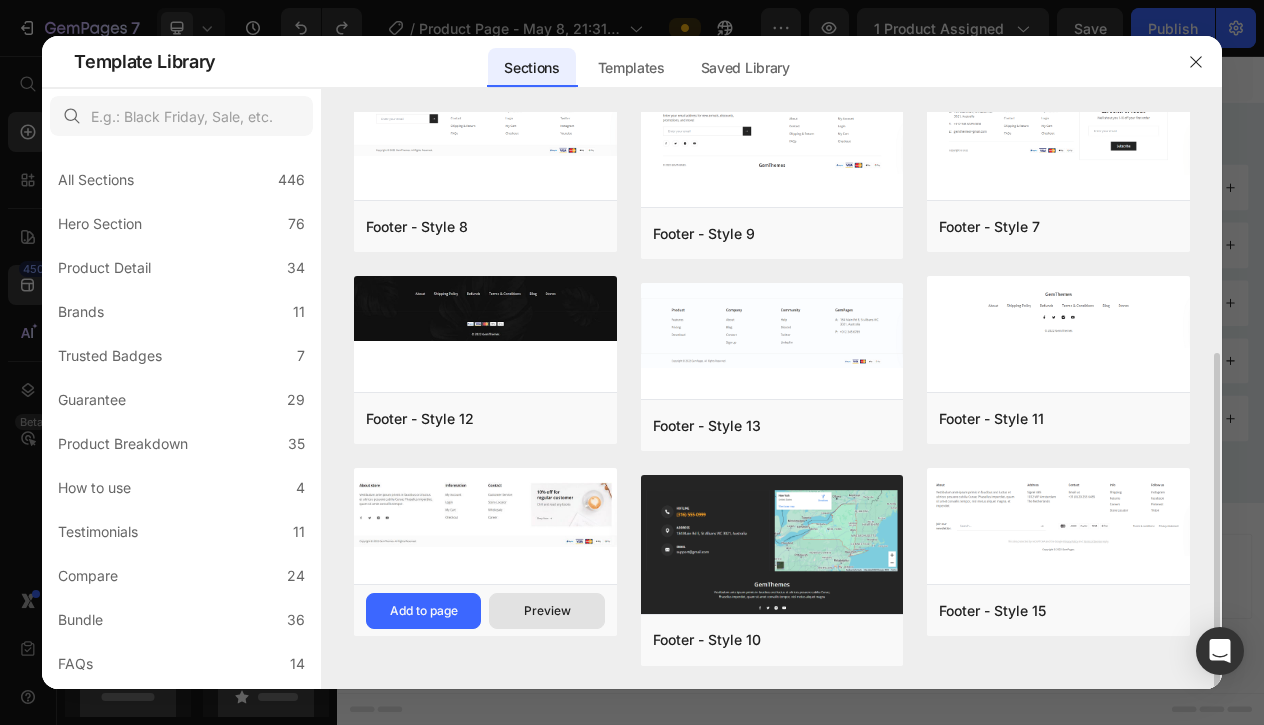 click on "Preview" at bounding box center (547, 611) 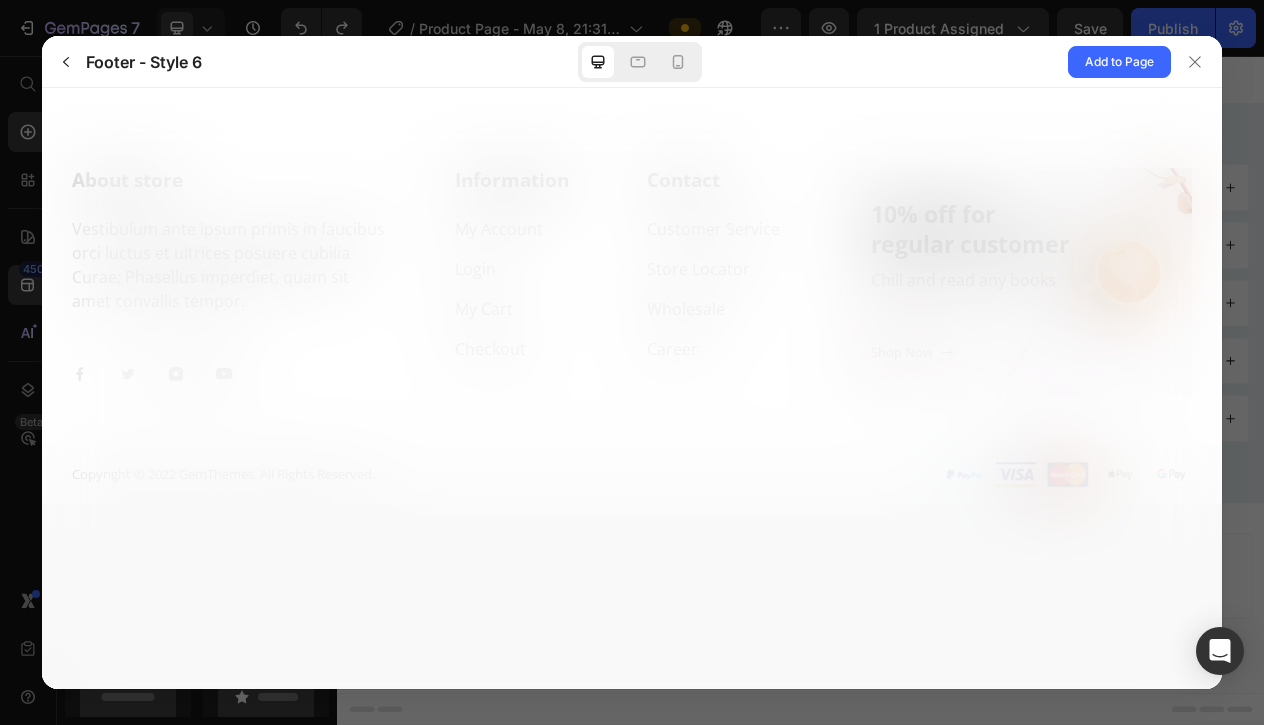 scroll, scrollTop: 0, scrollLeft: 0, axis: both 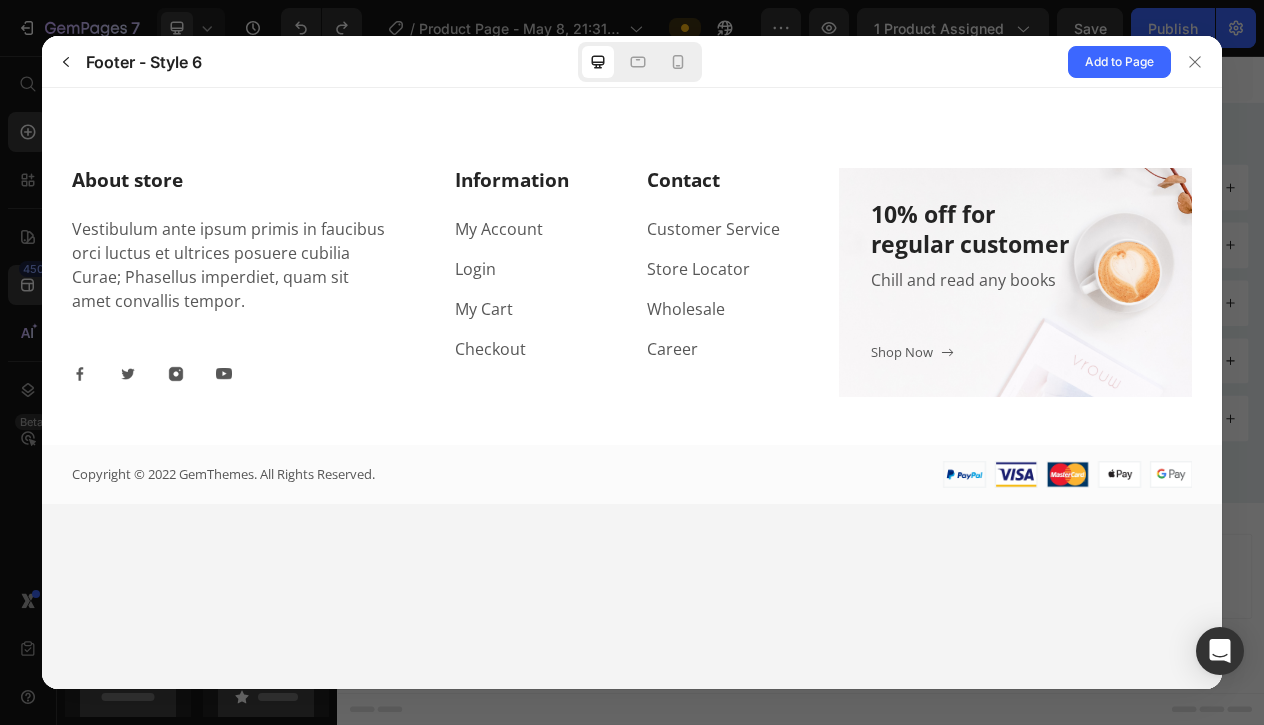 click at bounding box center (1067, 474) 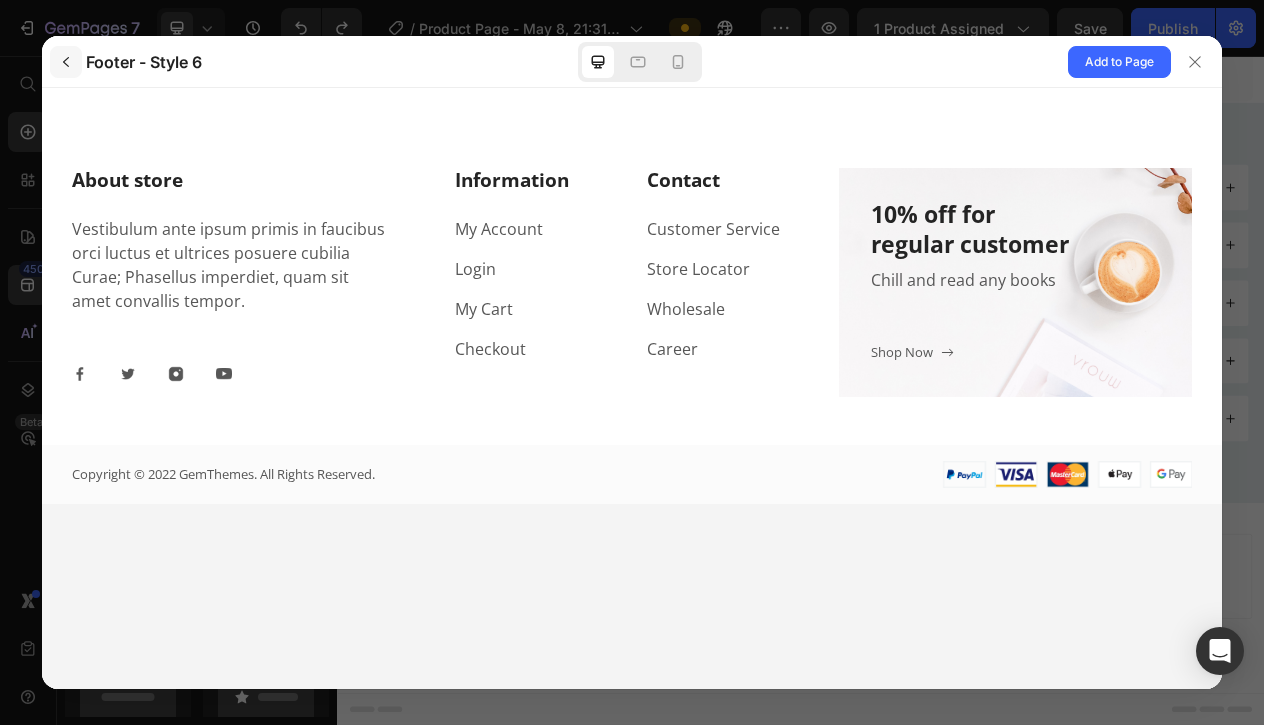 click at bounding box center (66, 62) 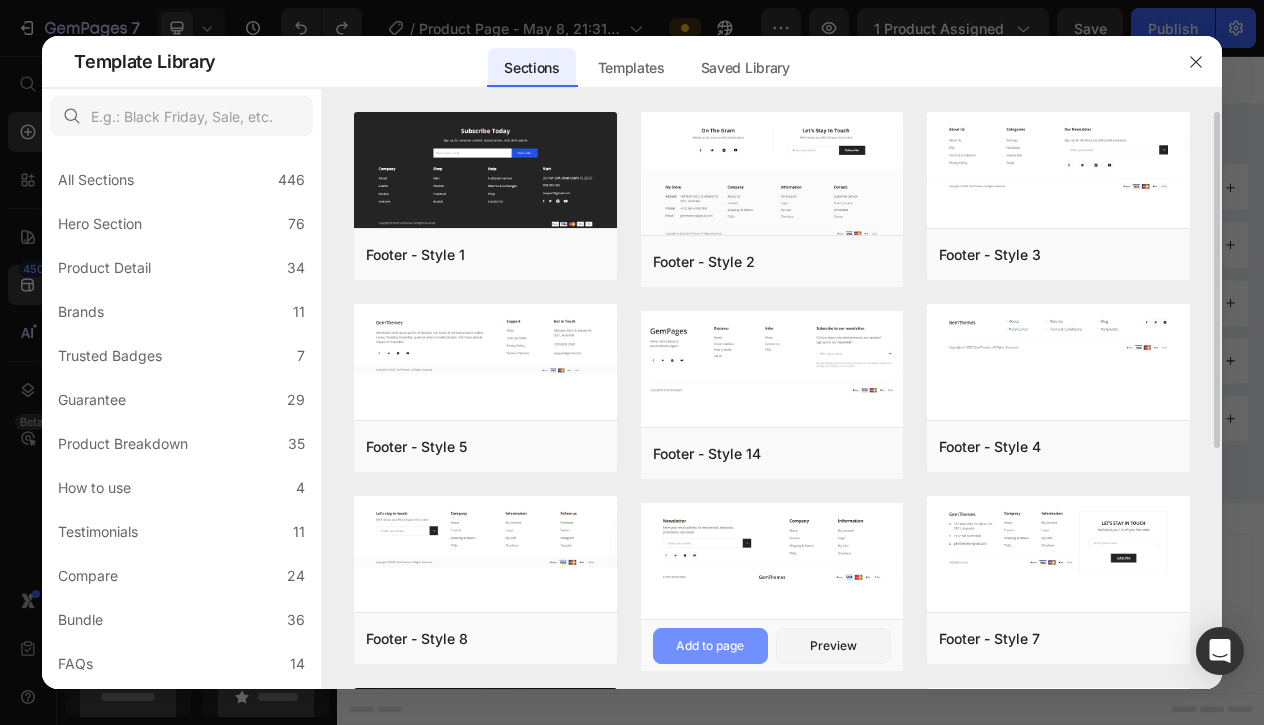 click on "Add to page" at bounding box center (710, 646) 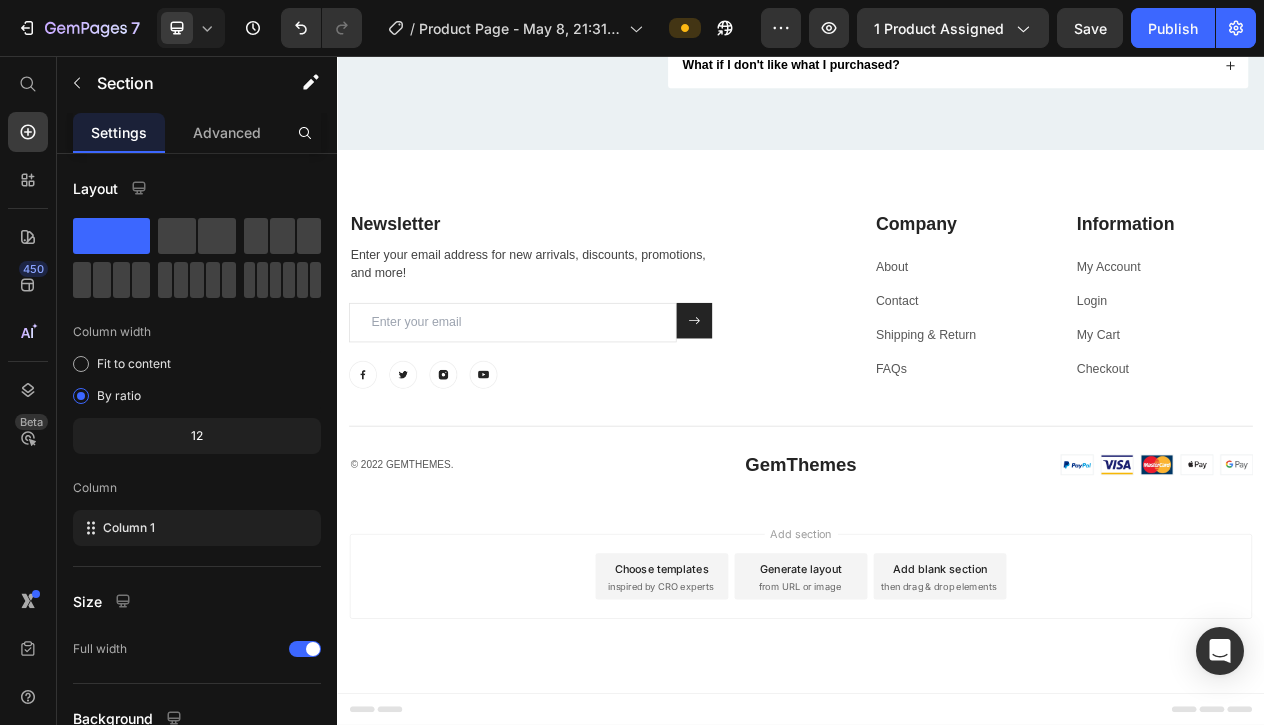 scroll, scrollTop: 8484, scrollLeft: 0, axis: vertical 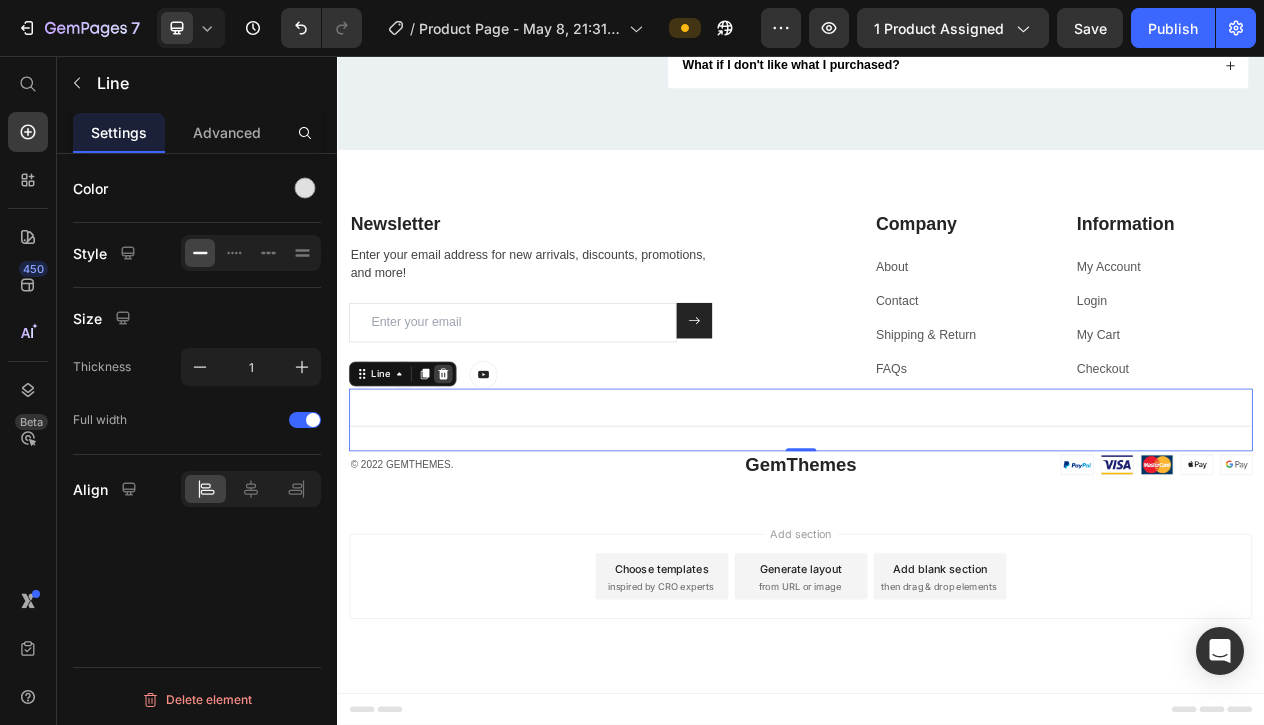 click 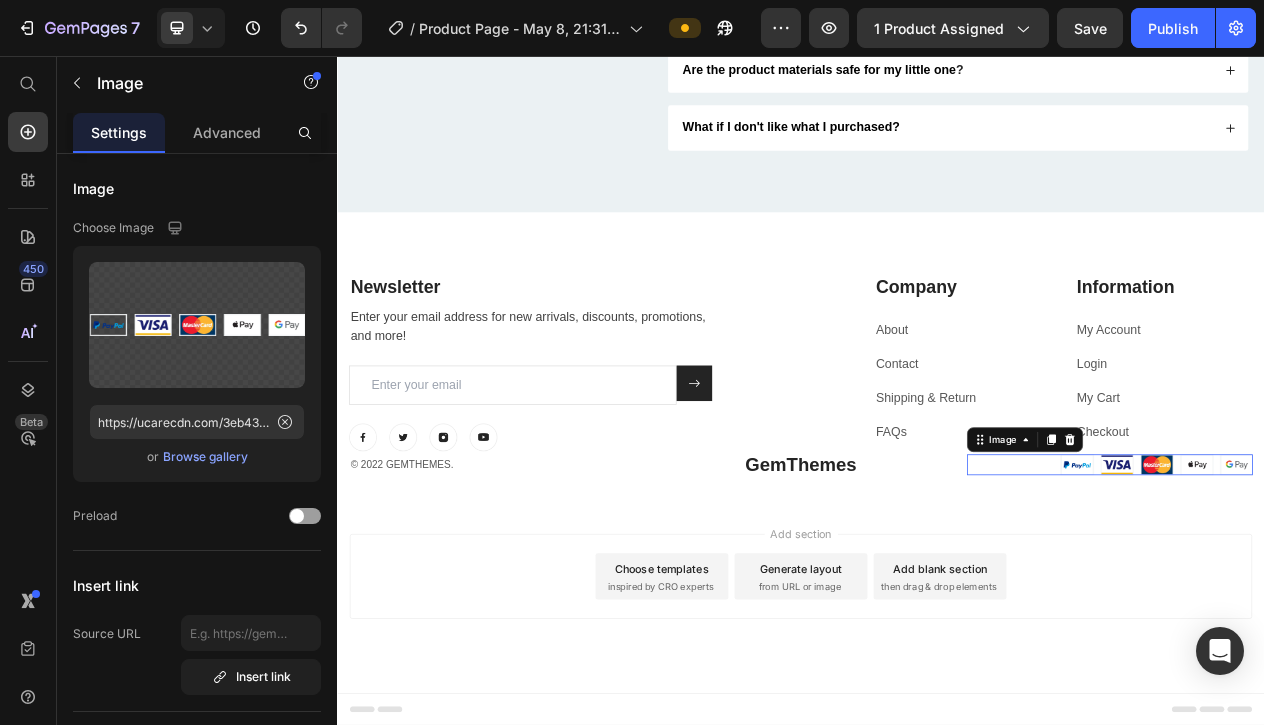 click at bounding box center (1337, 584) 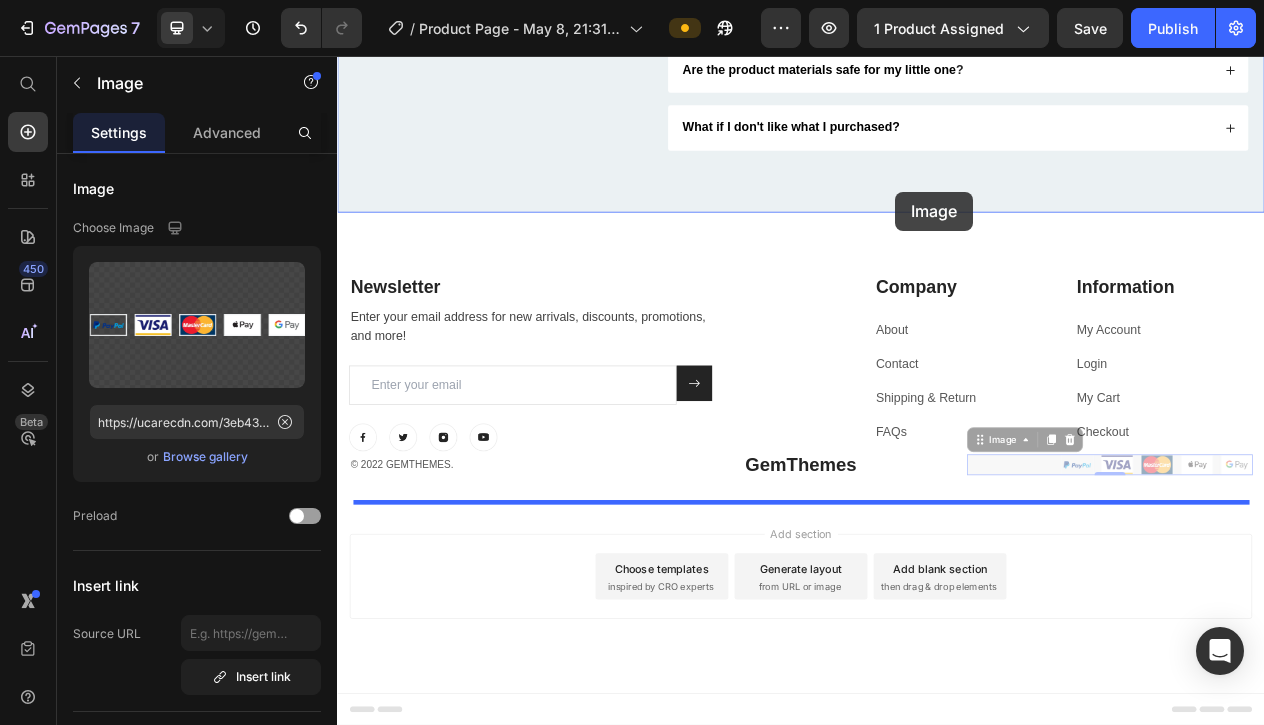 drag, startPoint x: 1200, startPoint y: 558, endPoint x: 1059, endPoint y: 232, distance: 355.18585 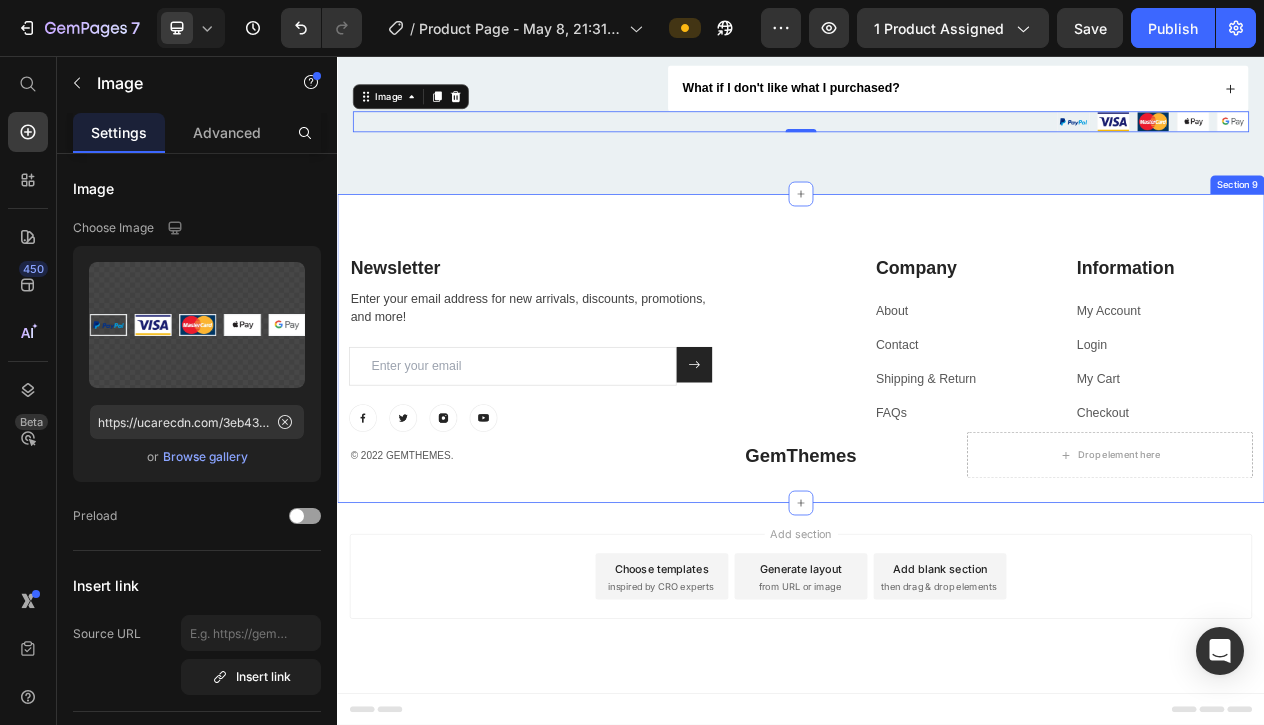 click on "Newsletter Heading Enter your email address for new arrivals, discounts, promotions, and more! Text block Email Field
Submit Button Row Newsletter Row Image Image Image Image Row Company Heading About Text block Contact Text block Shipping & Return Text block FAQs Text block Information Heading My Account Text block Login Text block My Cart Text block Checkout Text block Row Row © 2022 GEMTHEMES. Text block GemThemes Heading
Drop element here Row Row Section 9" at bounding box center (937, 434) 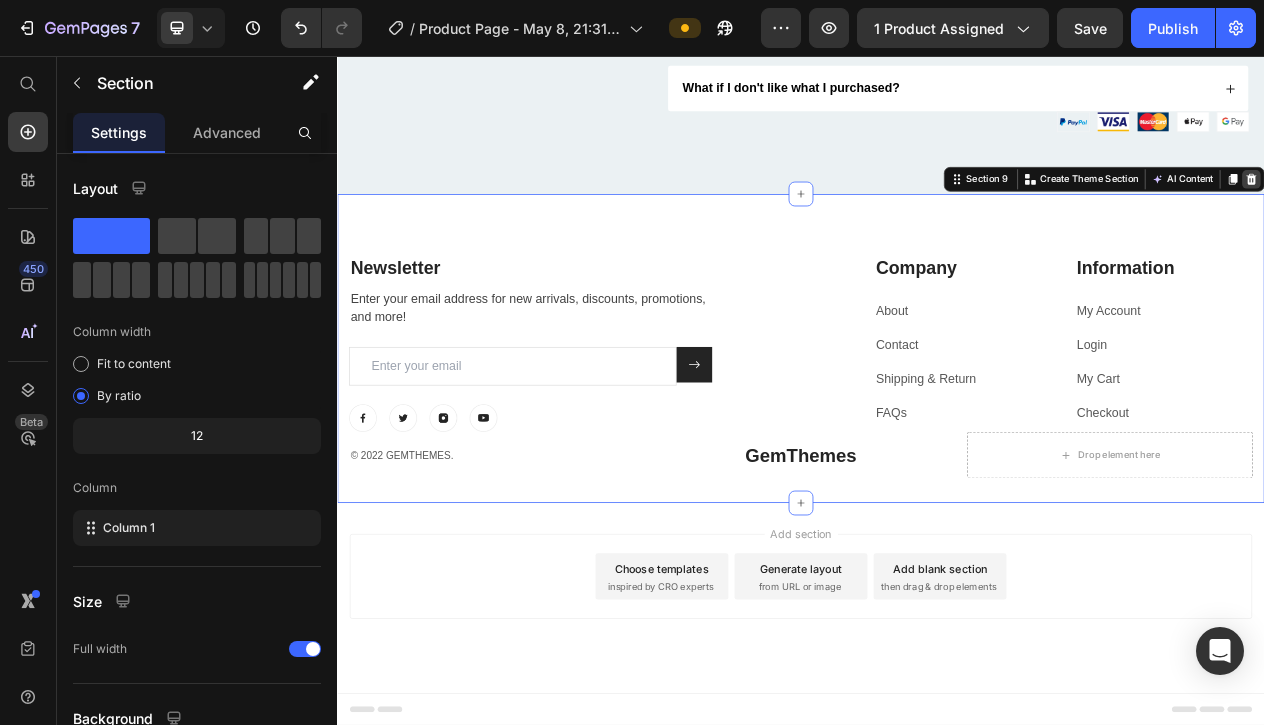 click 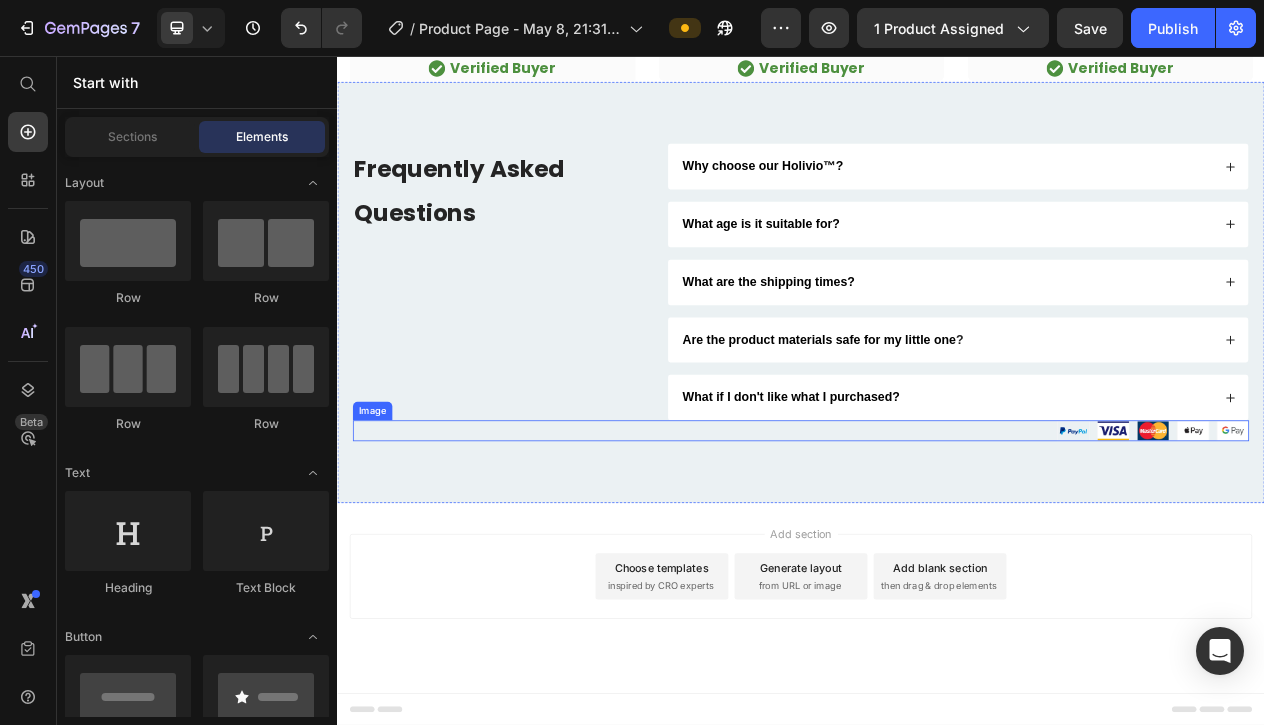 click at bounding box center (937, 540) 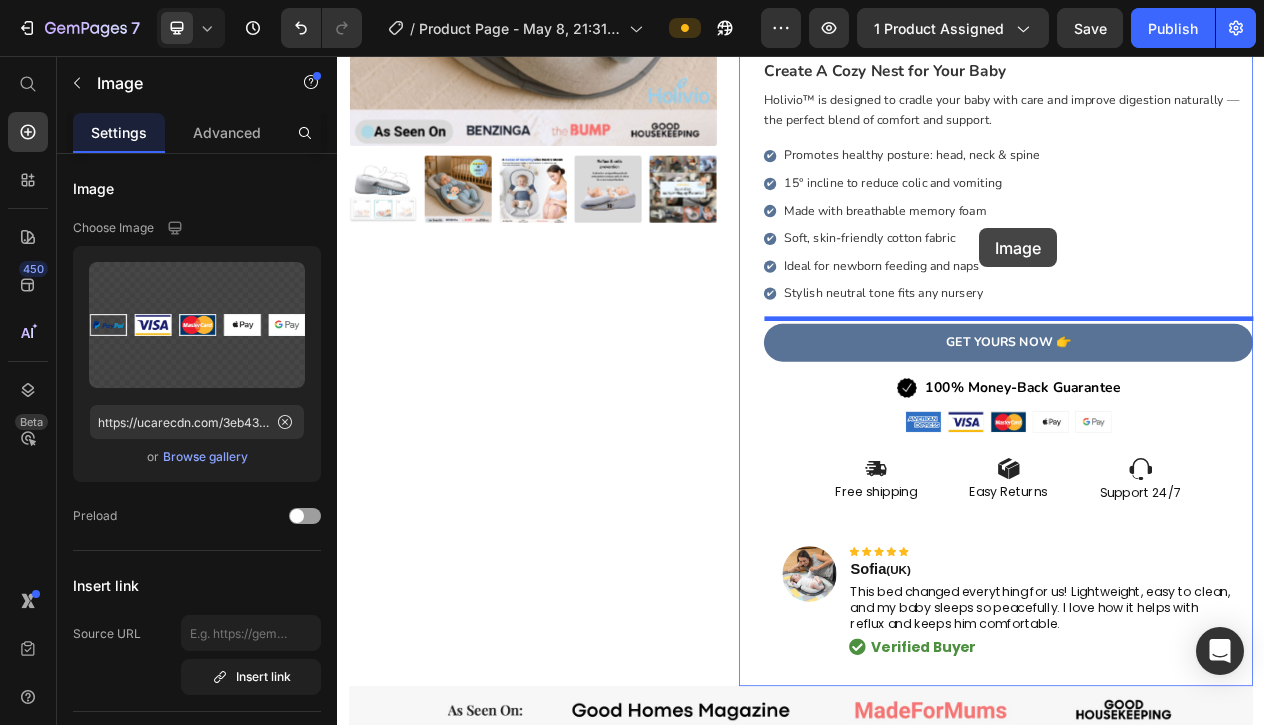 scroll, scrollTop: 437, scrollLeft: 0, axis: vertical 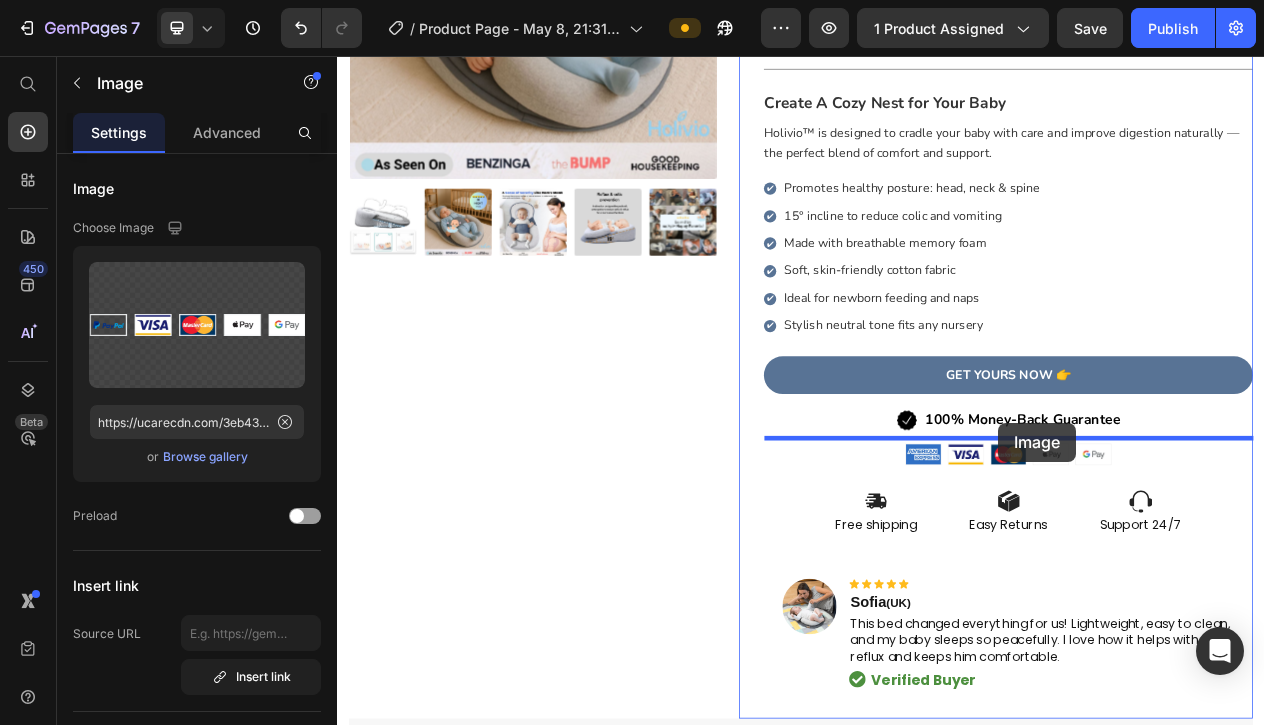 drag, startPoint x: 385, startPoint y: 514, endPoint x: 1190, endPoint y: 528, distance: 805.1217 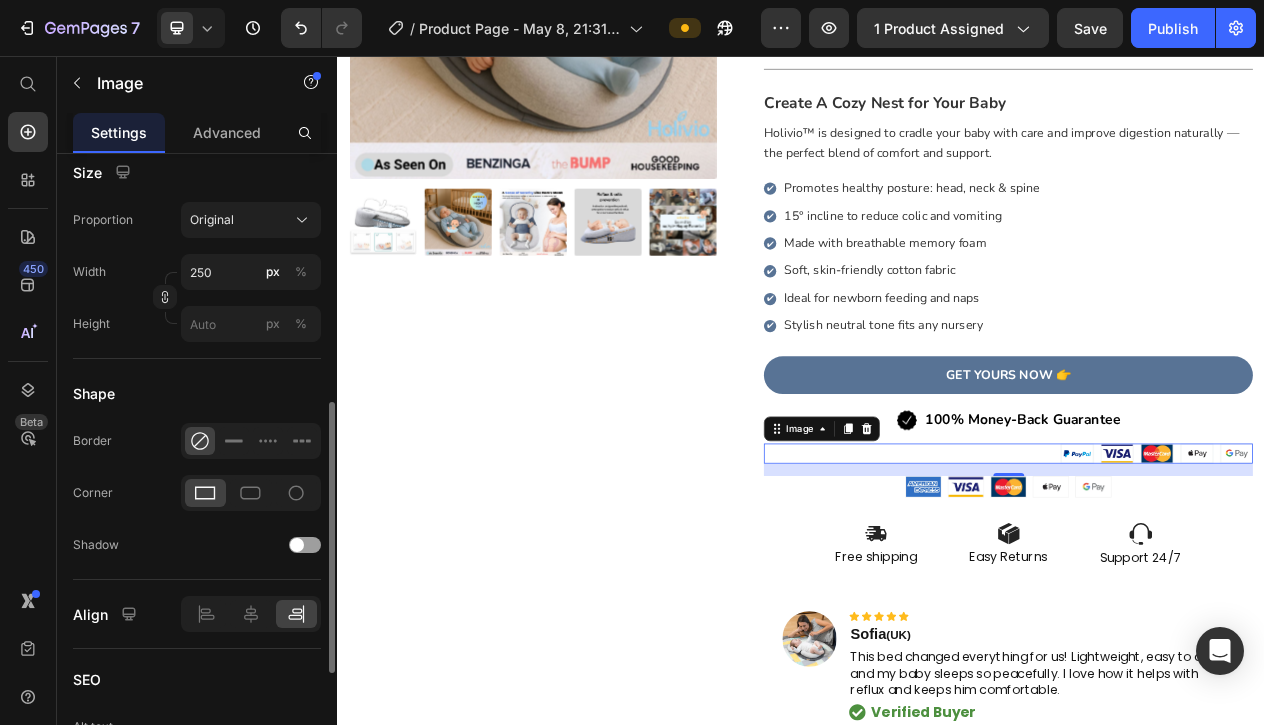 scroll, scrollTop: 823, scrollLeft: 0, axis: vertical 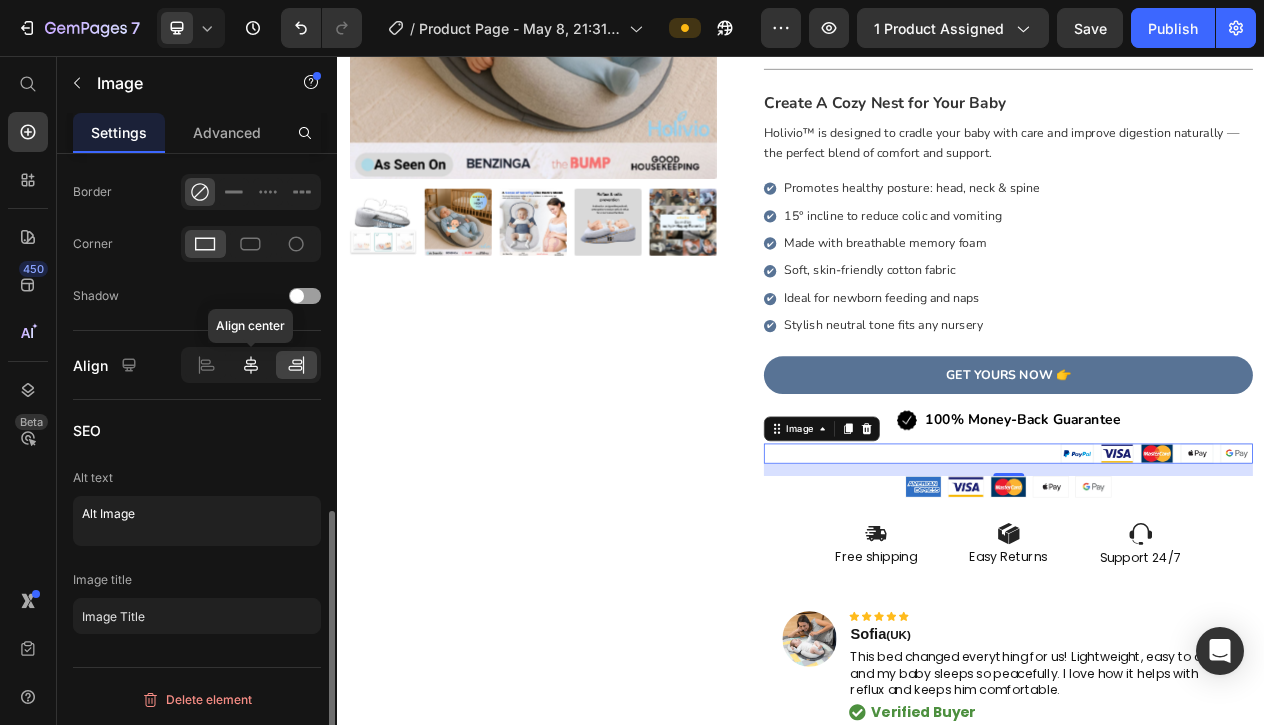 click 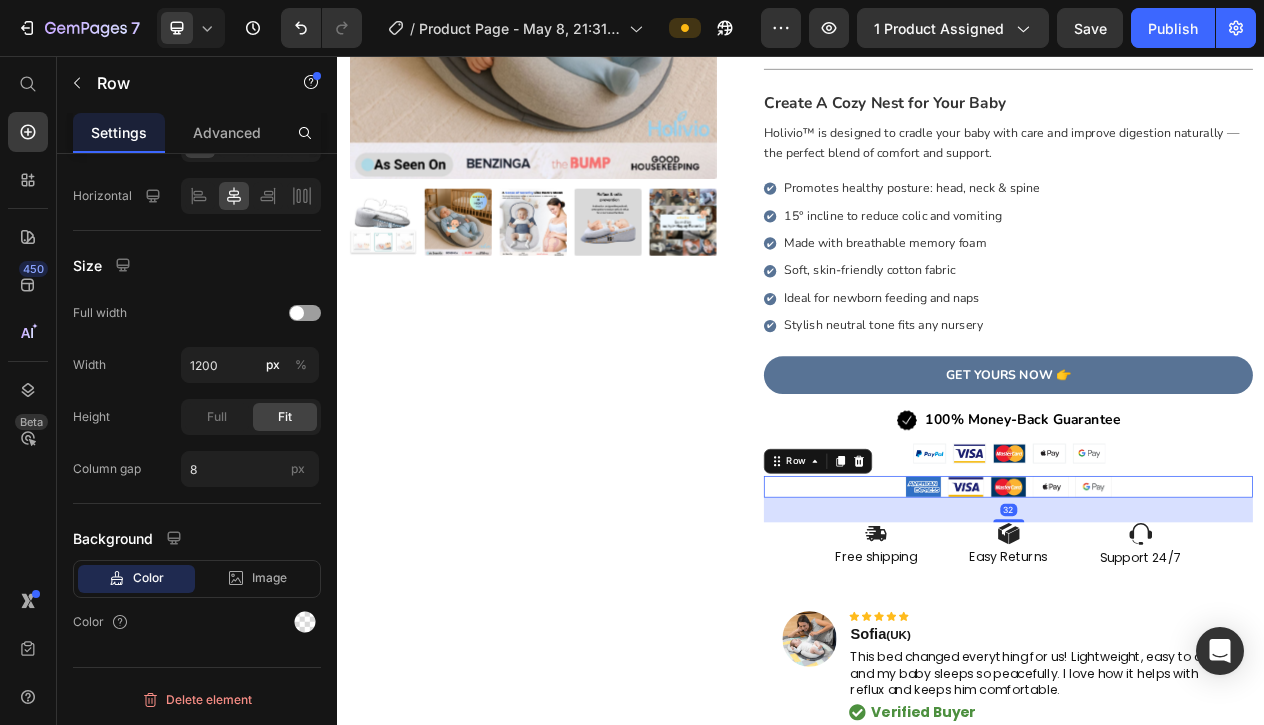 scroll, scrollTop: 0, scrollLeft: 0, axis: both 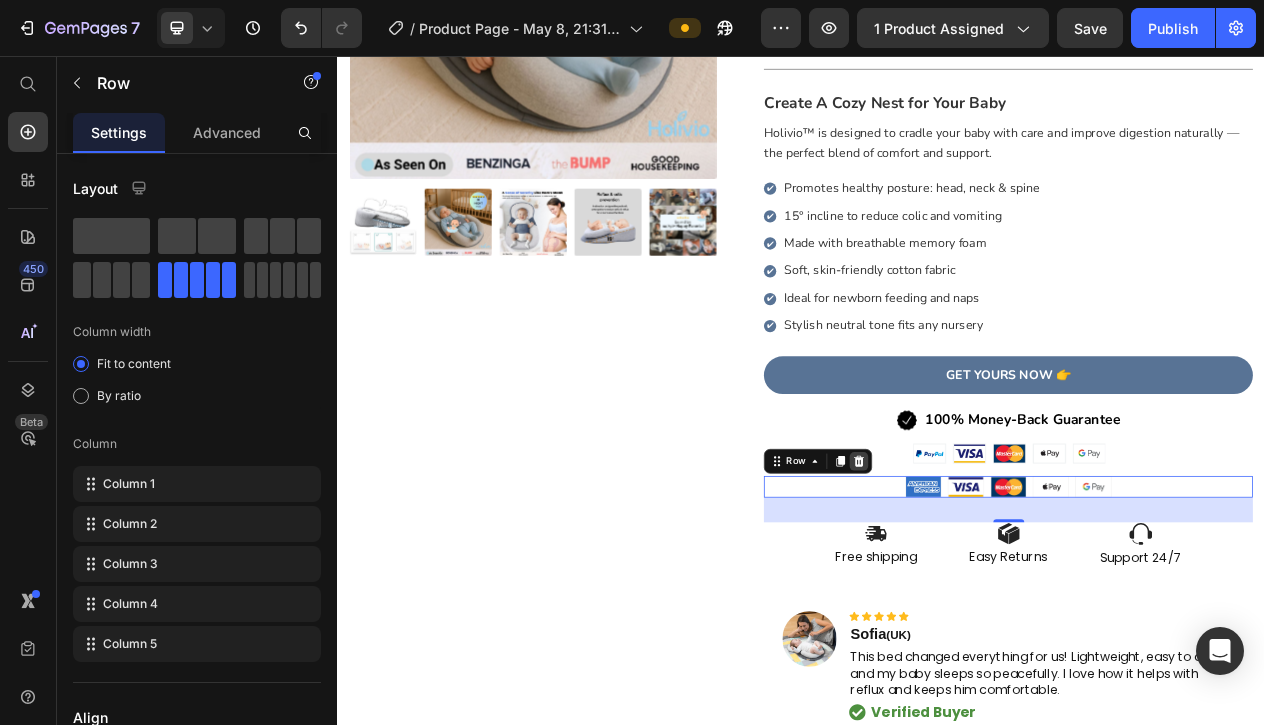 click 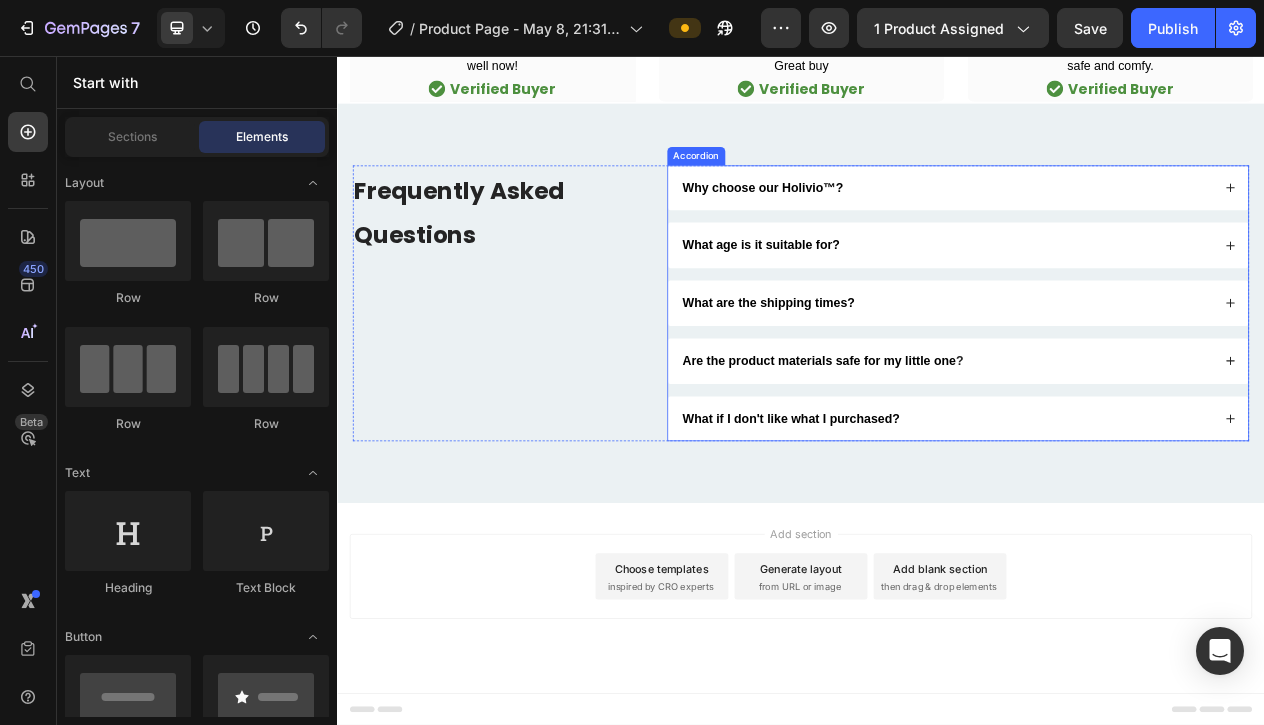 scroll, scrollTop: 8010, scrollLeft: 0, axis: vertical 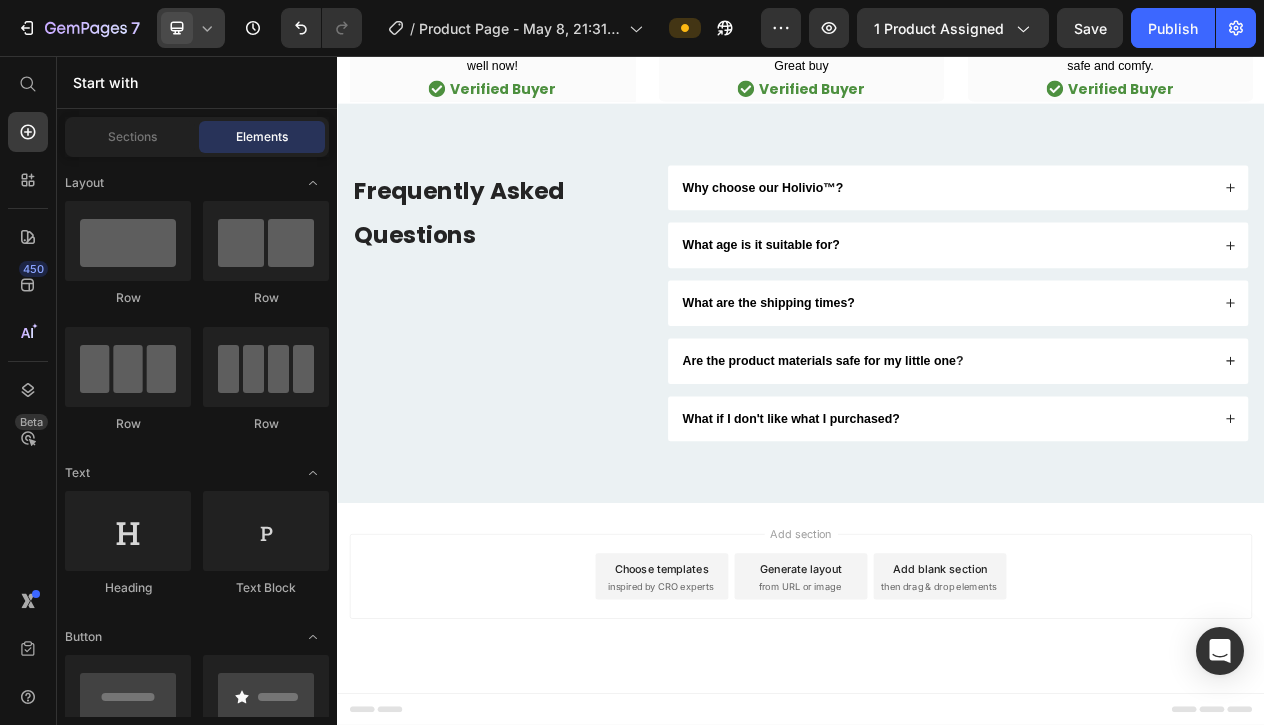 click 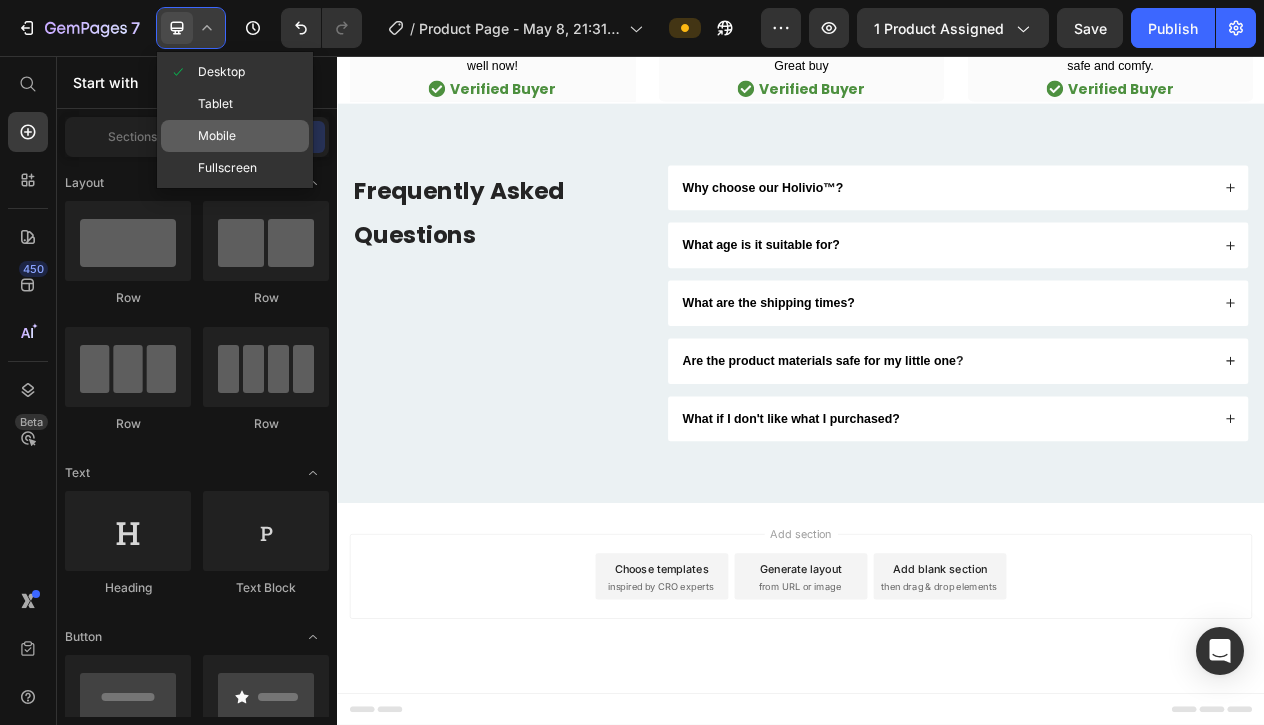 click on "Mobile" at bounding box center [217, 136] 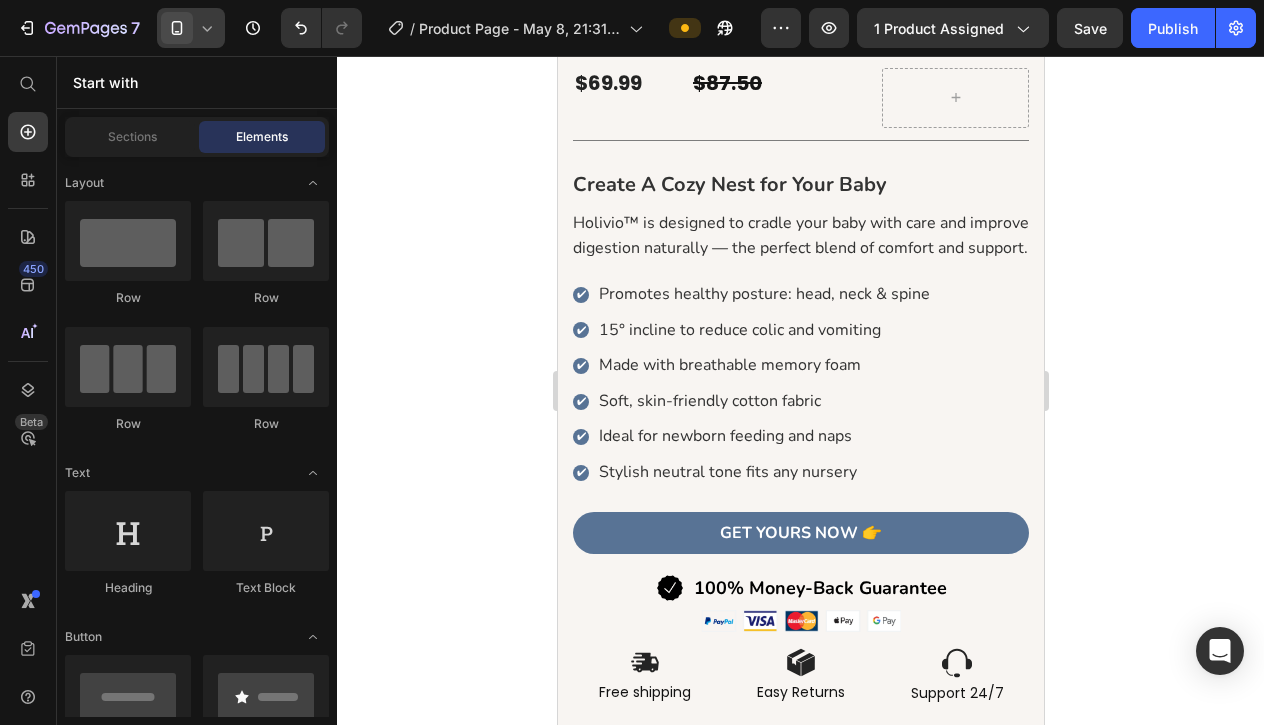 scroll, scrollTop: 853, scrollLeft: 0, axis: vertical 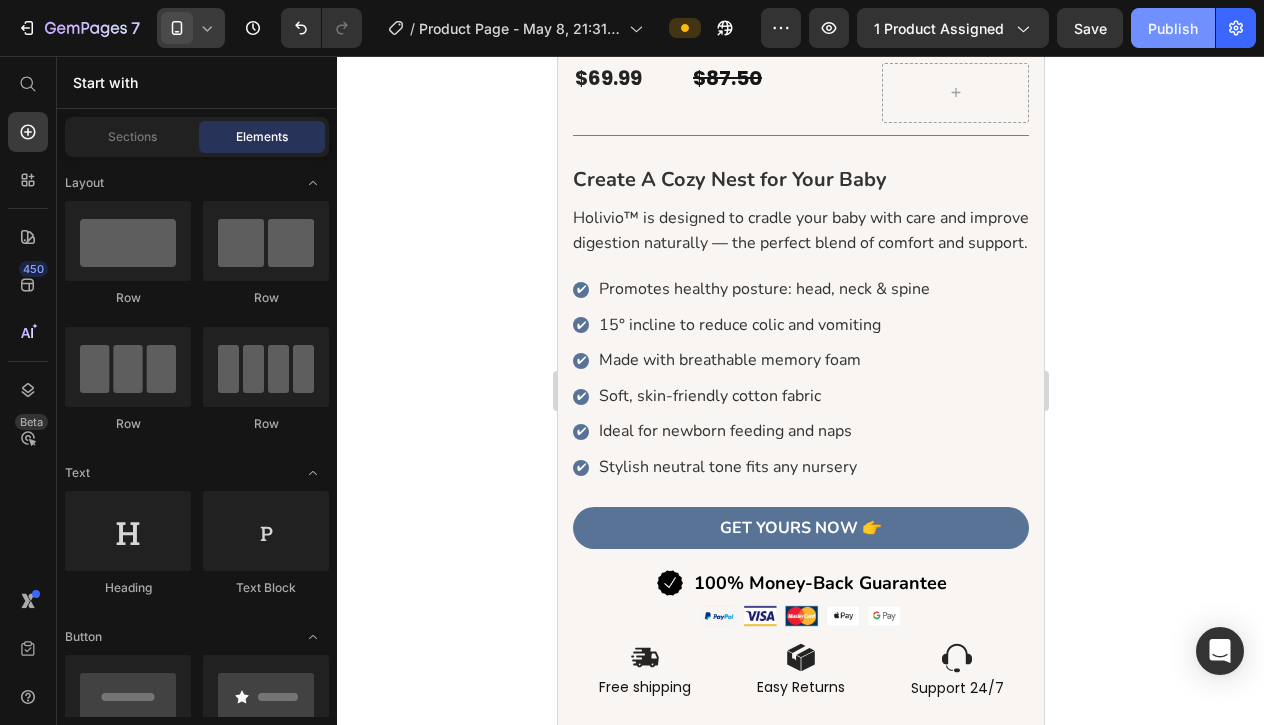 click on "Publish" at bounding box center [1173, 28] 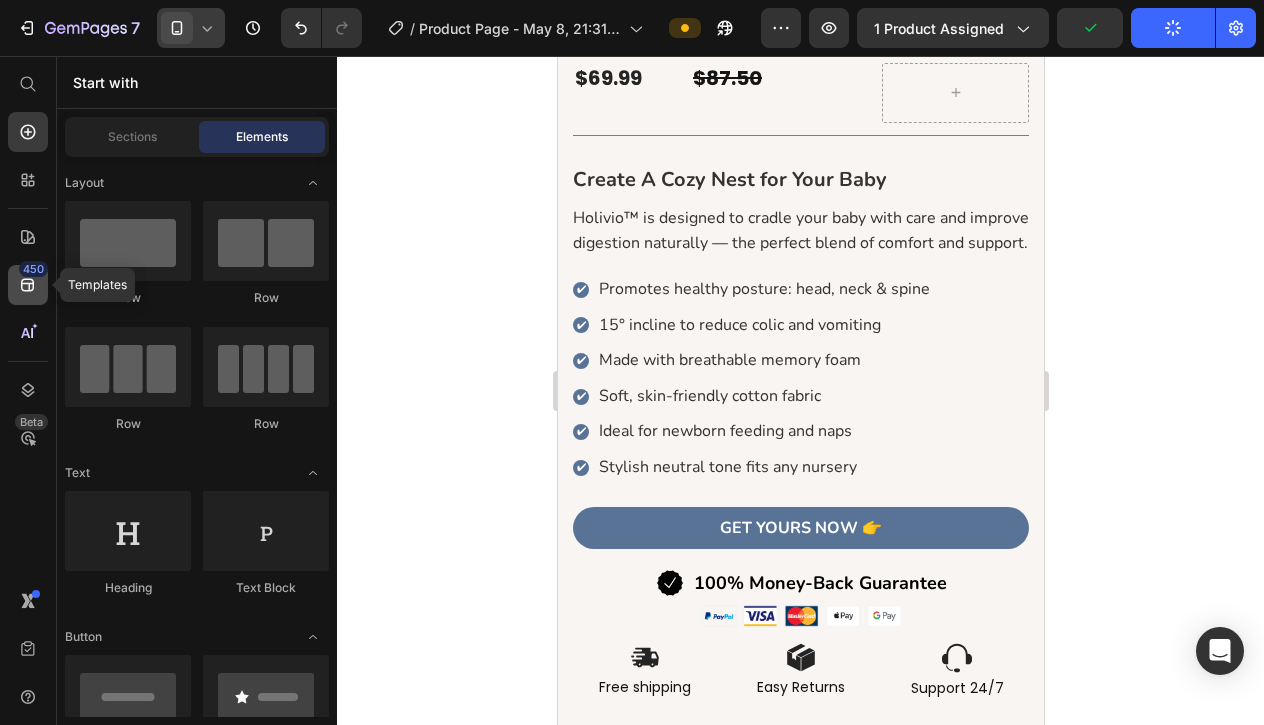 click 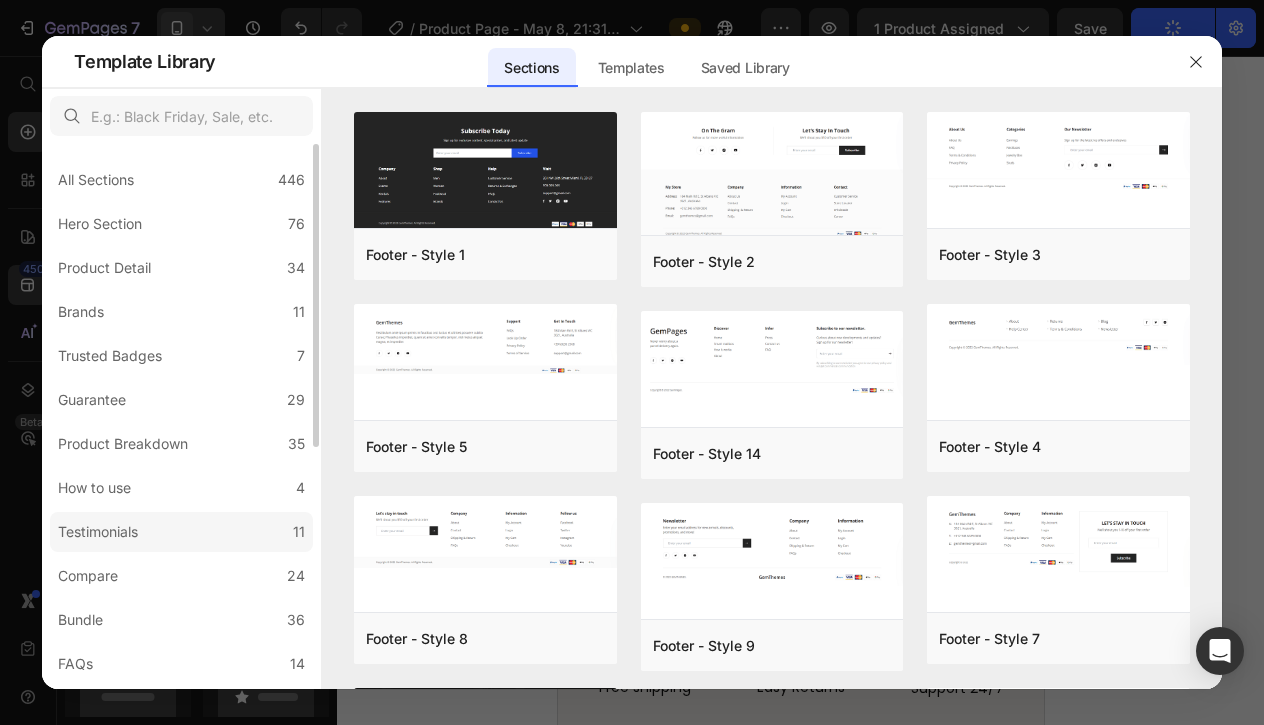 click on "Testimonials" at bounding box center [102, 532] 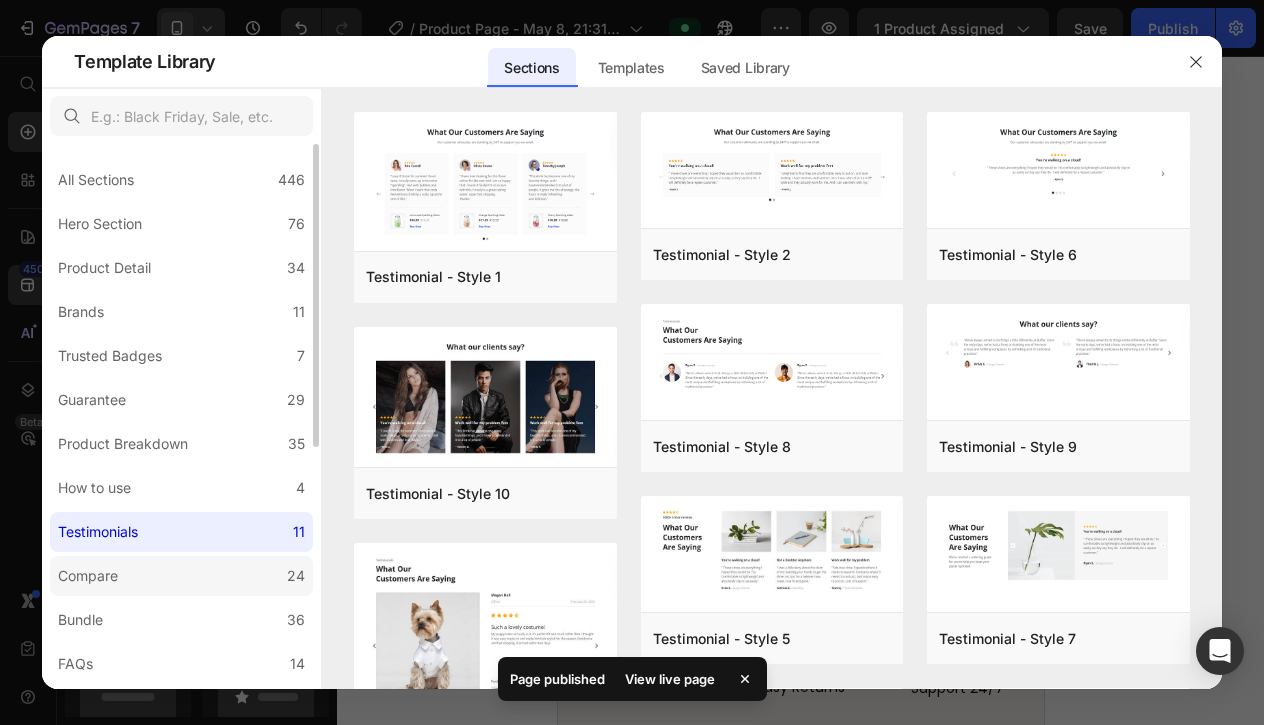 click on "Compare 24" 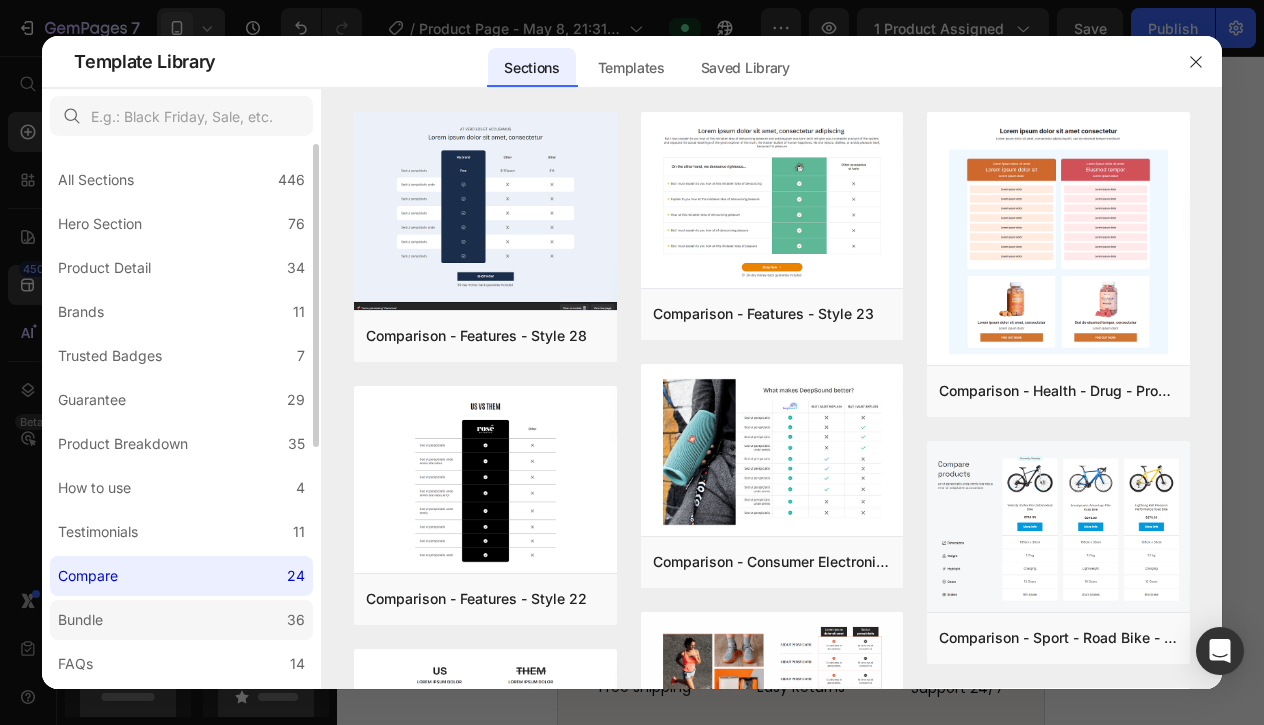 click on "Bundle 36" 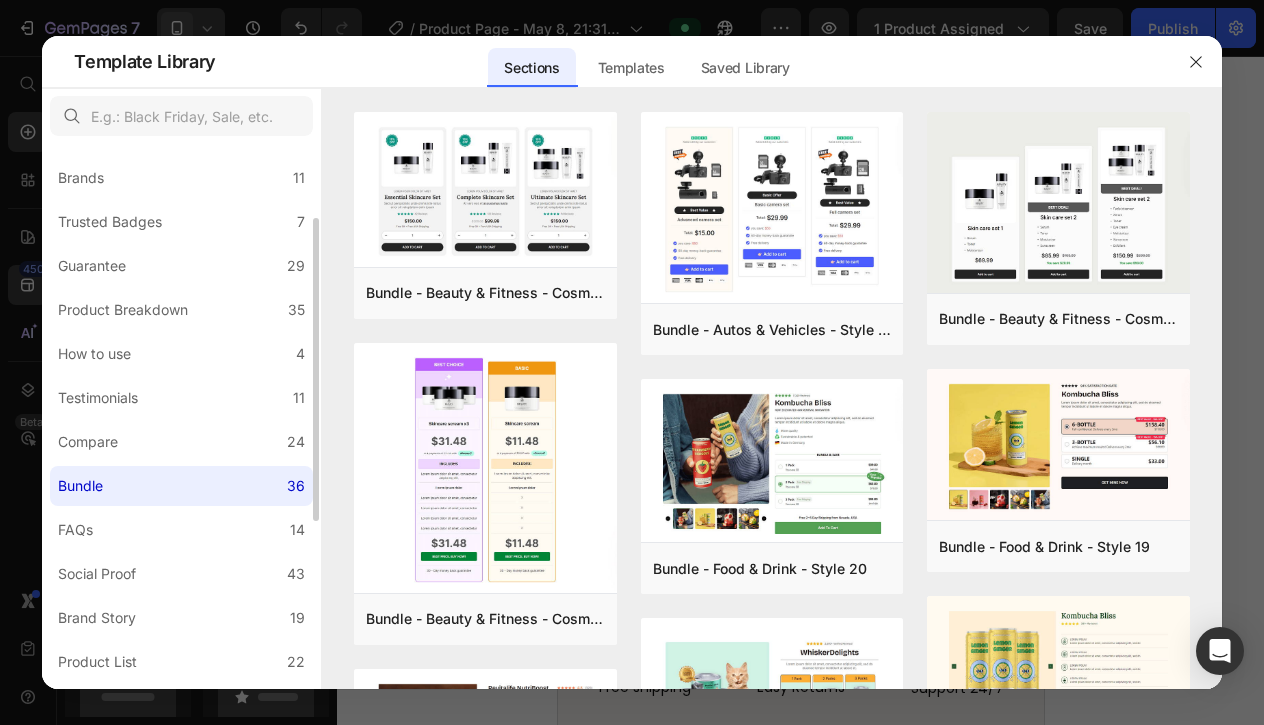 scroll, scrollTop: 147, scrollLeft: 0, axis: vertical 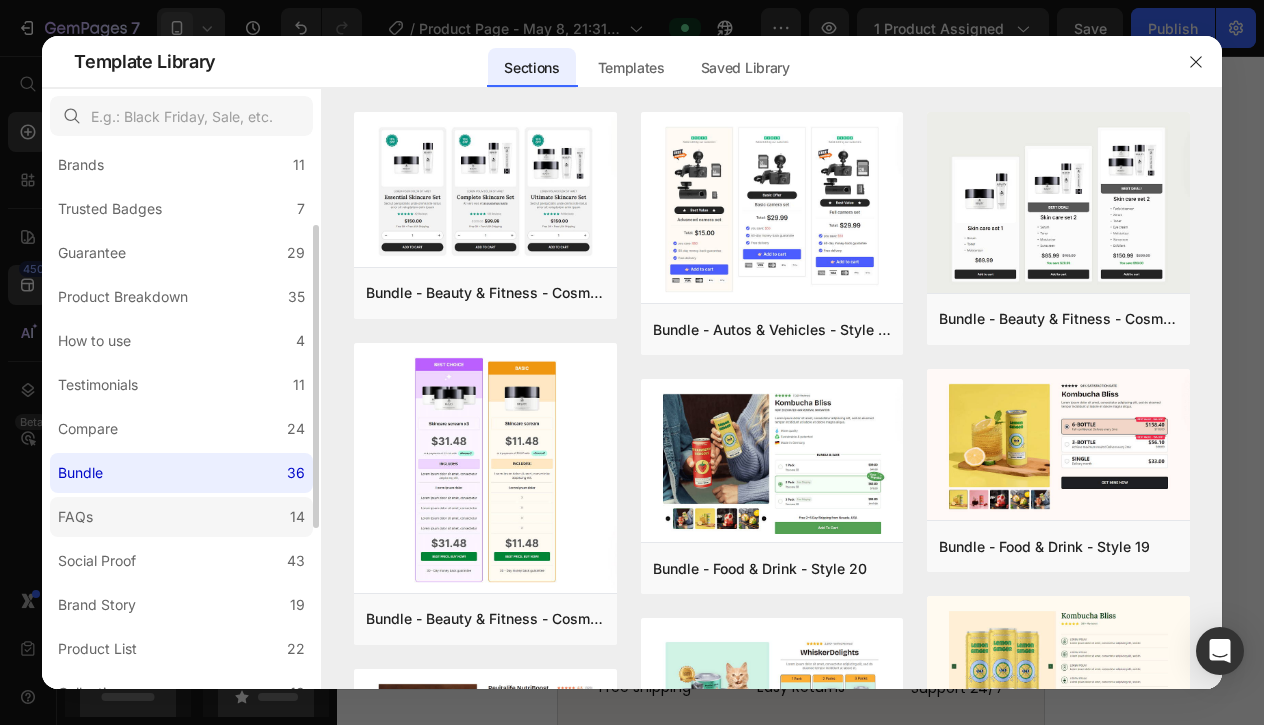 click on "FAQs 14" 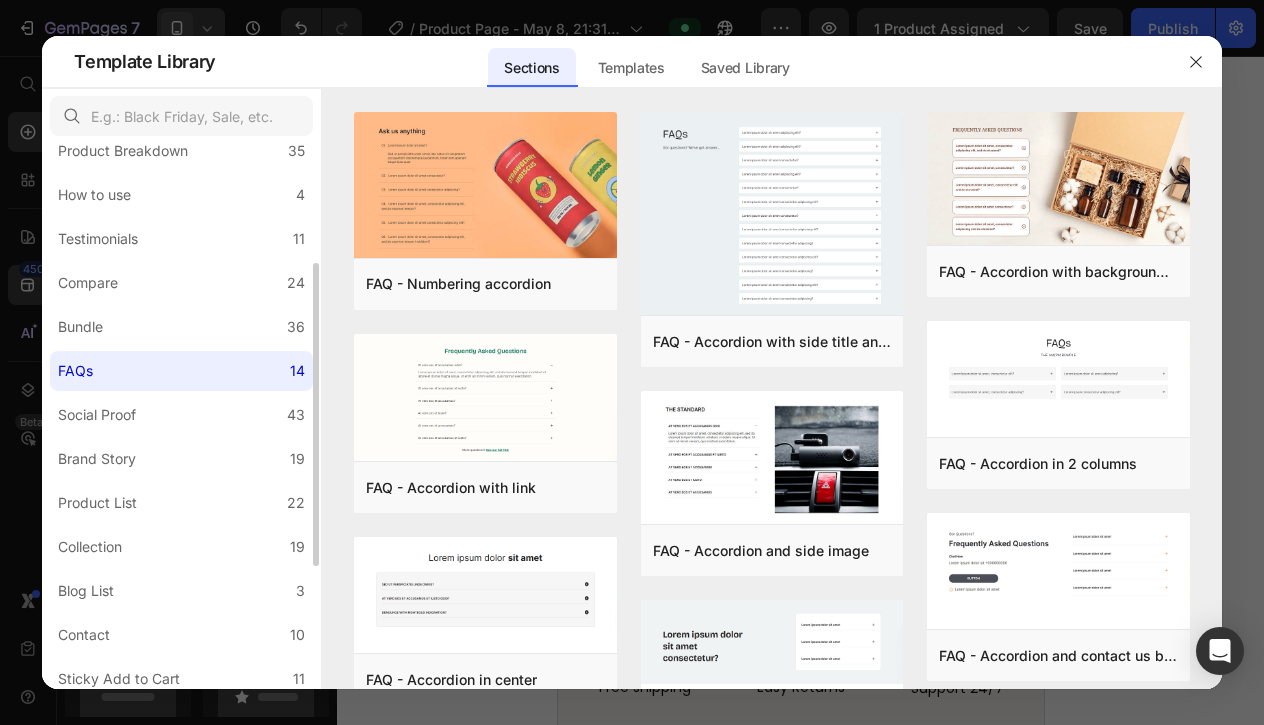 scroll, scrollTop: 297, scrollLeft: 0, axis: vertical 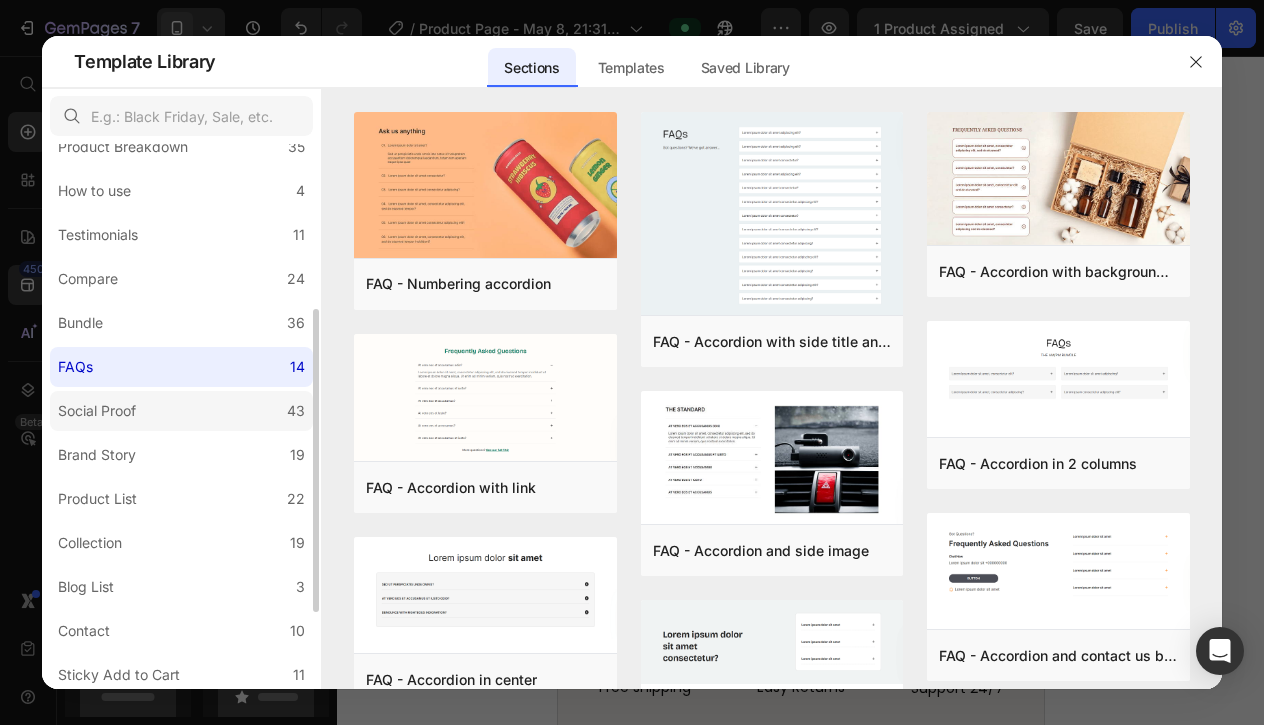 click on "Social Proof 43" 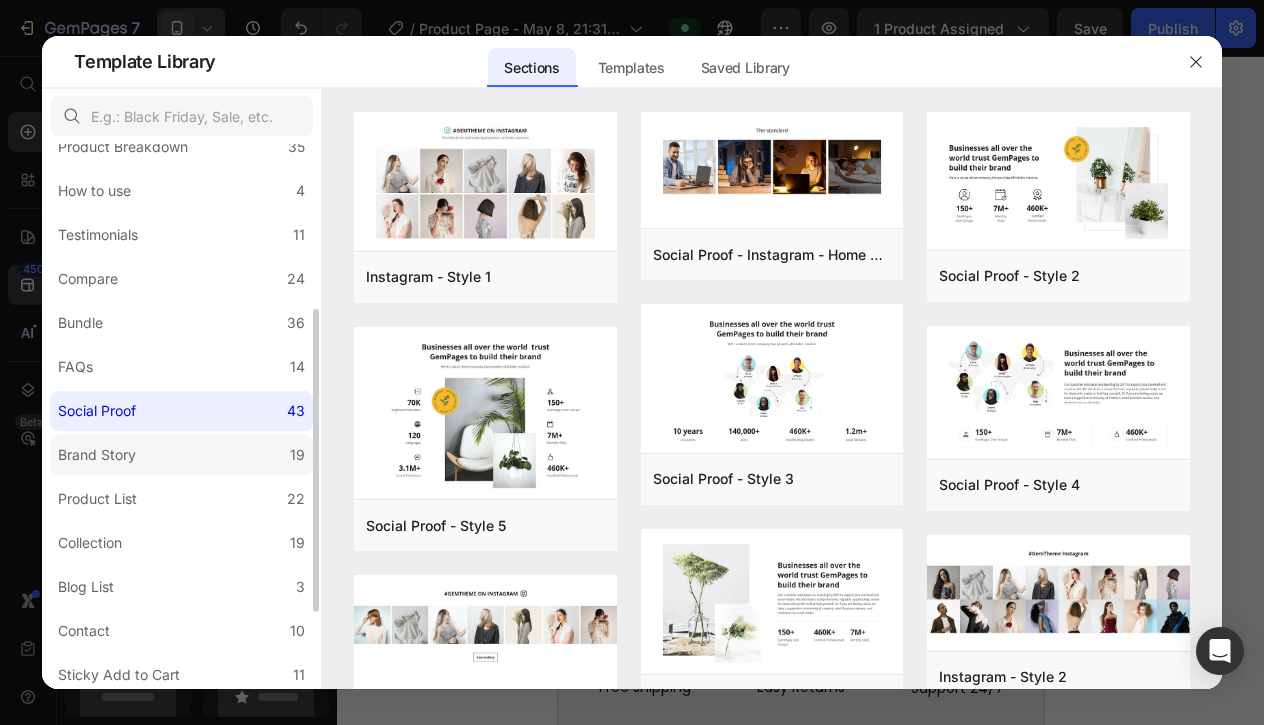 click on "Brand Story 19" 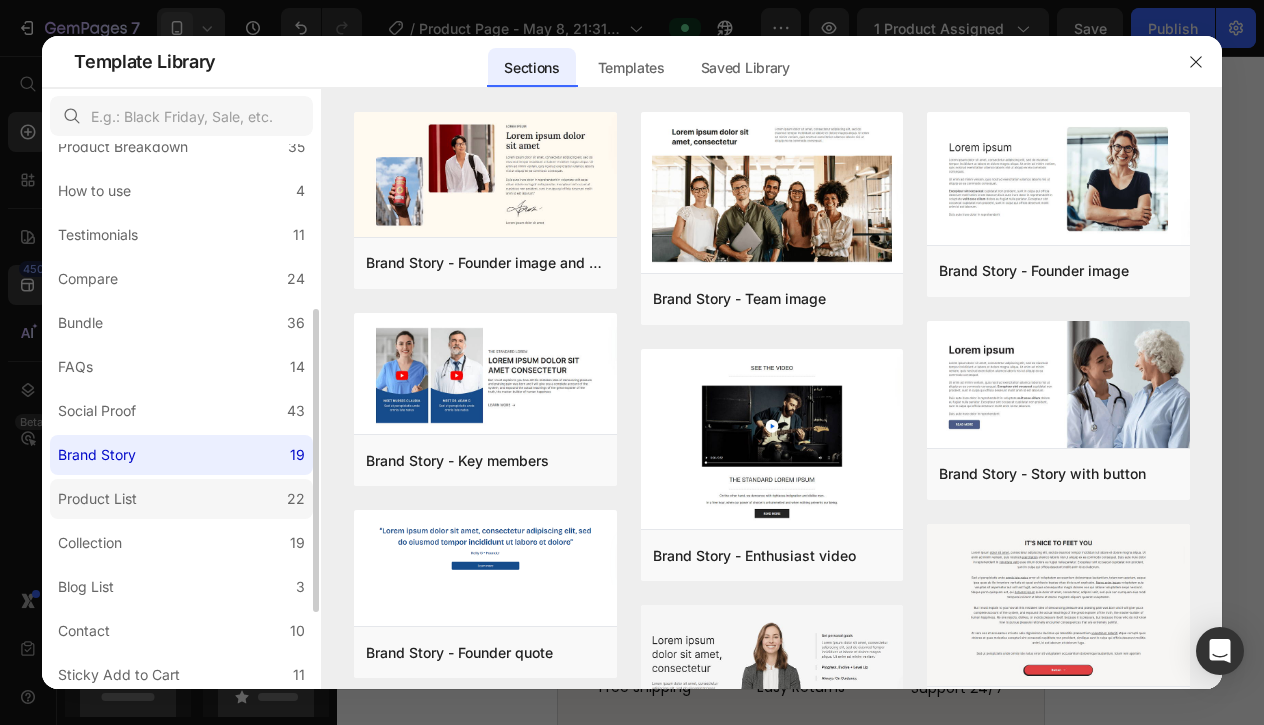 click on "Product List 22" 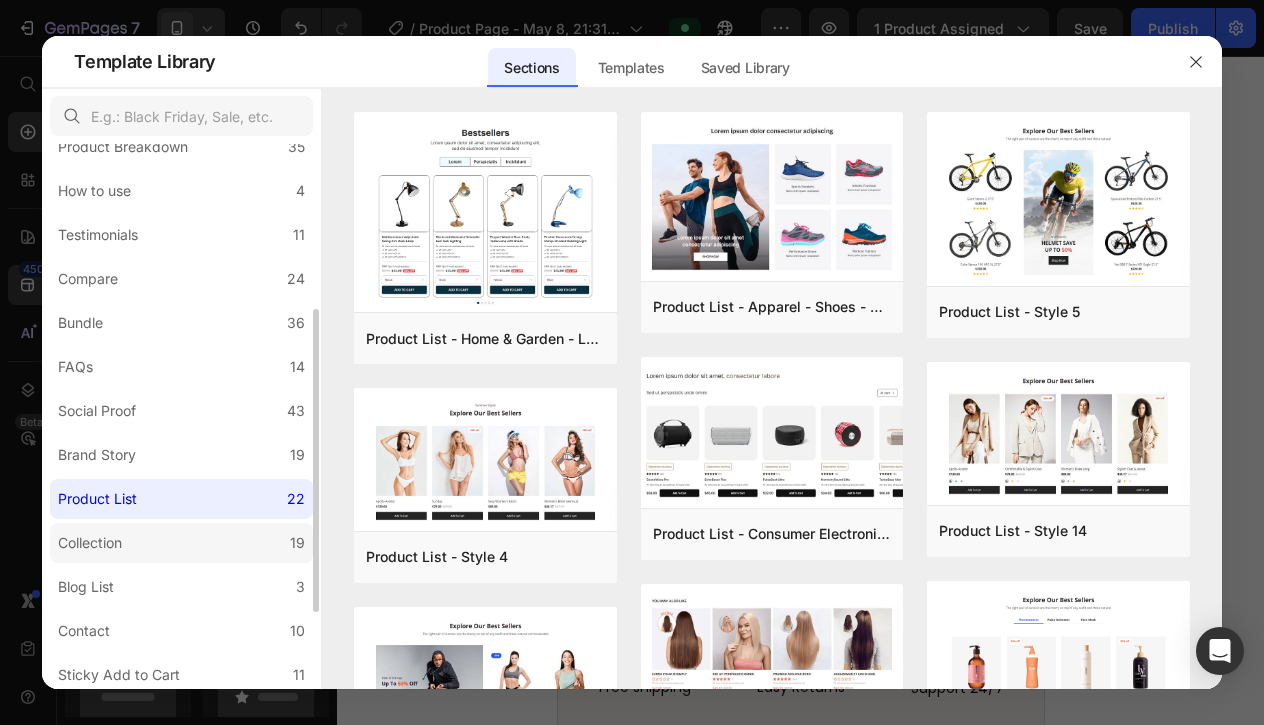 click on "Collection 19" 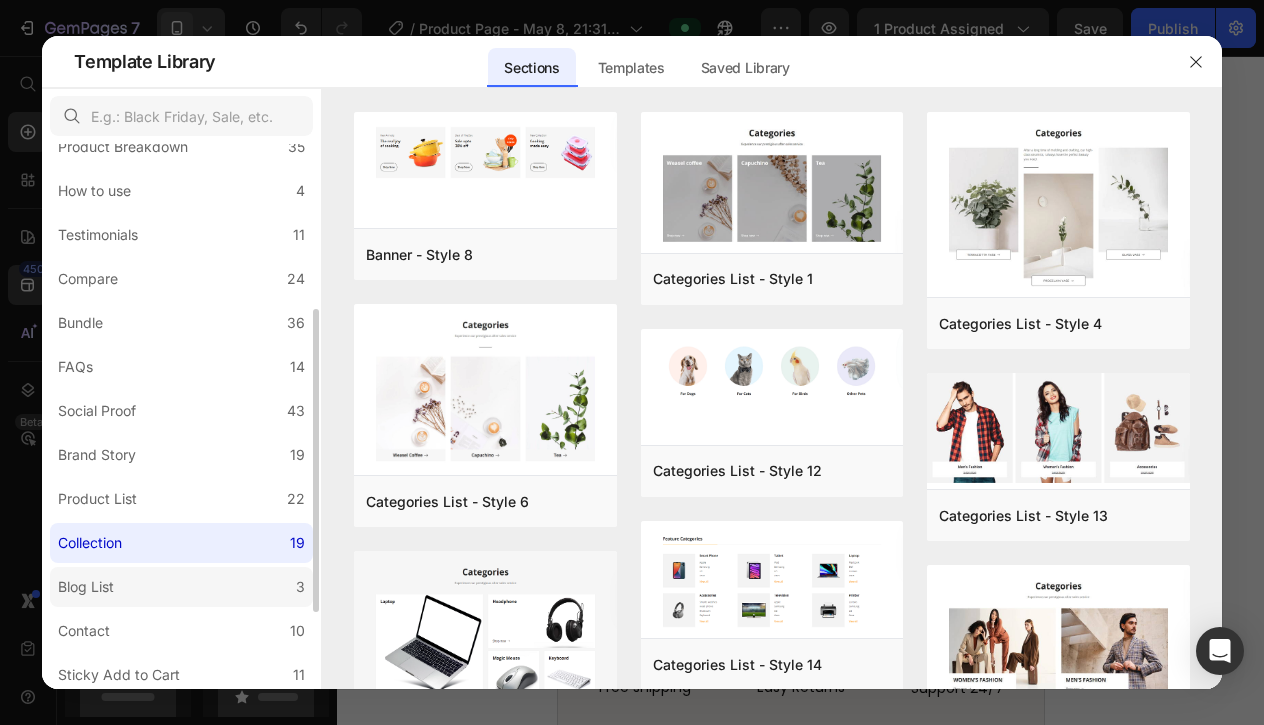 click on "Blog List 3" 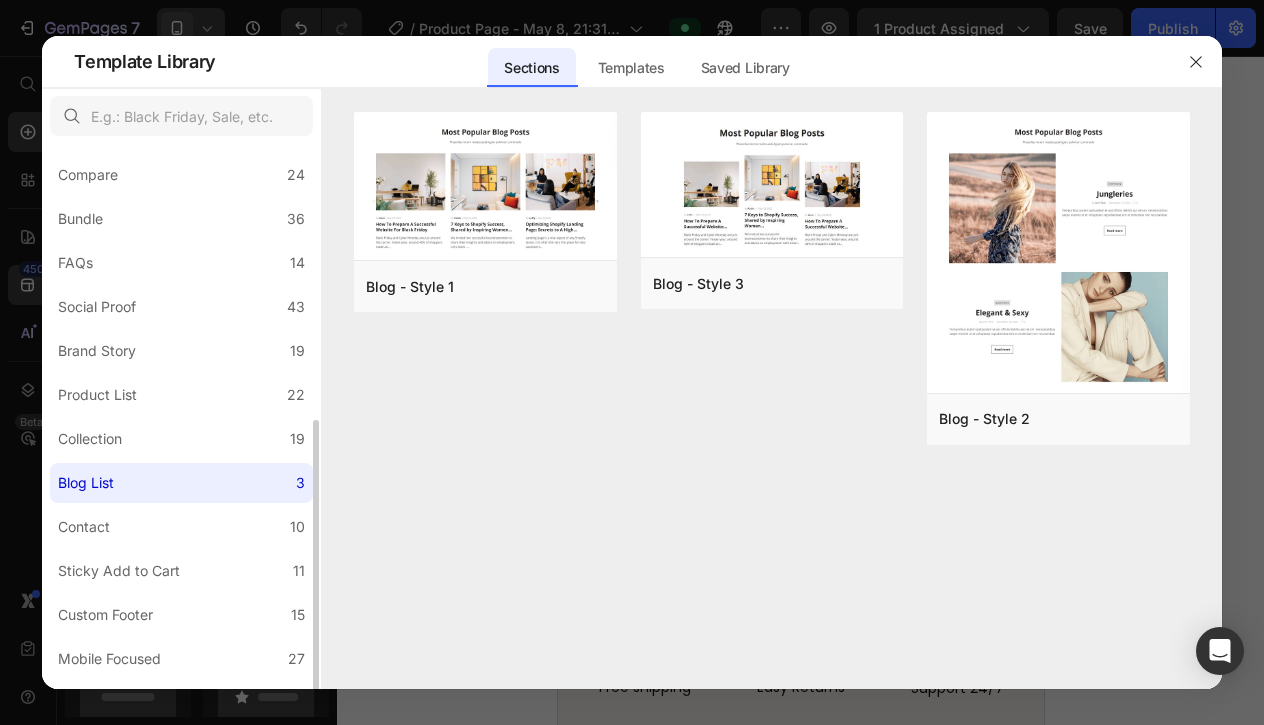 scroll, scrollTop: 435, scrollLeft: 0, axis: vertical 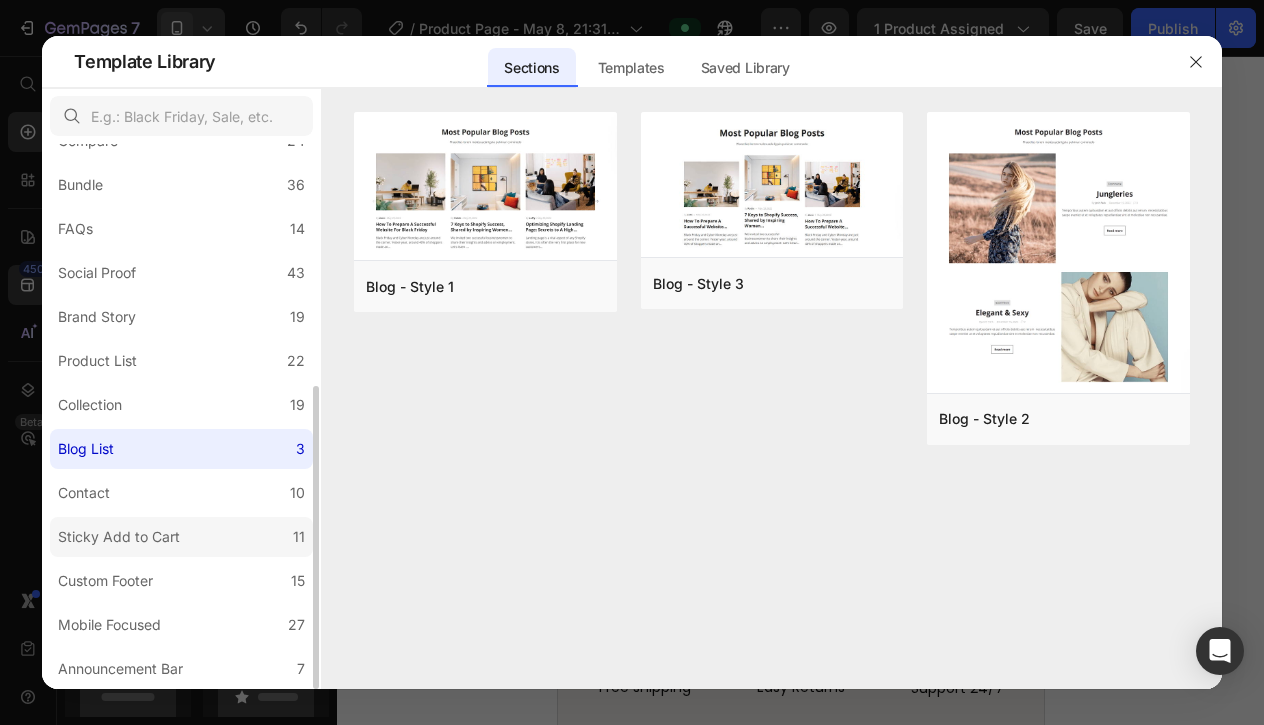 click on "Sticky Add to Cart 11" 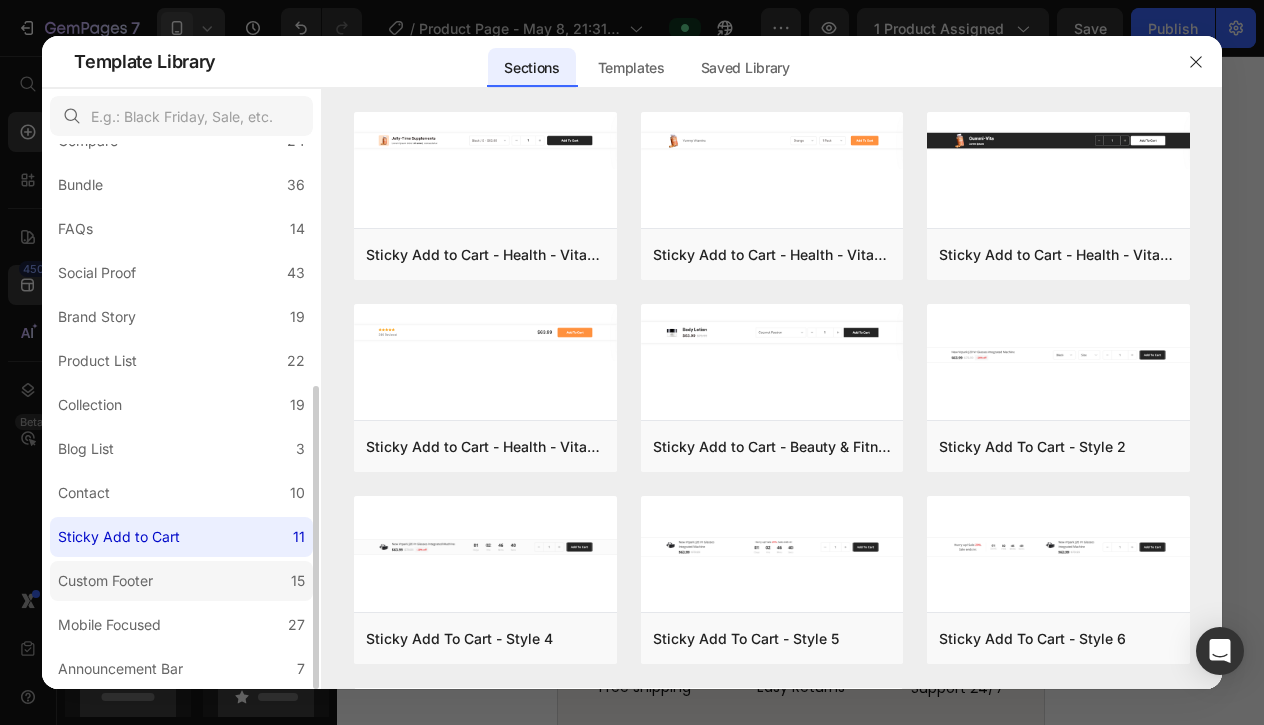 click on "Custom Footer 15" 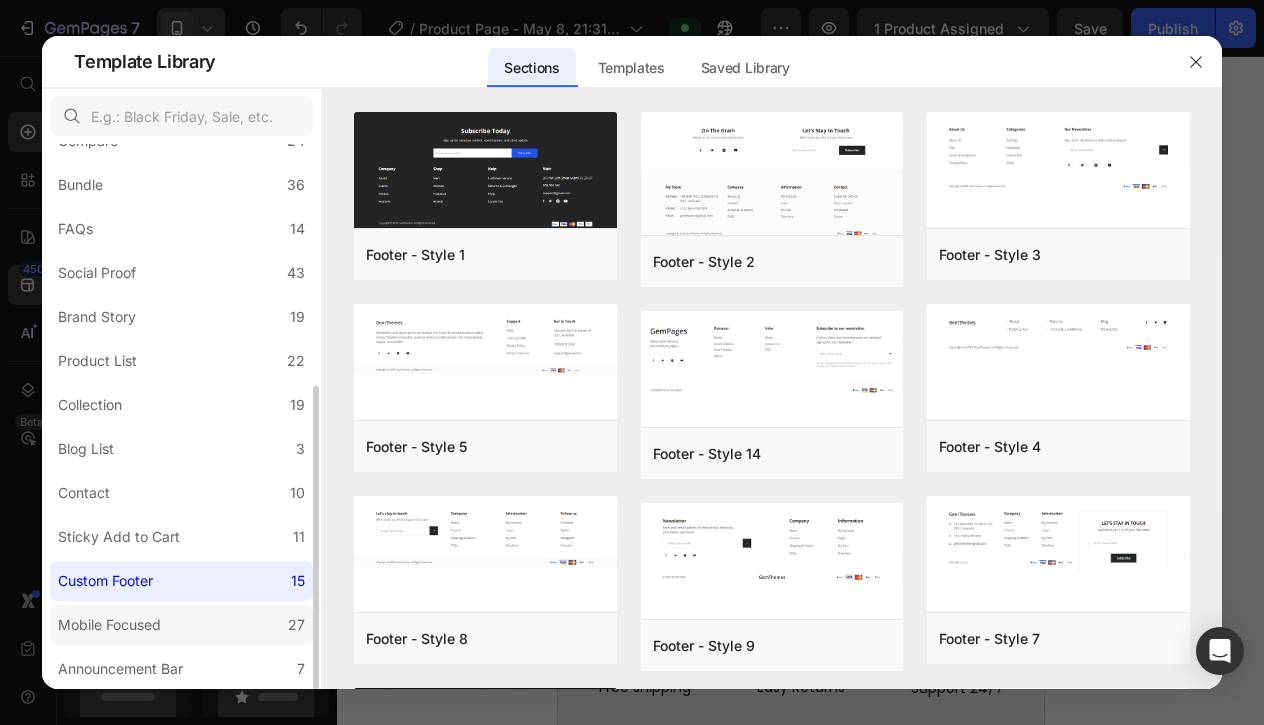 click on "Mobile Focused" at bounding box center [113, 625] 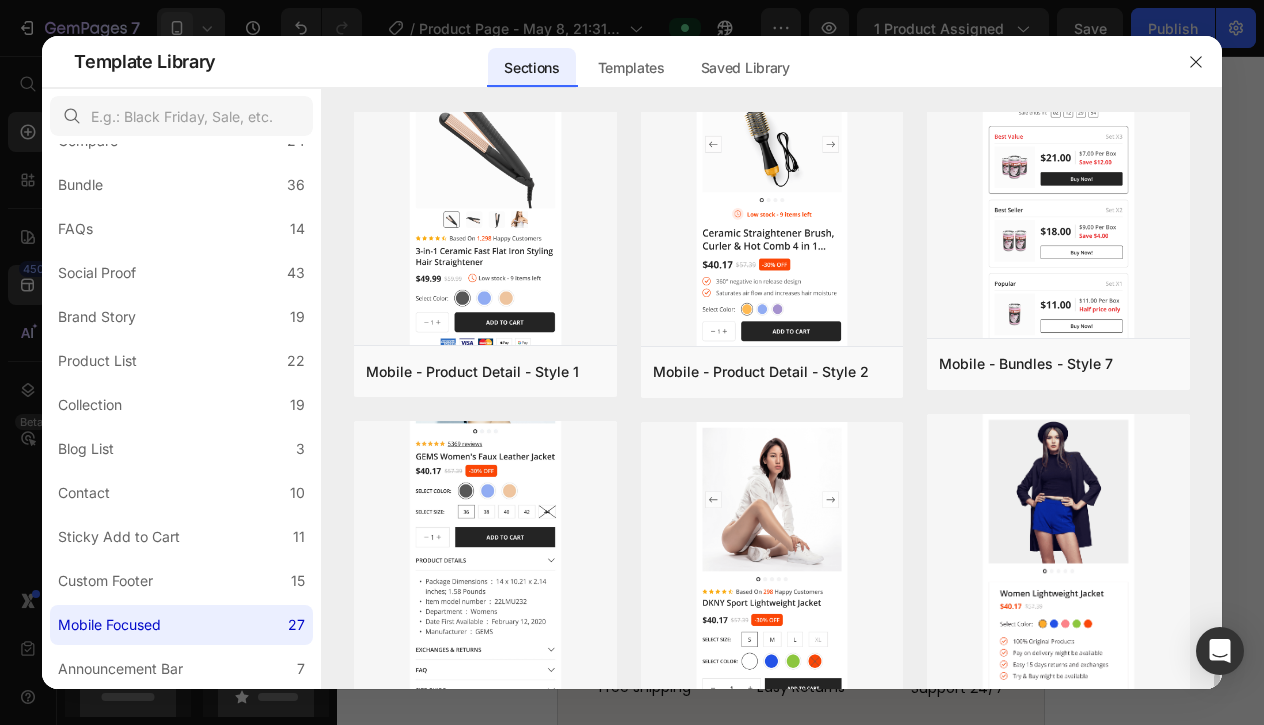 scroll, scrollTop: 2599, scrollLeft: 0, axis: vertical 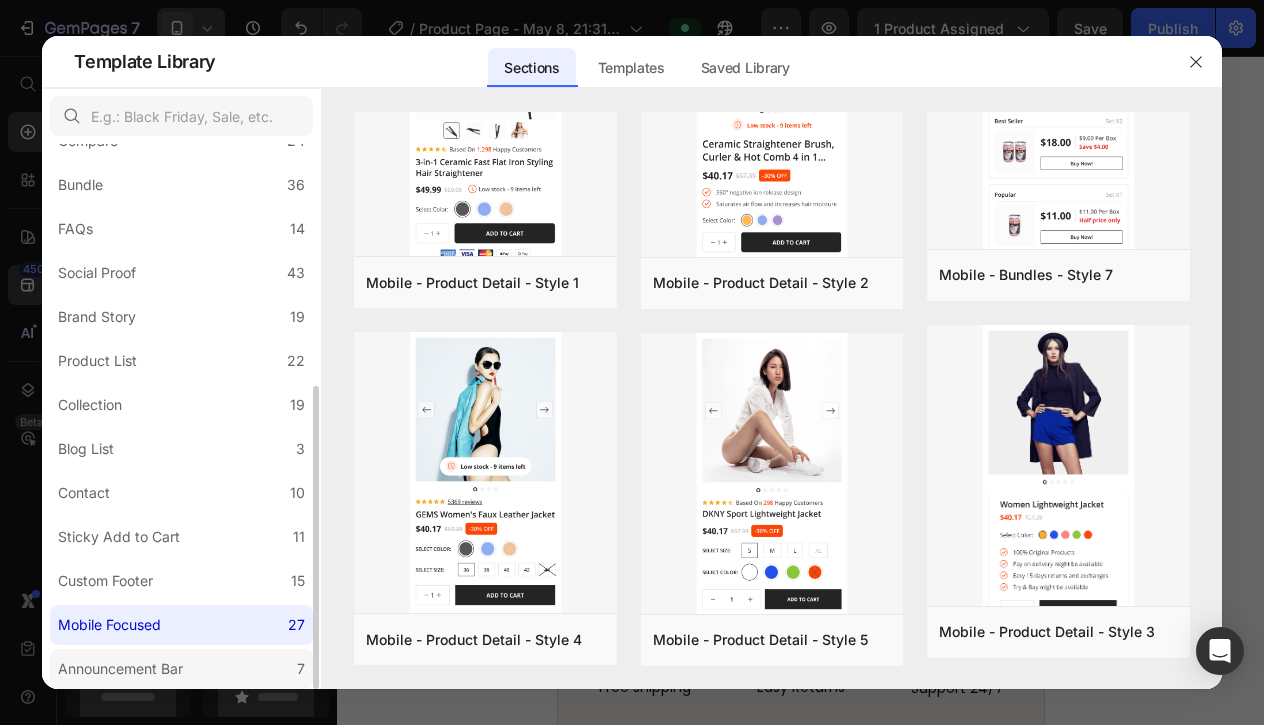 click on "Announcement Bar" at bounding box center (120, 669) 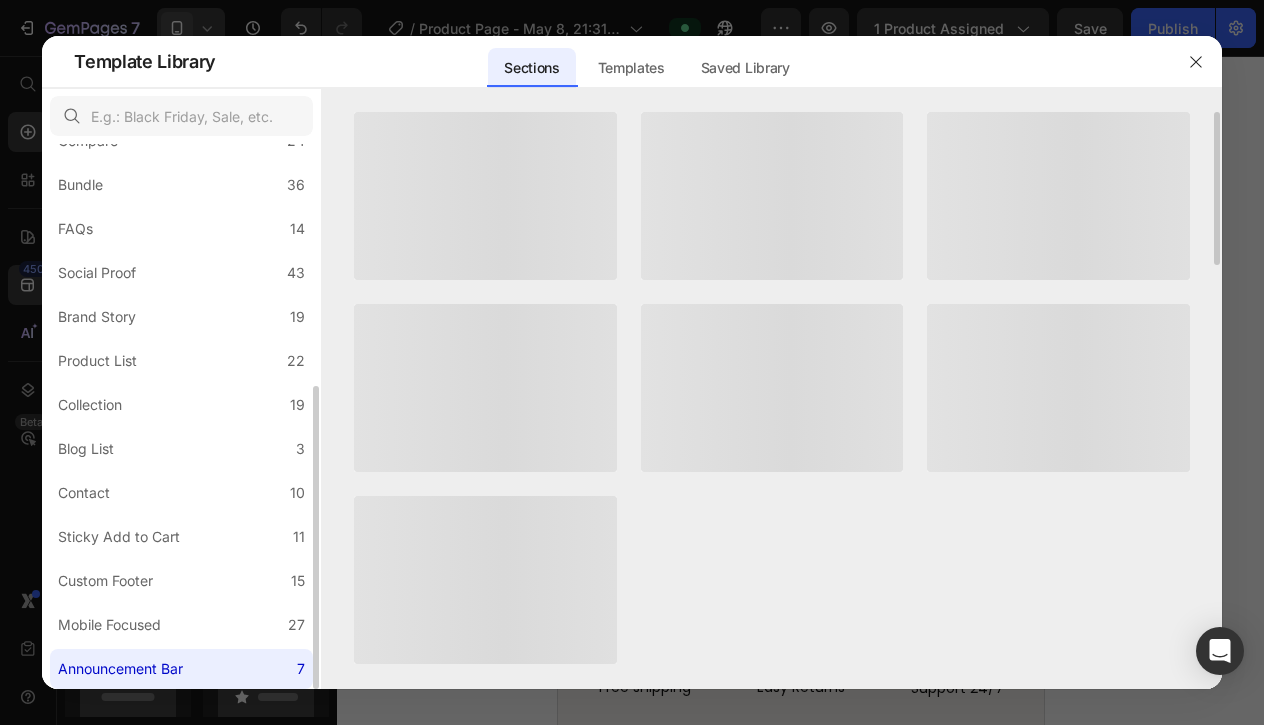 scroll, scrollTop: 0, scrollLeft: 0, axis: both 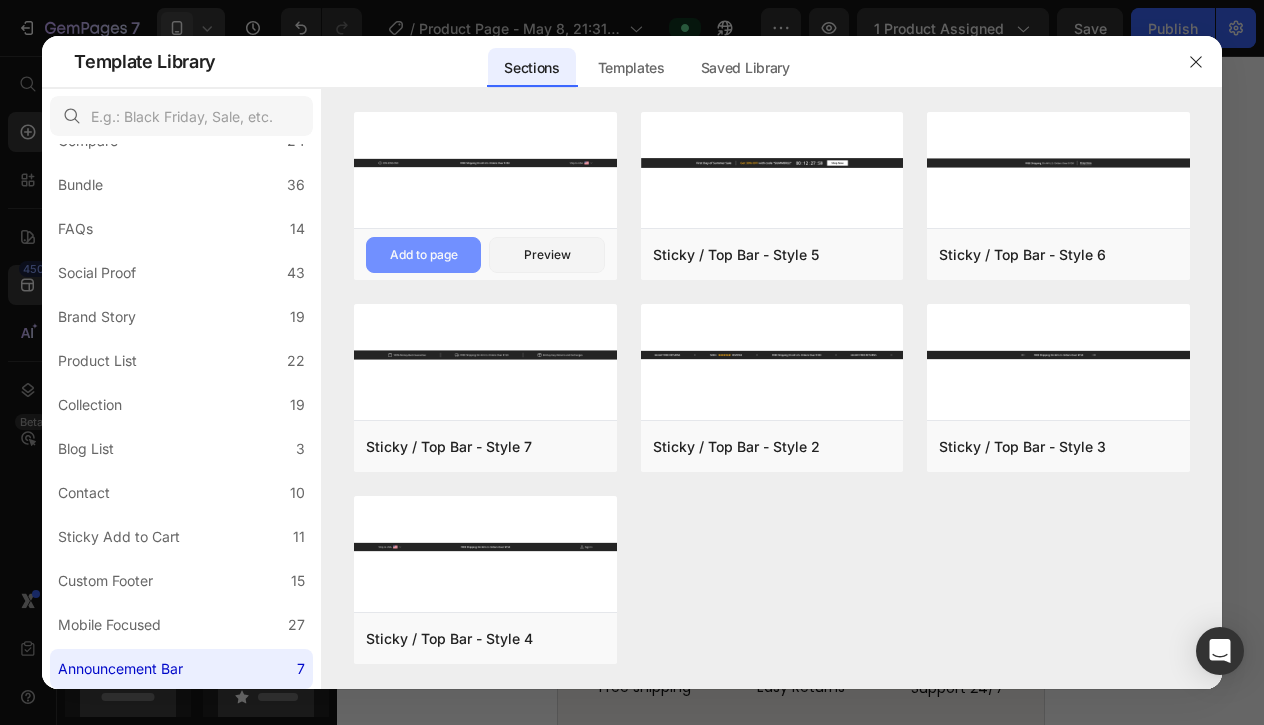 click on "Add to page" at bounding box center (424, 255) 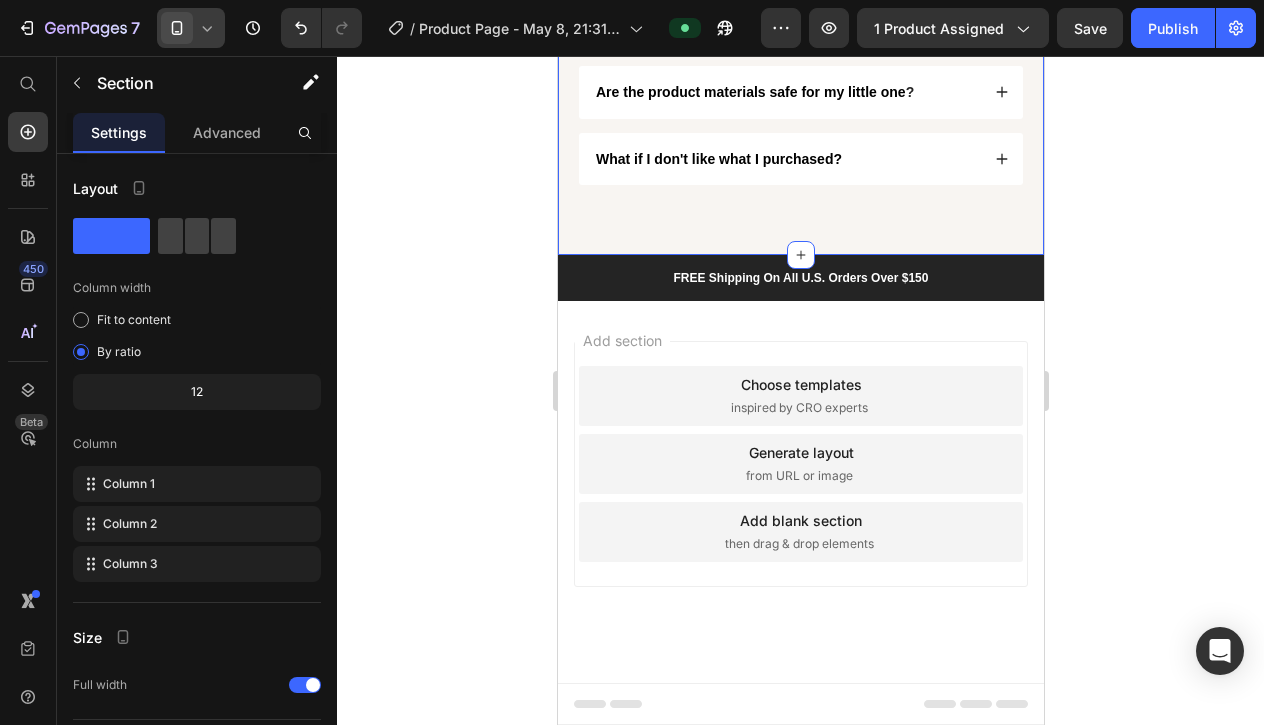 scroll, scrollTop: 6974, scrollLeft: 0, axis: vertical 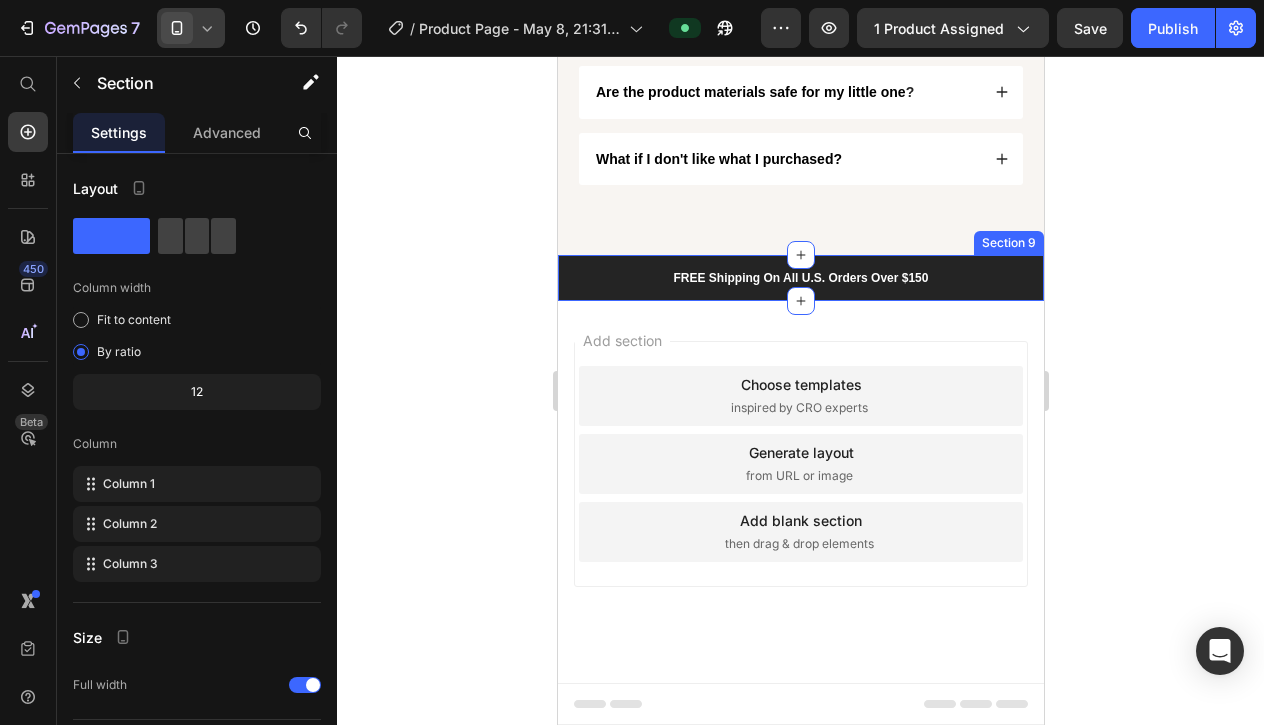 click on "Icon 999-9999-999 Text block Row FREE Shipping On All U.S. Orders Over $150 Text block Ship to USA Text block Image
Icon Row Section 9" at bounding box center [800, 278] 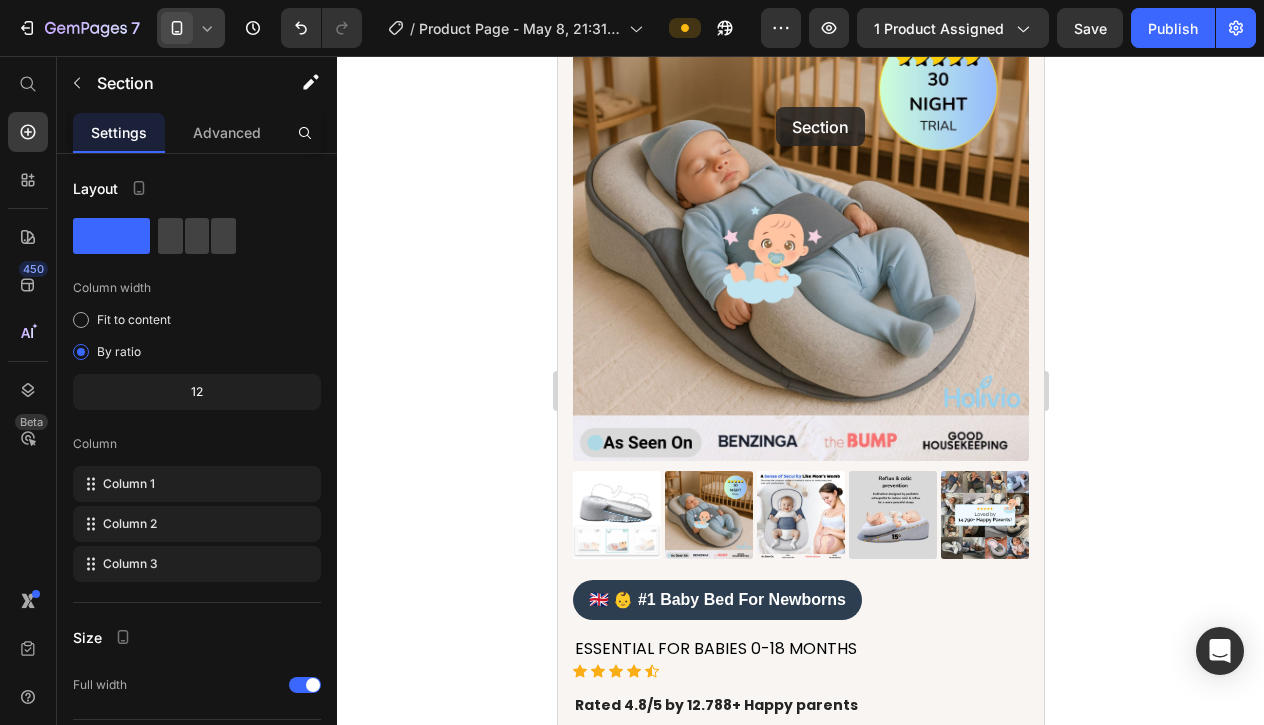 scroll, scrollTop: 0, scrollLeft: 0, axis: both 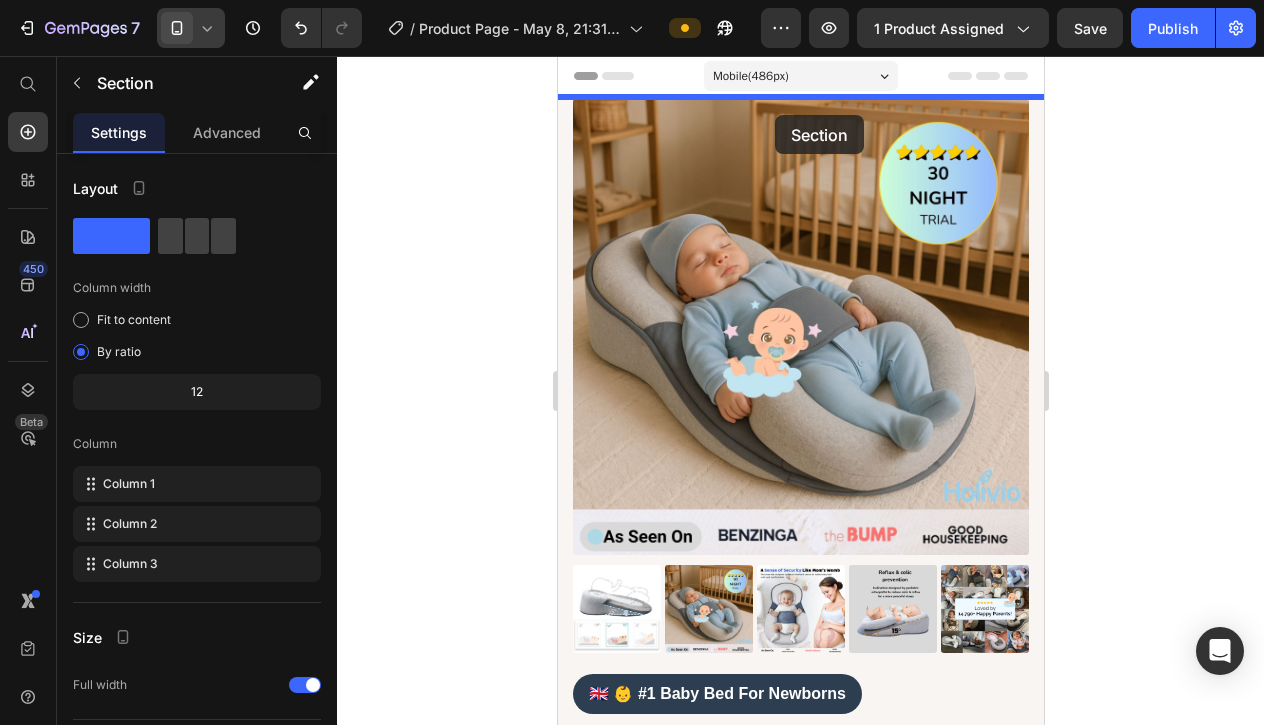 drag, startPoint x: 670, startPoint y: 521, endPoint x: 773, endPoint y: 114, distance: 419.83093 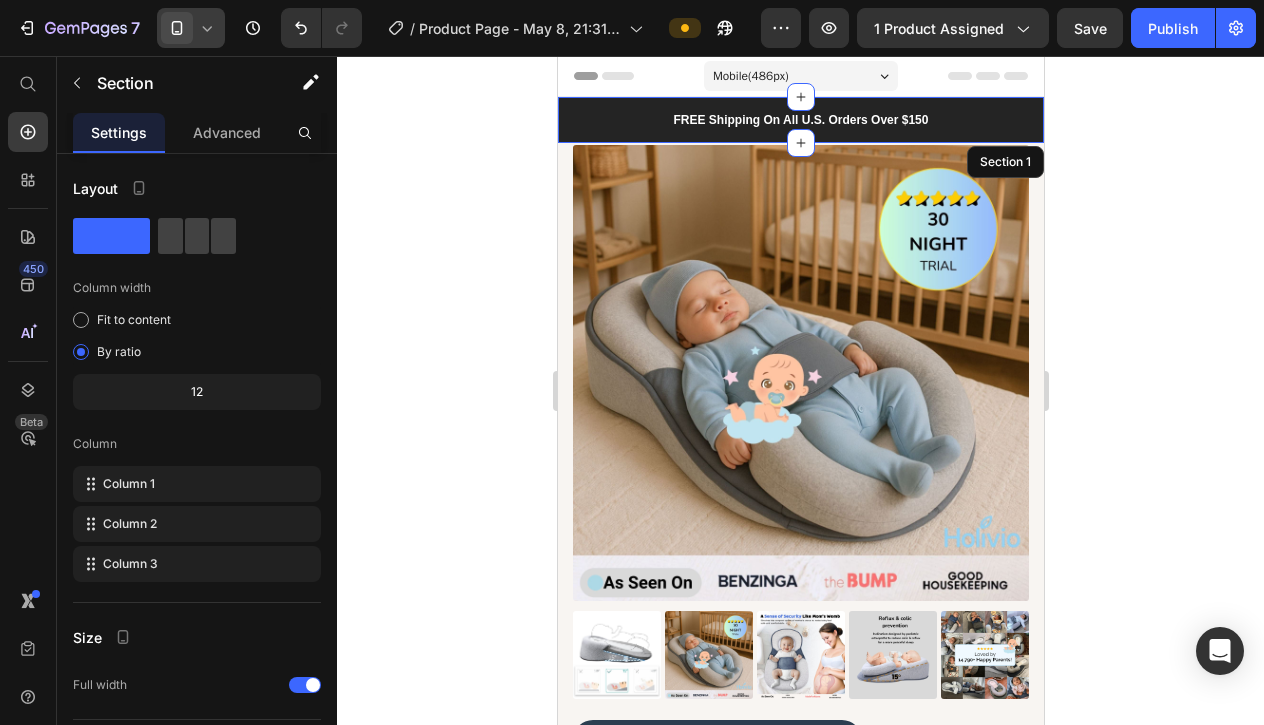 click on "Icon 999-9999-999 Text block Row FREE Shipping On All U.S. Orders Over $150 Text block Ship to USA Text block Image
Icon Row Section 1" at bounding box center [800, 120] 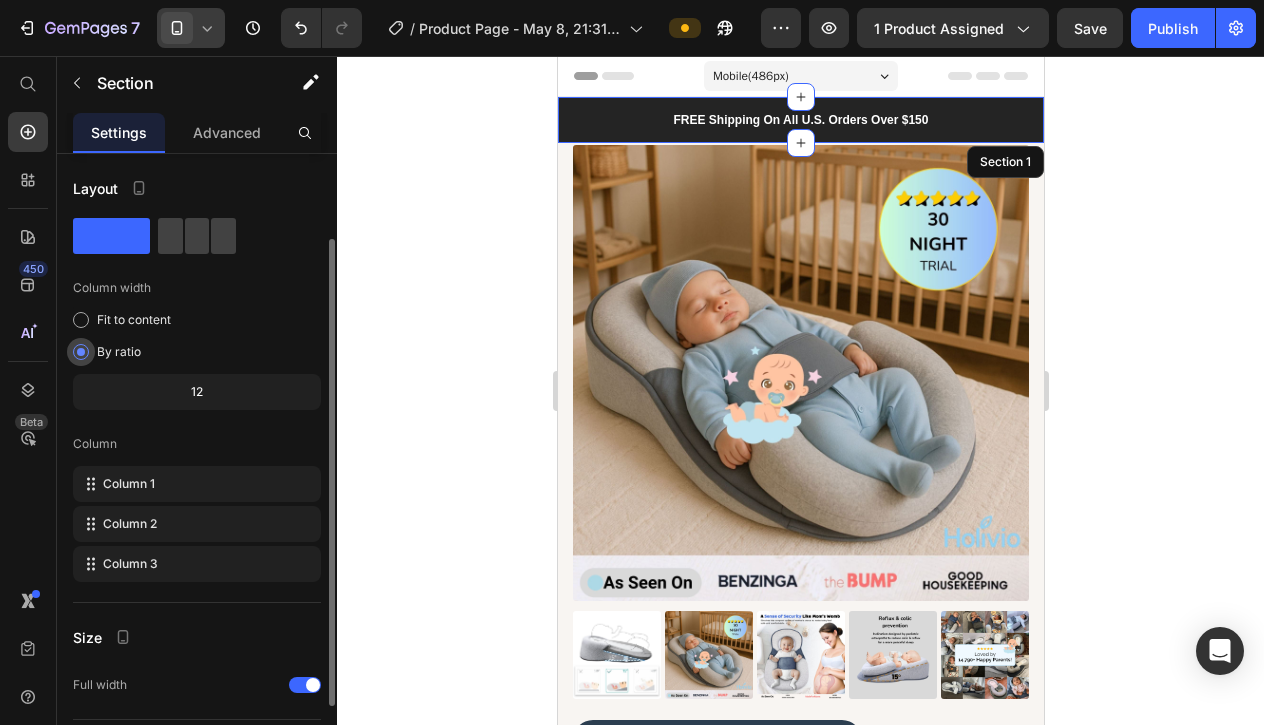 scroll, scrollTop: 216, scrollLeft: 0, axis: vertical 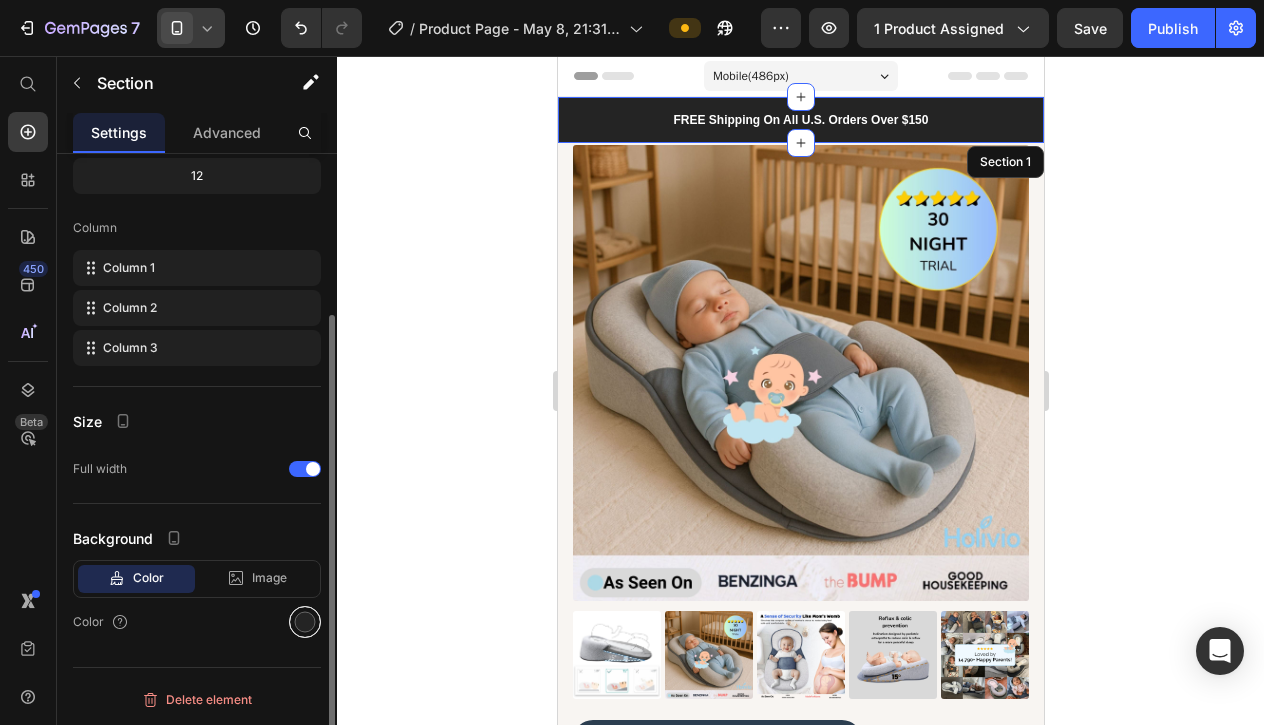 click at bounding box center (305, 622) 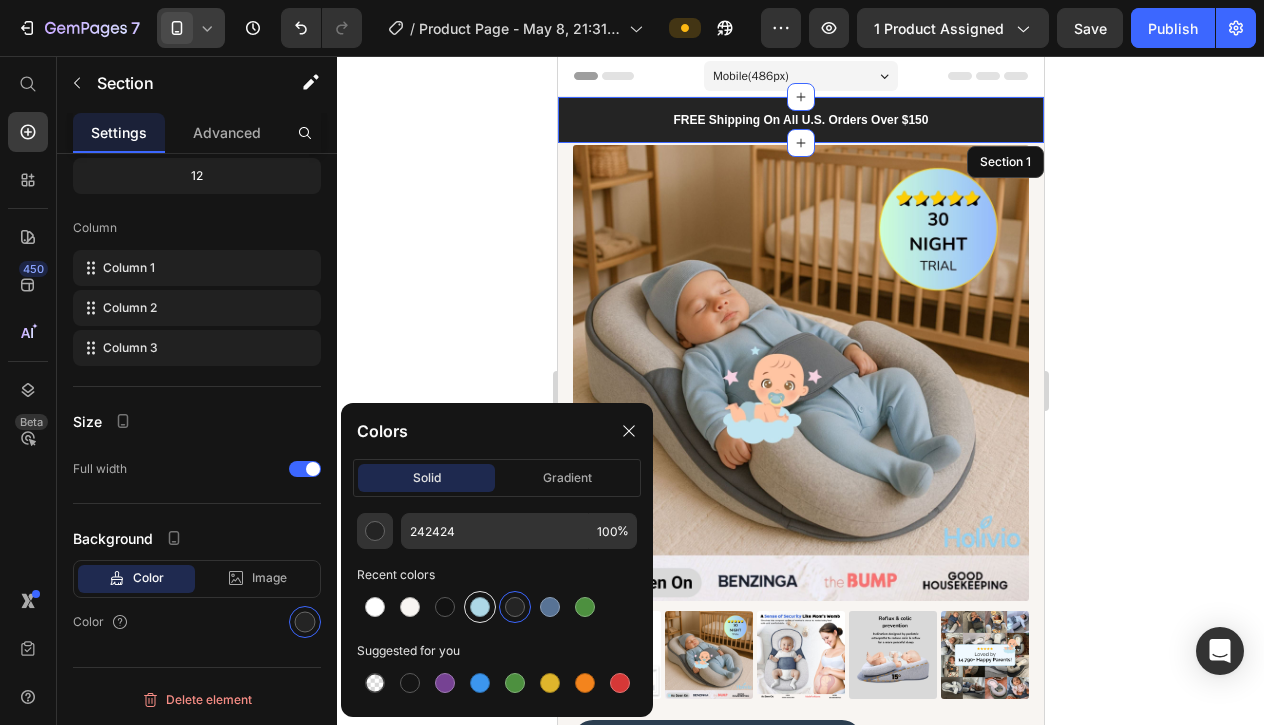 click at bounding box center (480, 607) 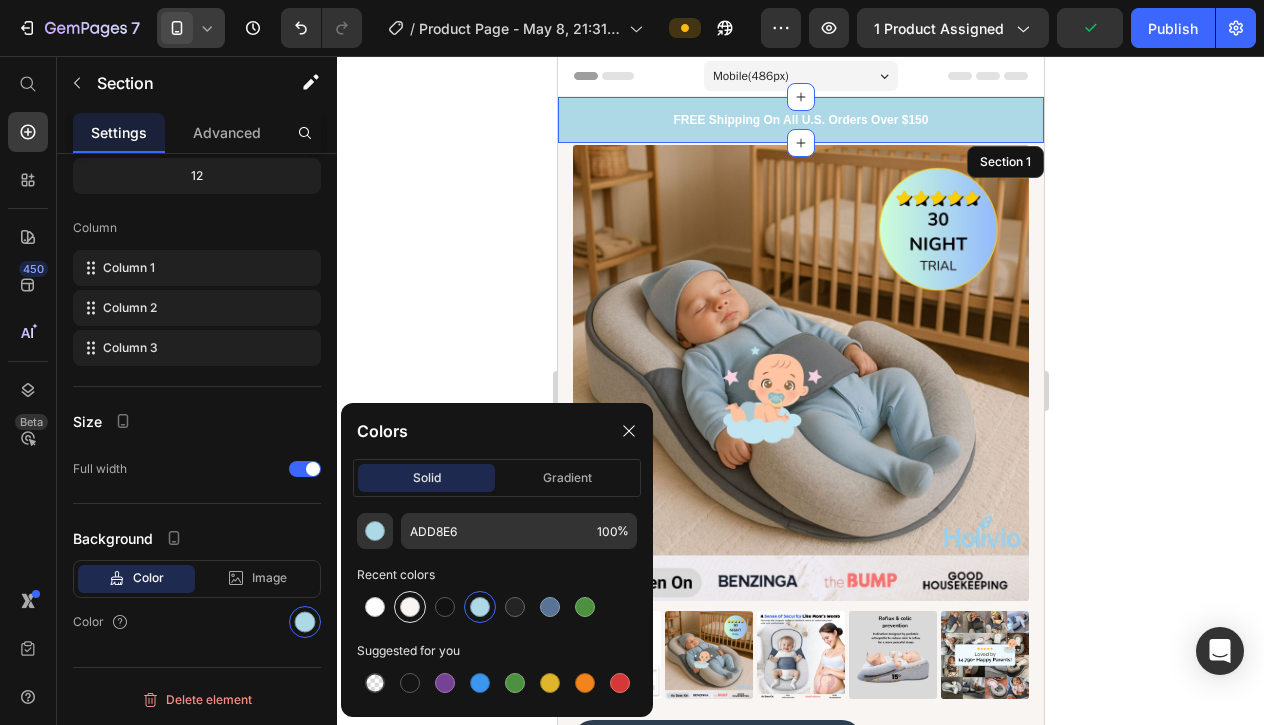 click at bounding box center (410, 607) 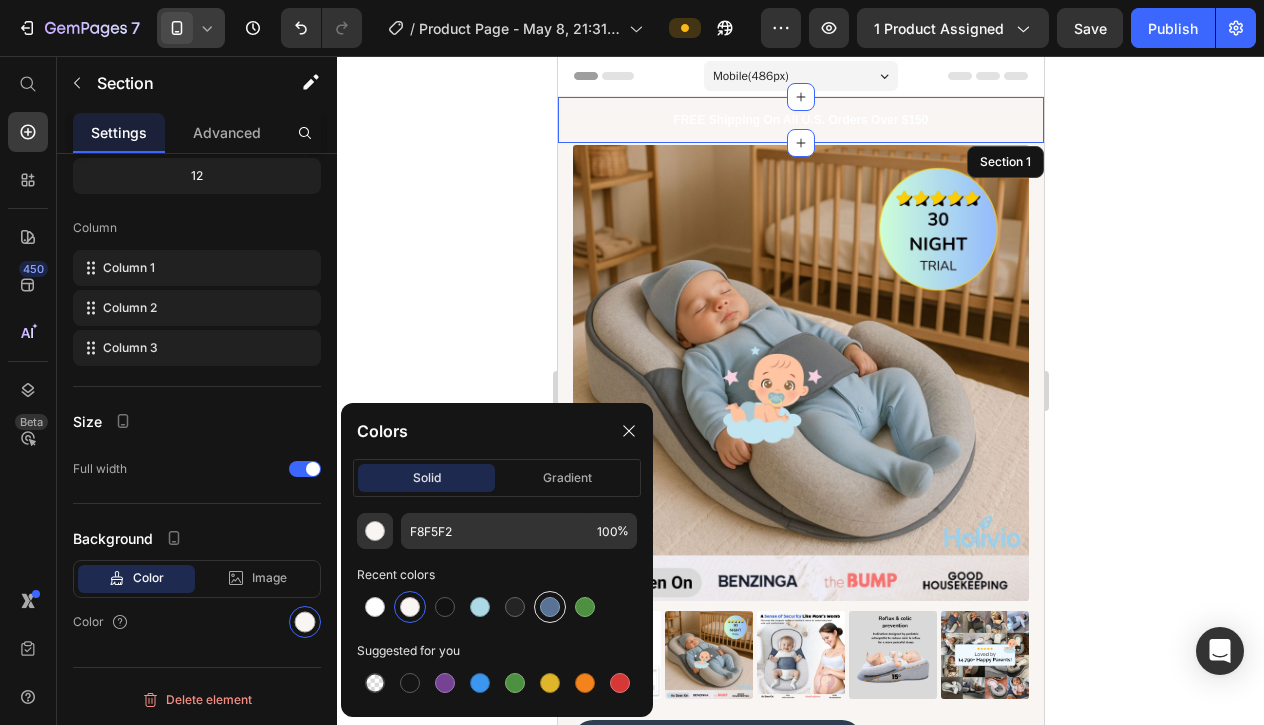 click at bounding box center (550, 607) 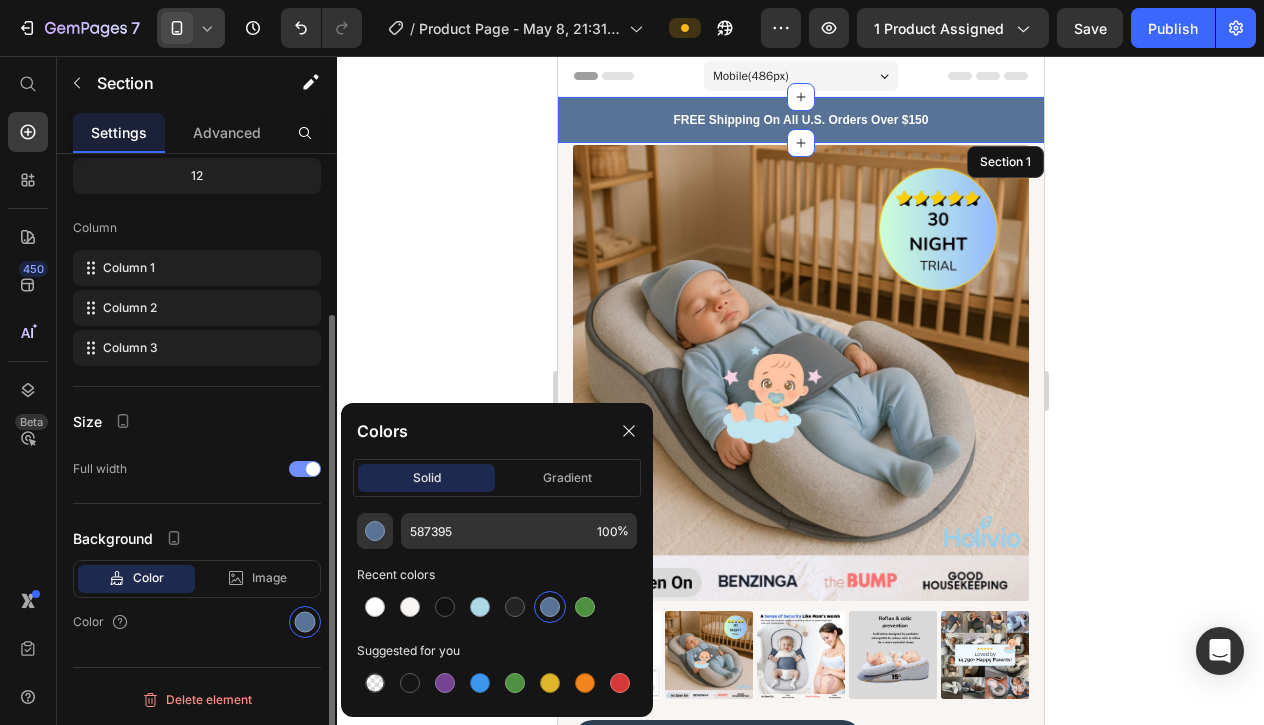 click on "Full width" 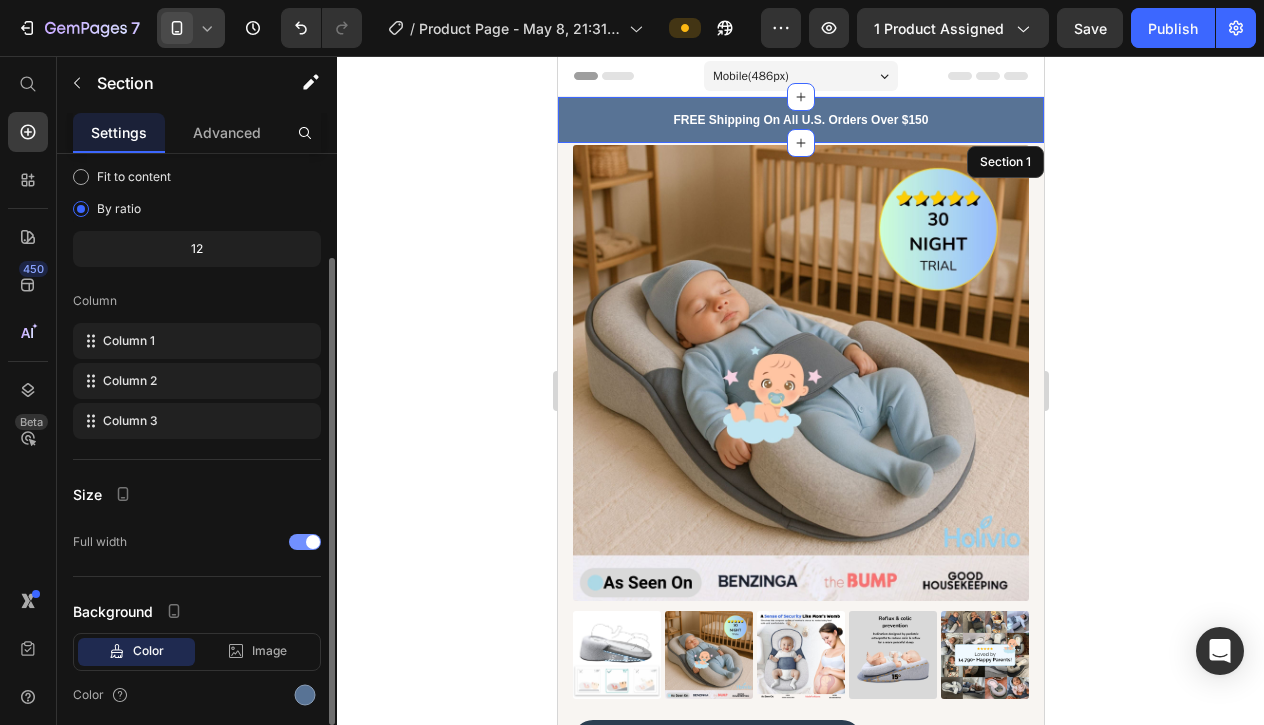 scroll, scrollTop: 142, scrollLeft: 0, axis: vertical 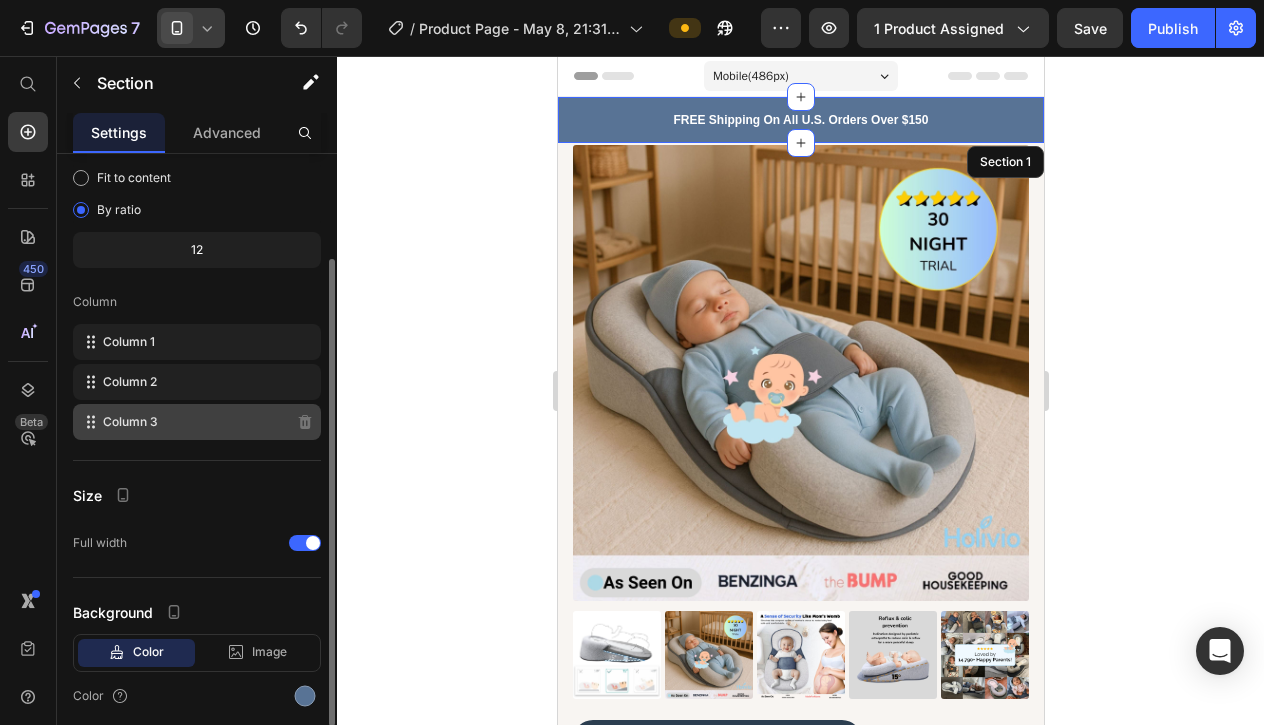 click on "Column 3" 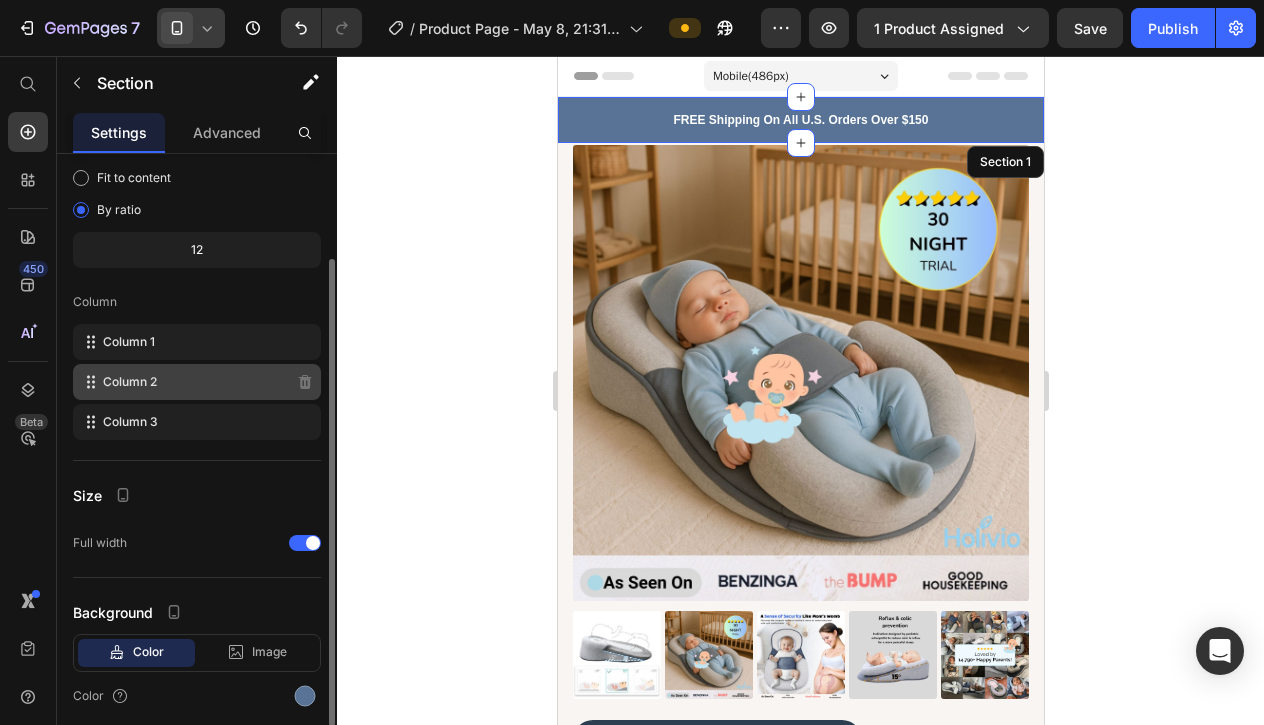 click on "Column 2" 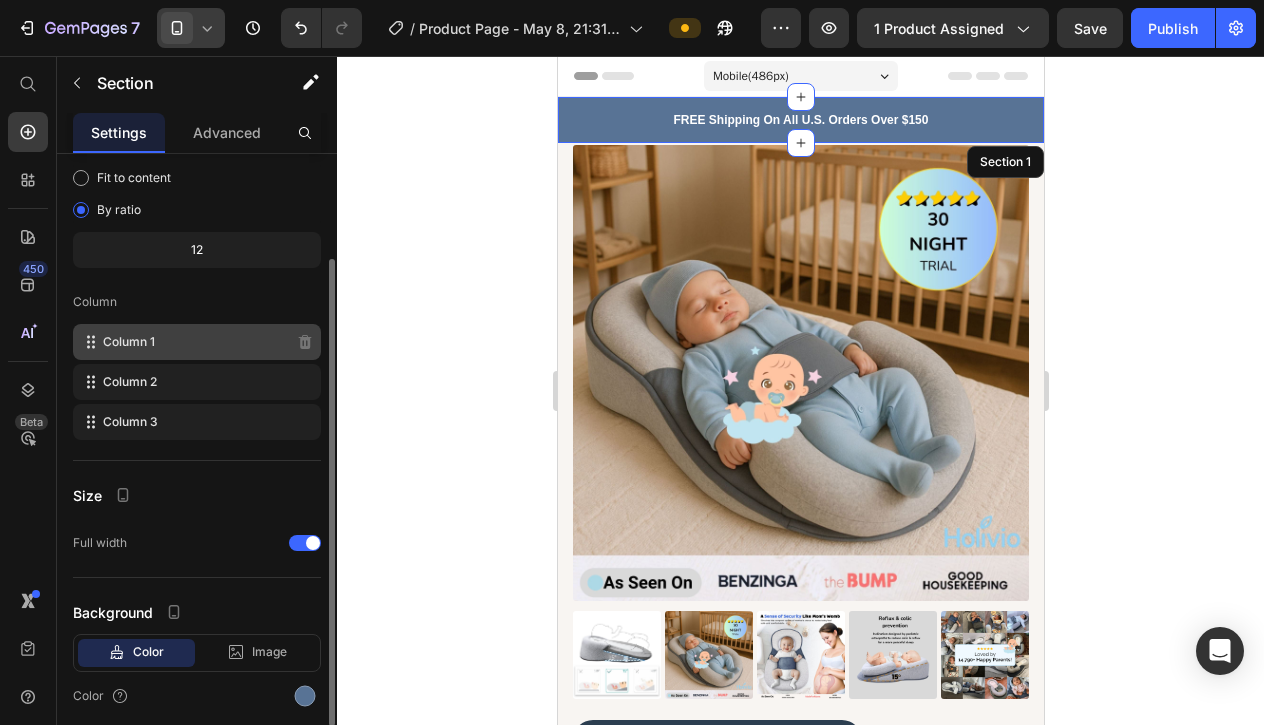 click on "Column 1" 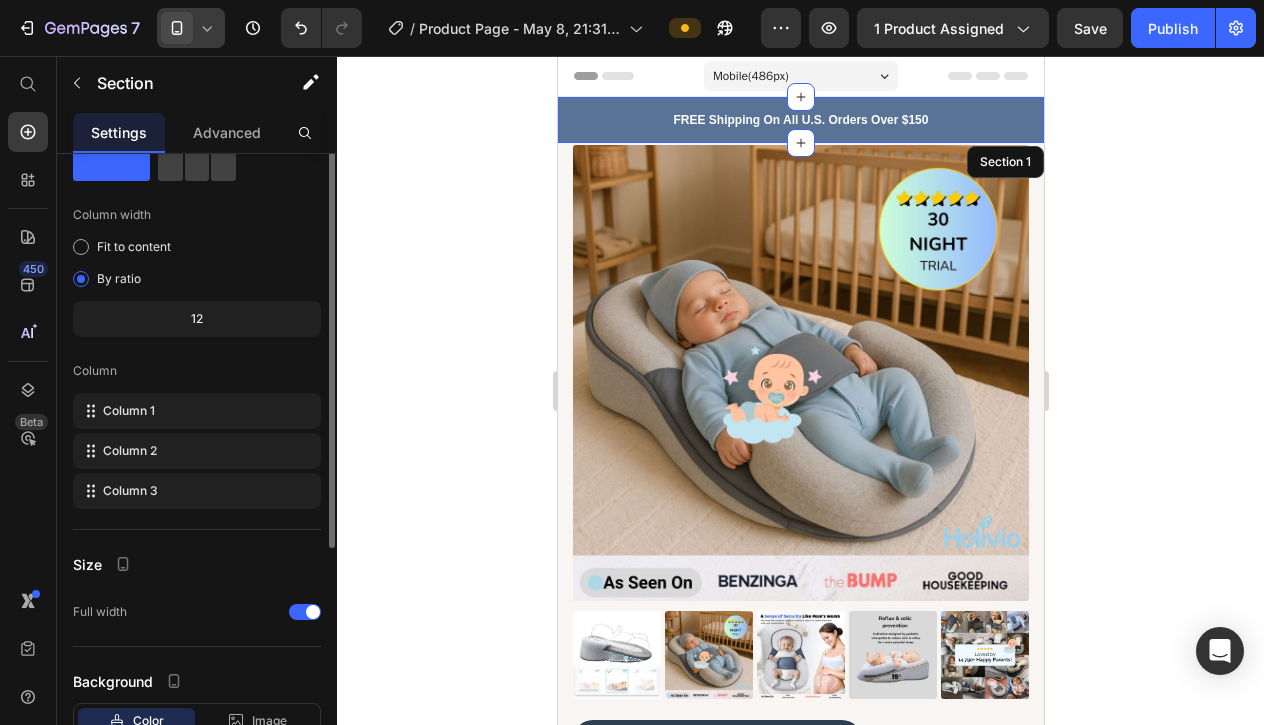 scroll, scrollTop: 0, scrollLeft: 0, axis: both 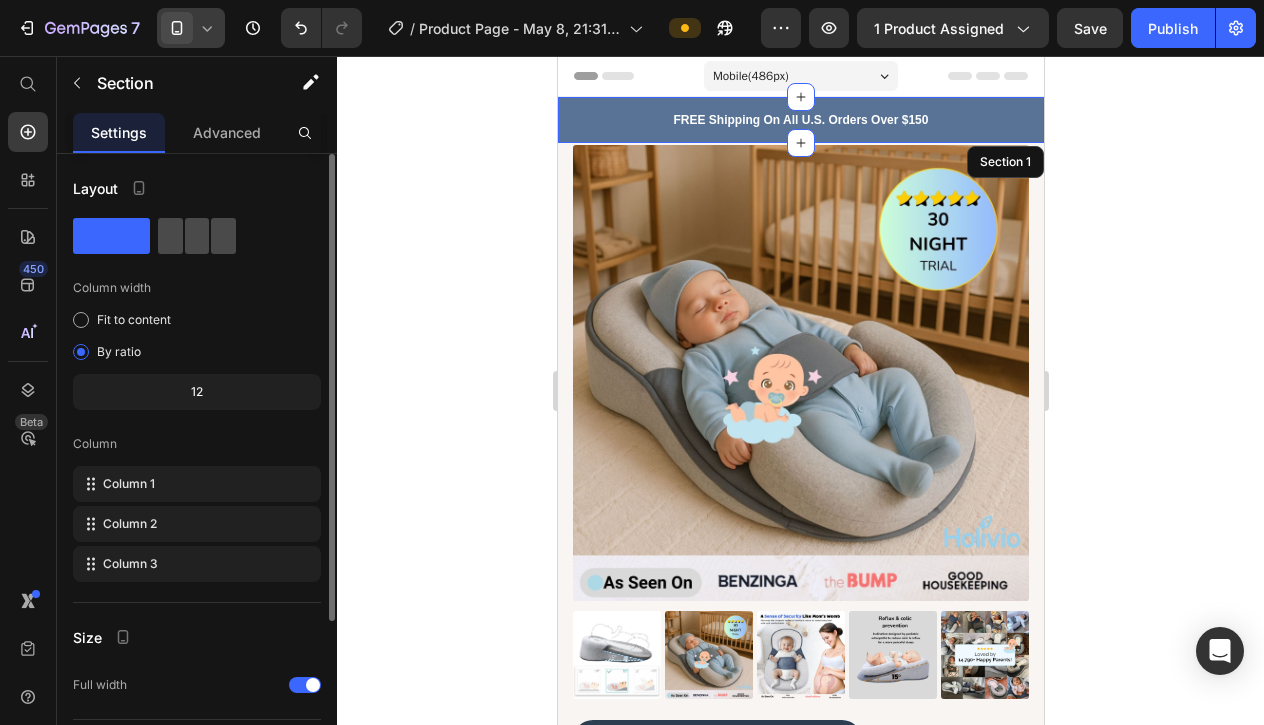 click 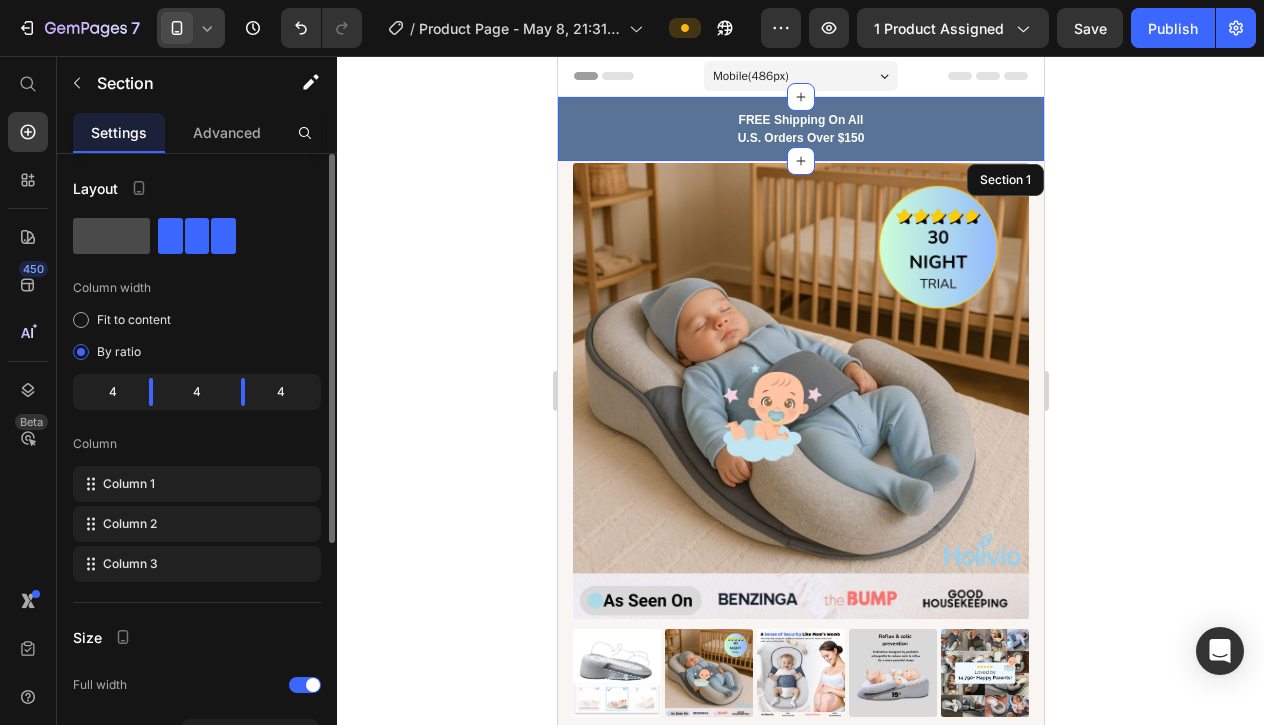 click 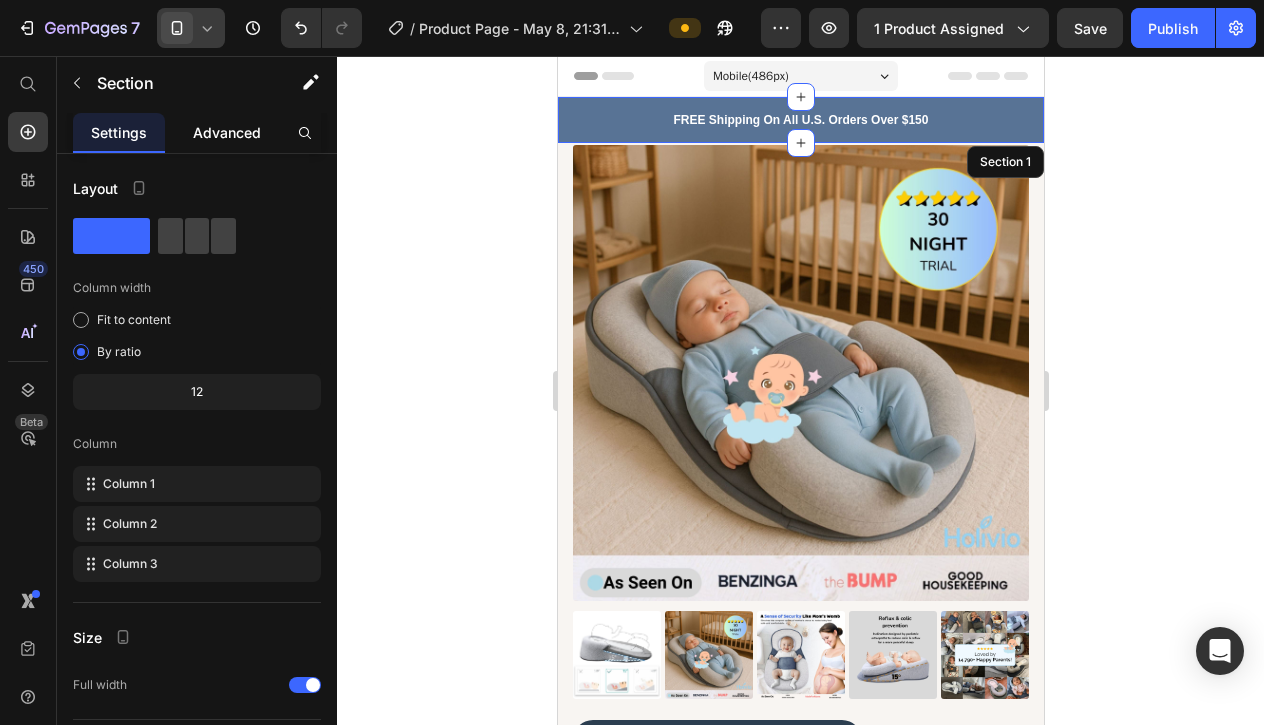 click on "Advanced" at bounding box center (227, 132) 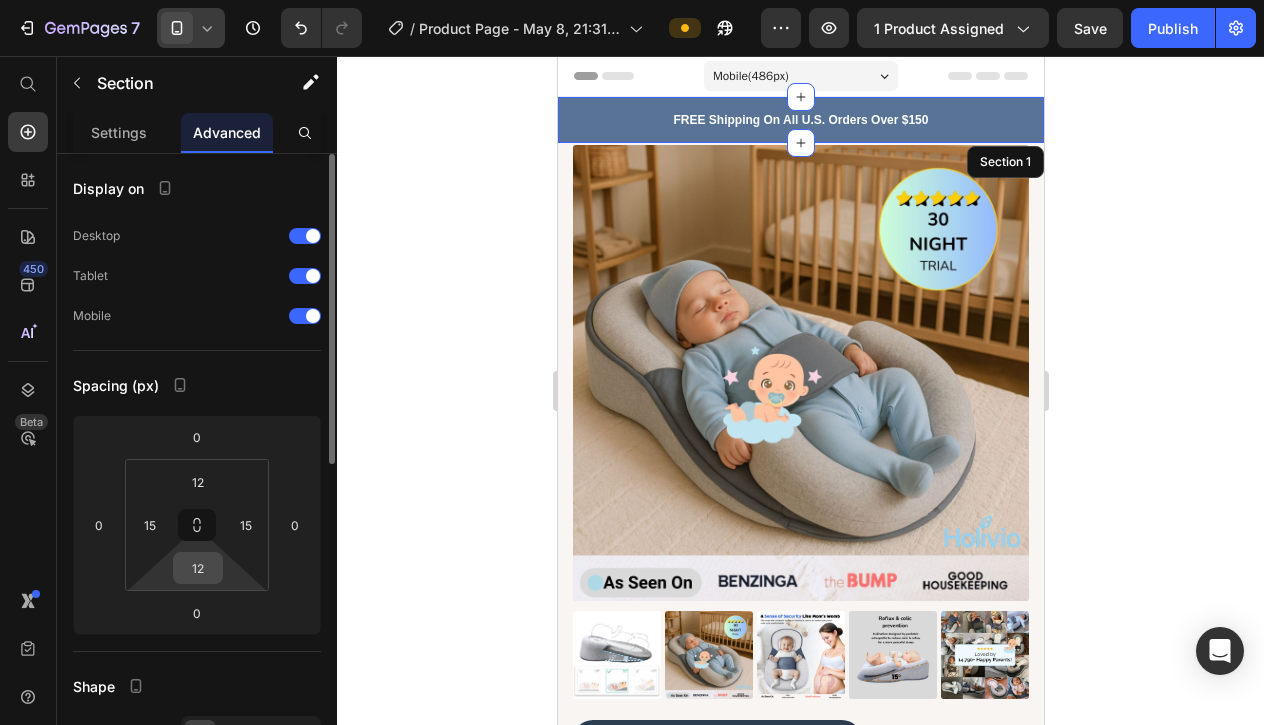 click on "12" at bounding box center [198, 568] 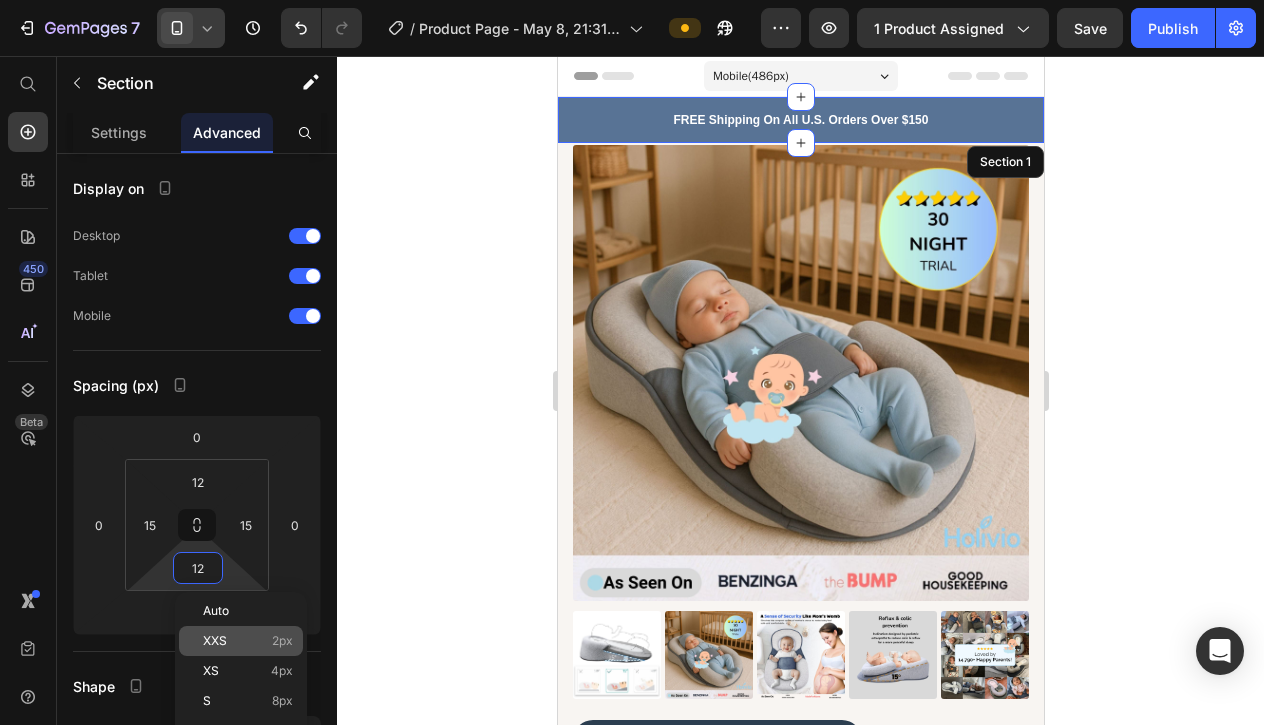 click on "XXS 2px" at bounding box center [248, 641] 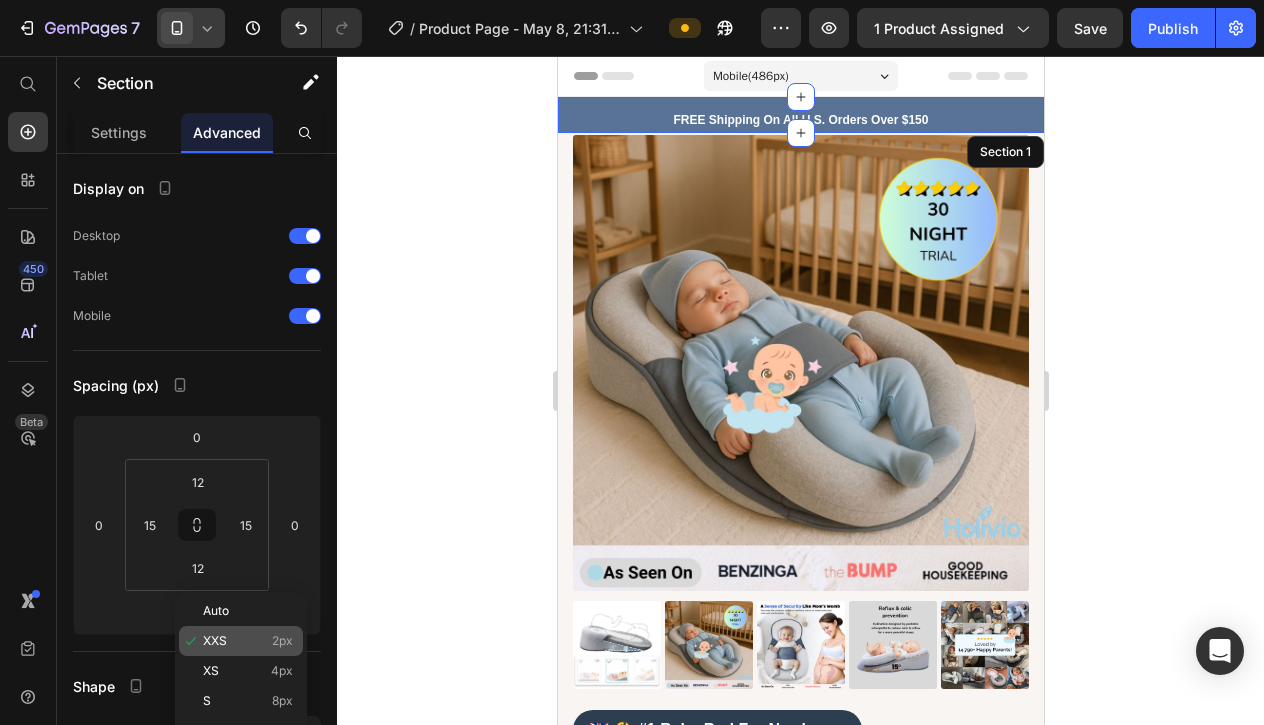 type on "2" 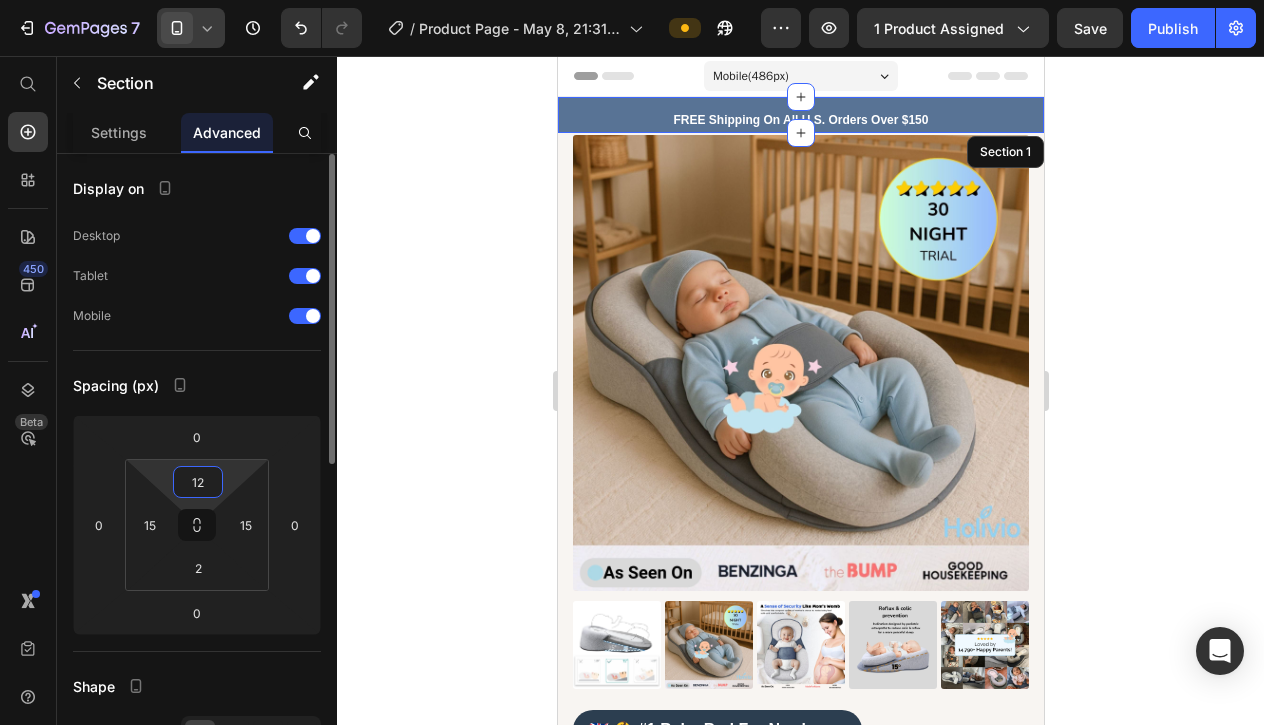 click on "12" at bounding box center (198, 482) 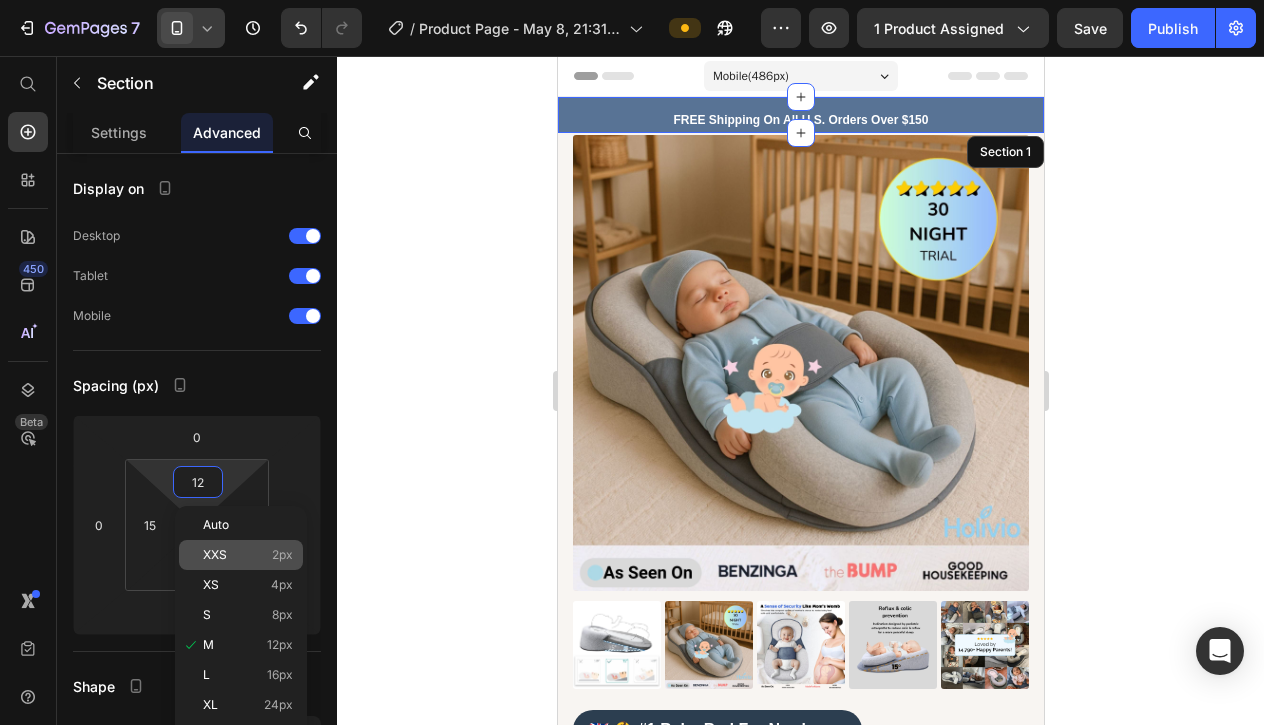 click on "XXS 2px" at bounding box center (248, 555) 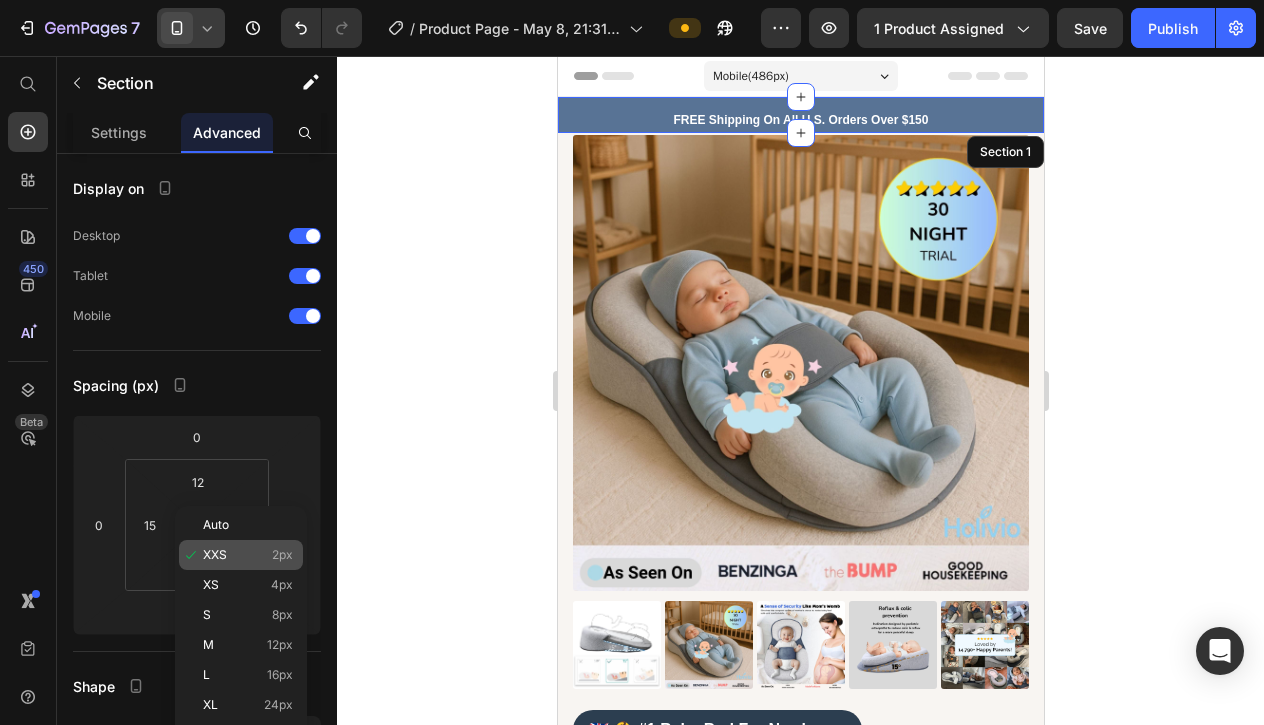 type on "2" 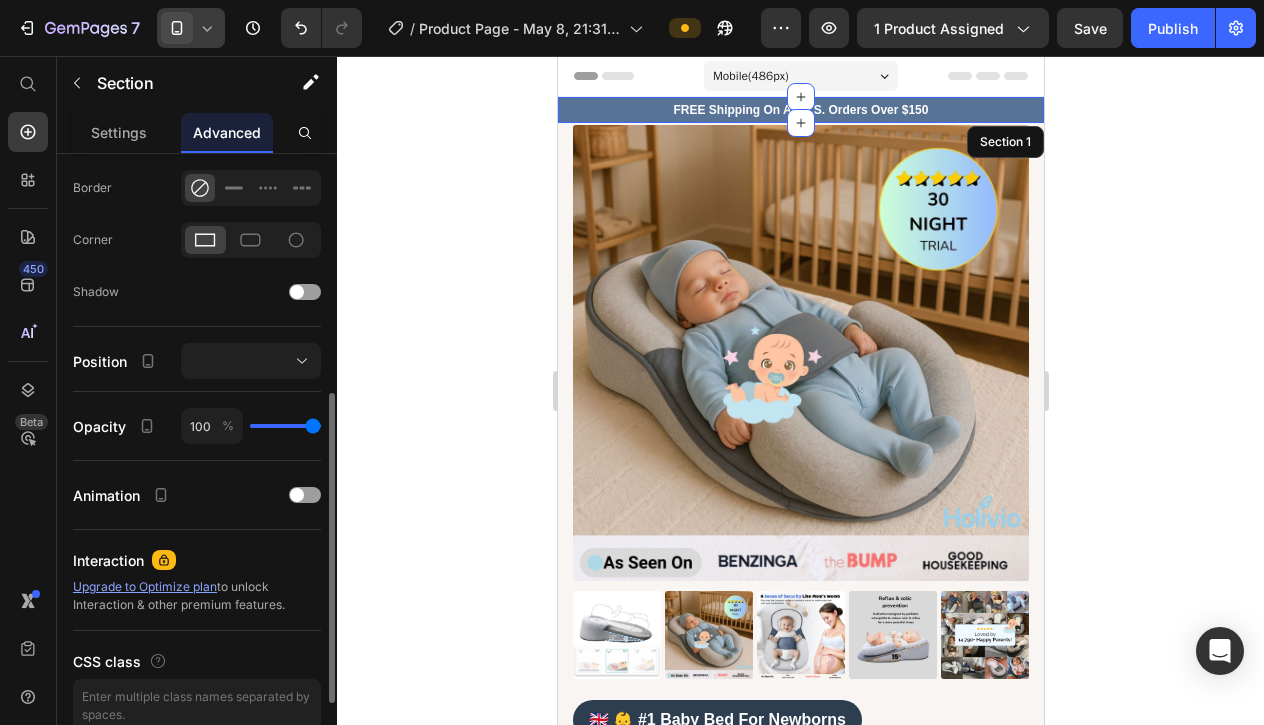 scroll, scrollTop: 524, scrollLeft: 0, axis: vertical 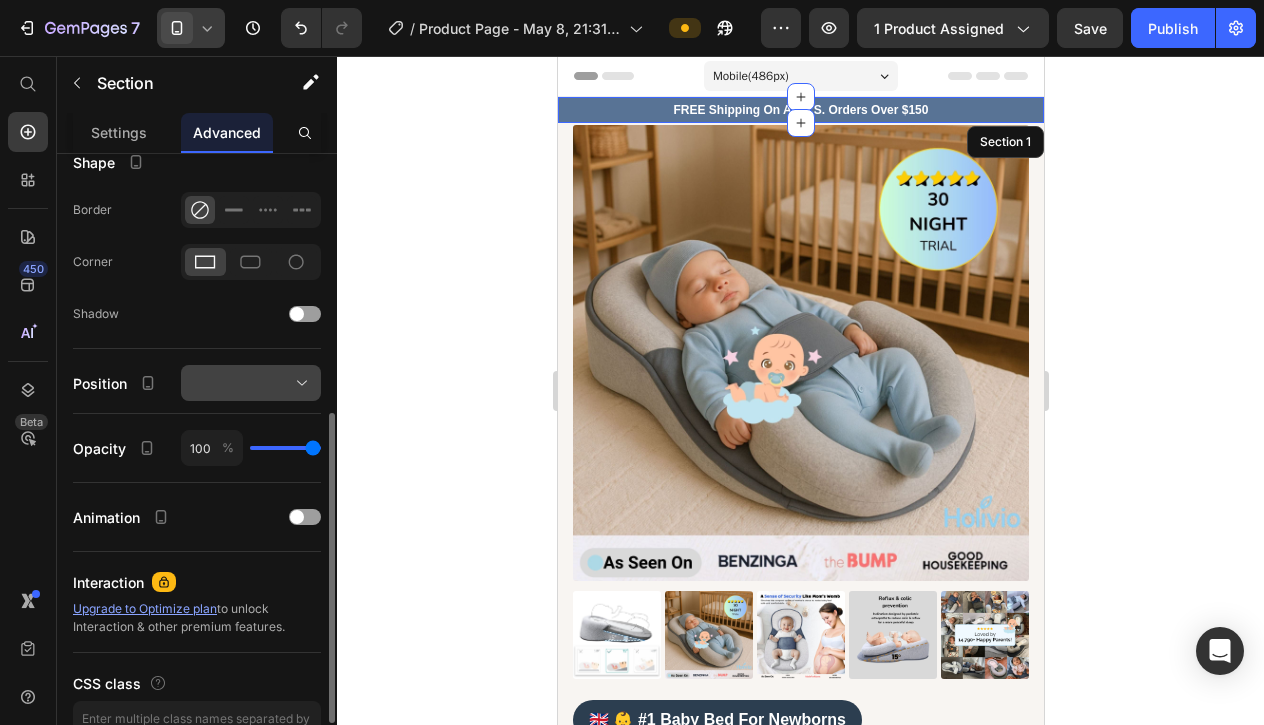 click 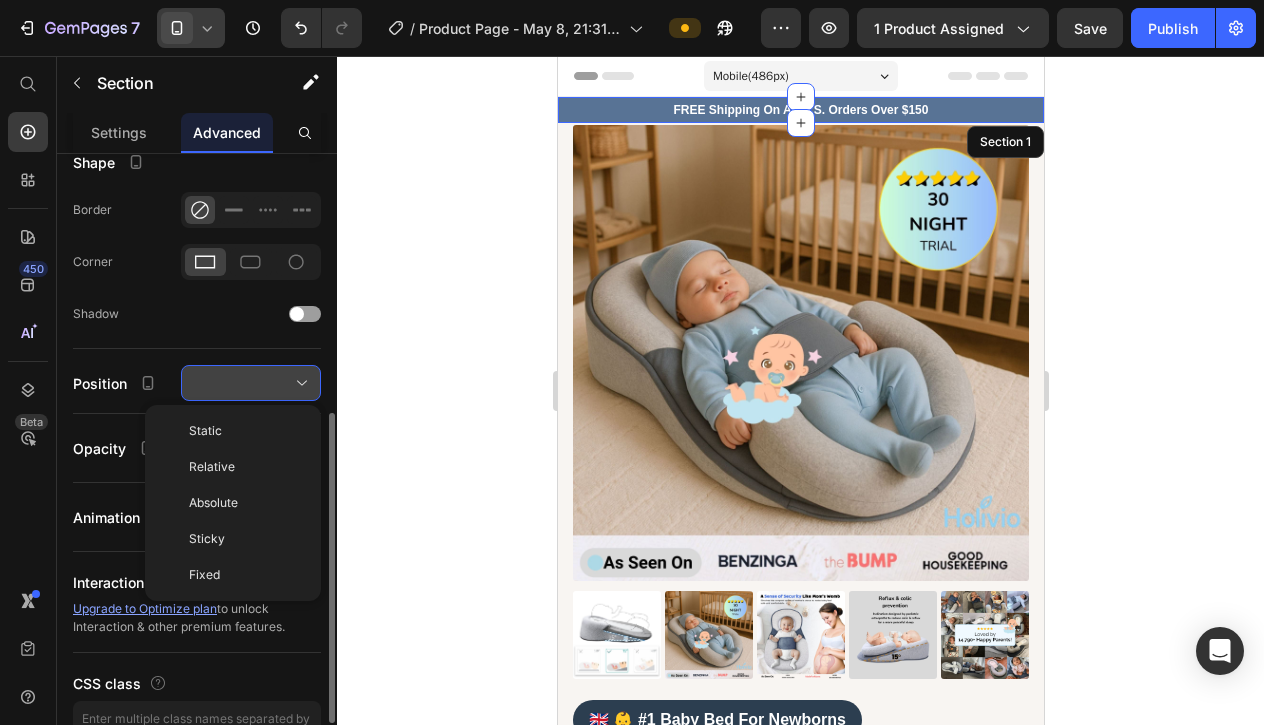 click 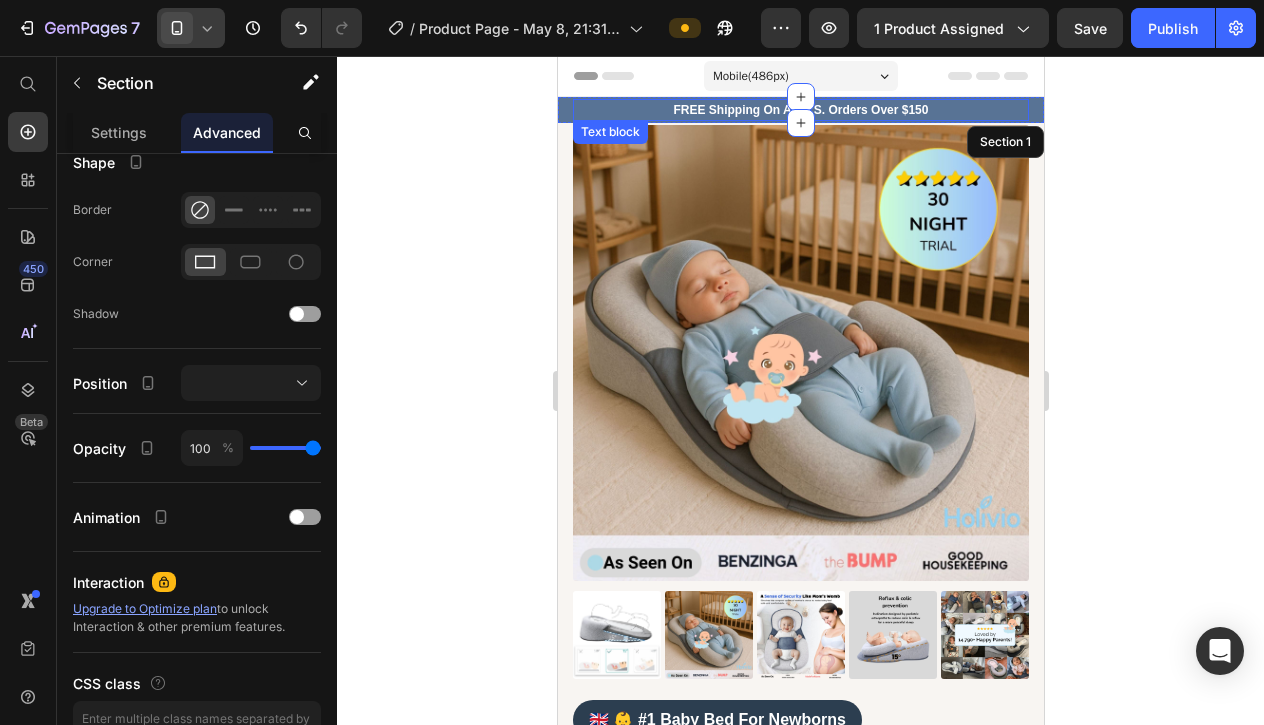 click on "FREE Shipping On All U.S. Orders Over $150" at bounding box center [800, 110] 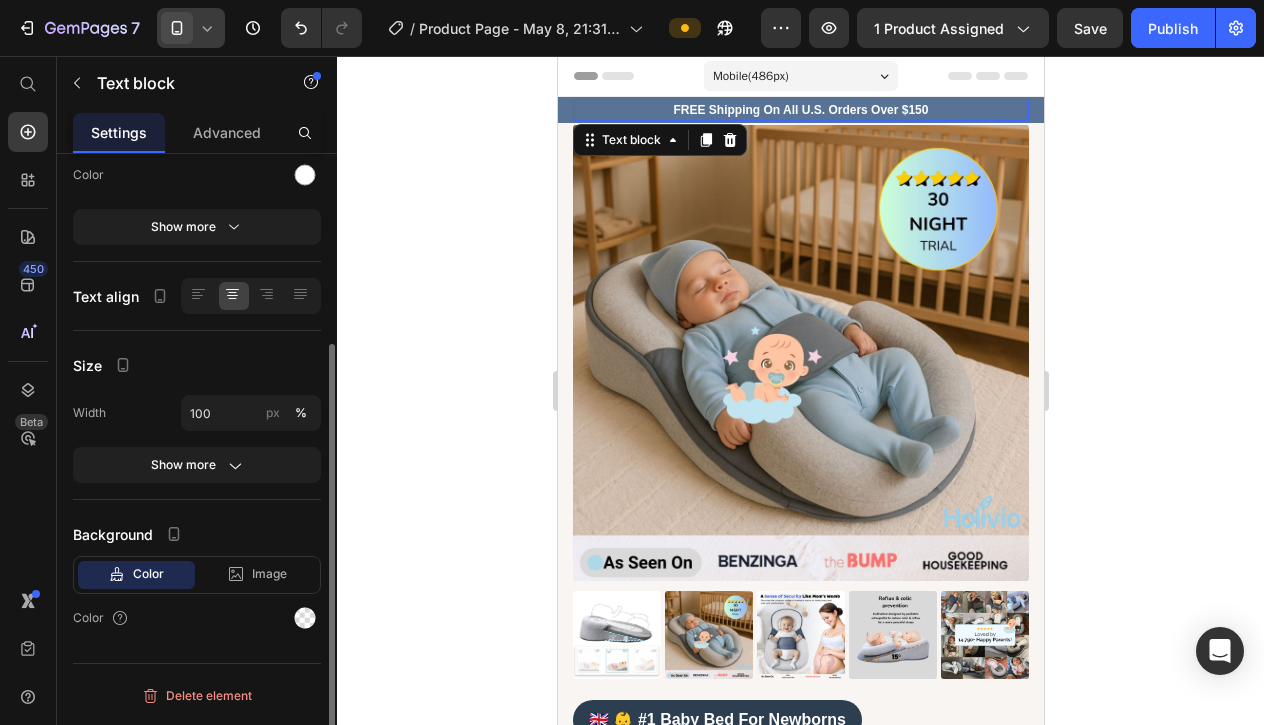 scroll, scrollTop: 0, scrollLeft: 0, axis: both 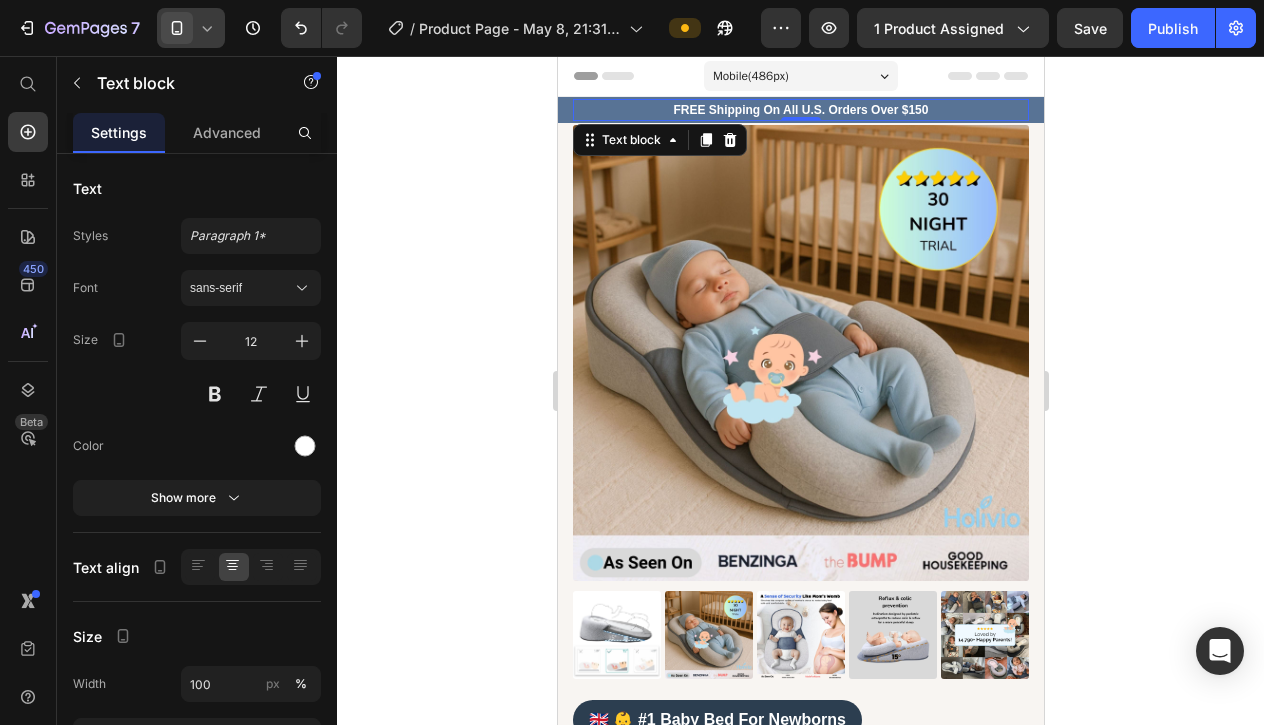 click on "FREE Shipping On All U.S. Orders Over $150" at bounding box center (800, 110) 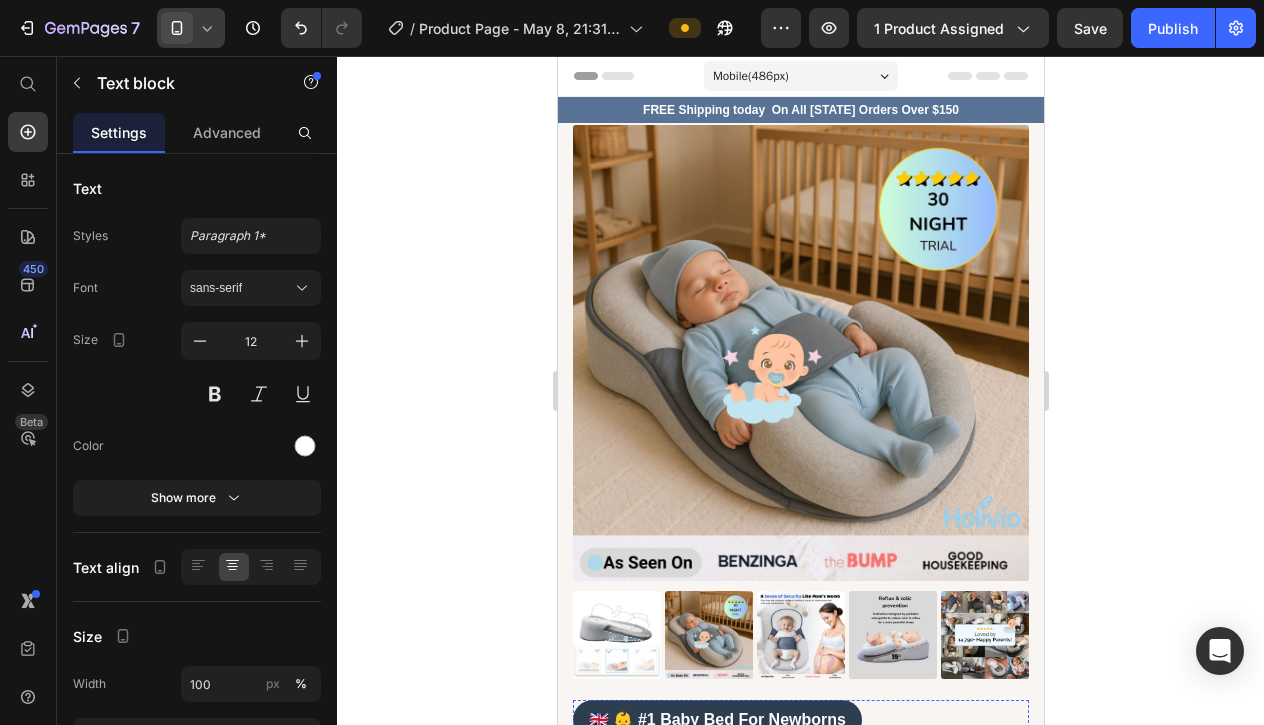 scroll, scrollTop: 0, scrollLeft: 0, axis: both 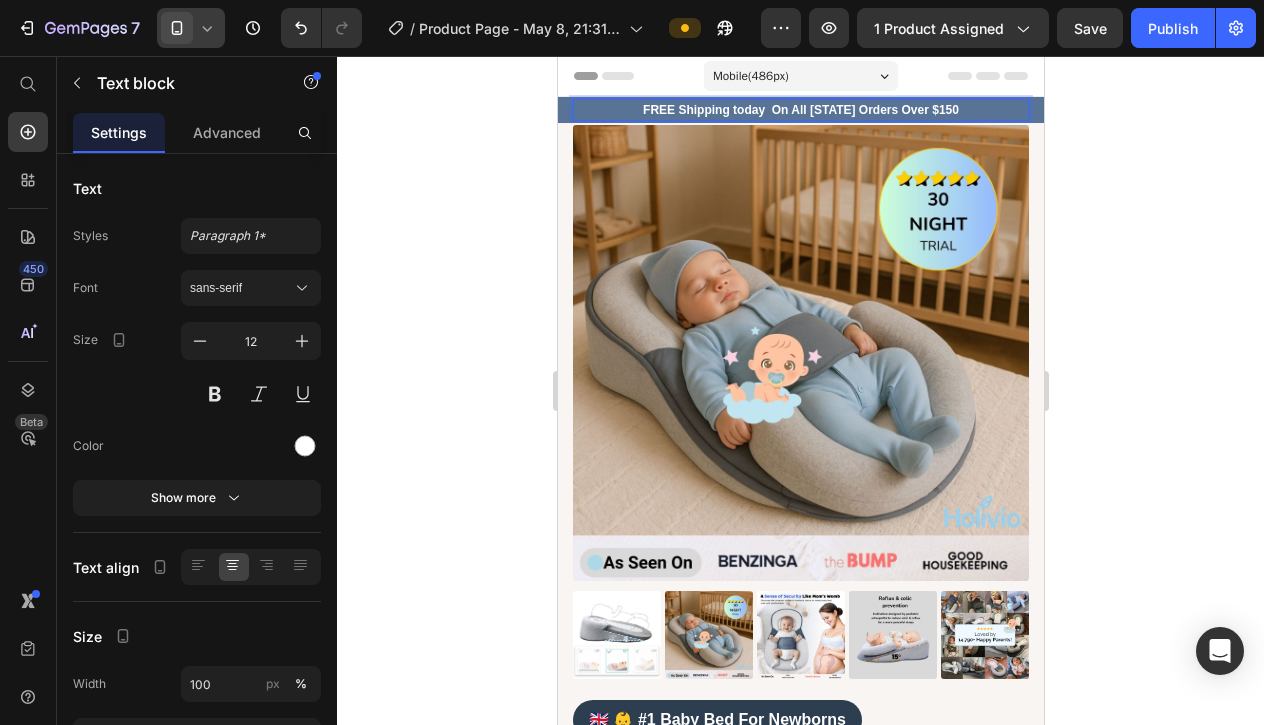 click on "FREE Shipping today  On All U.S. Orders Over $150" at bounding box center [800, 110] 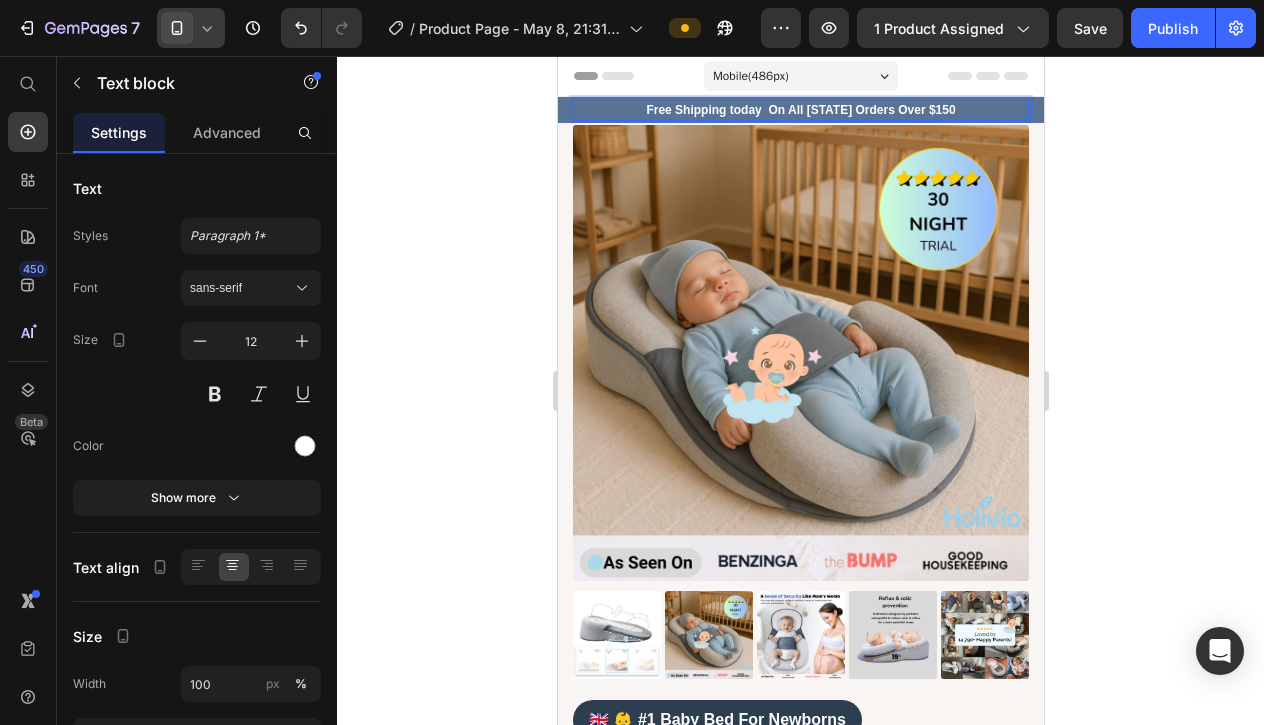 click on "Free Shipping today  On All U.S. Orders Over $150" at bounding box center [800, 110] 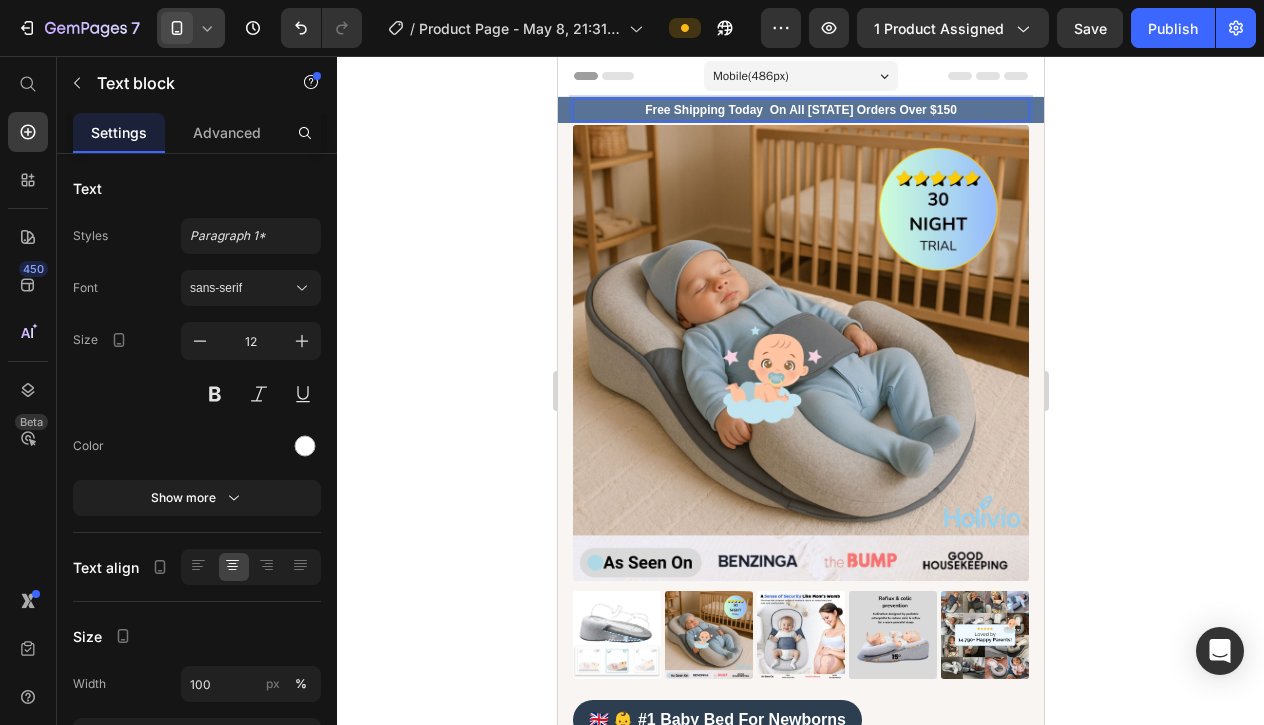 click on "Free Shipping Today  On All U.S. Orders Over $150" at bounding box center [800, 110] 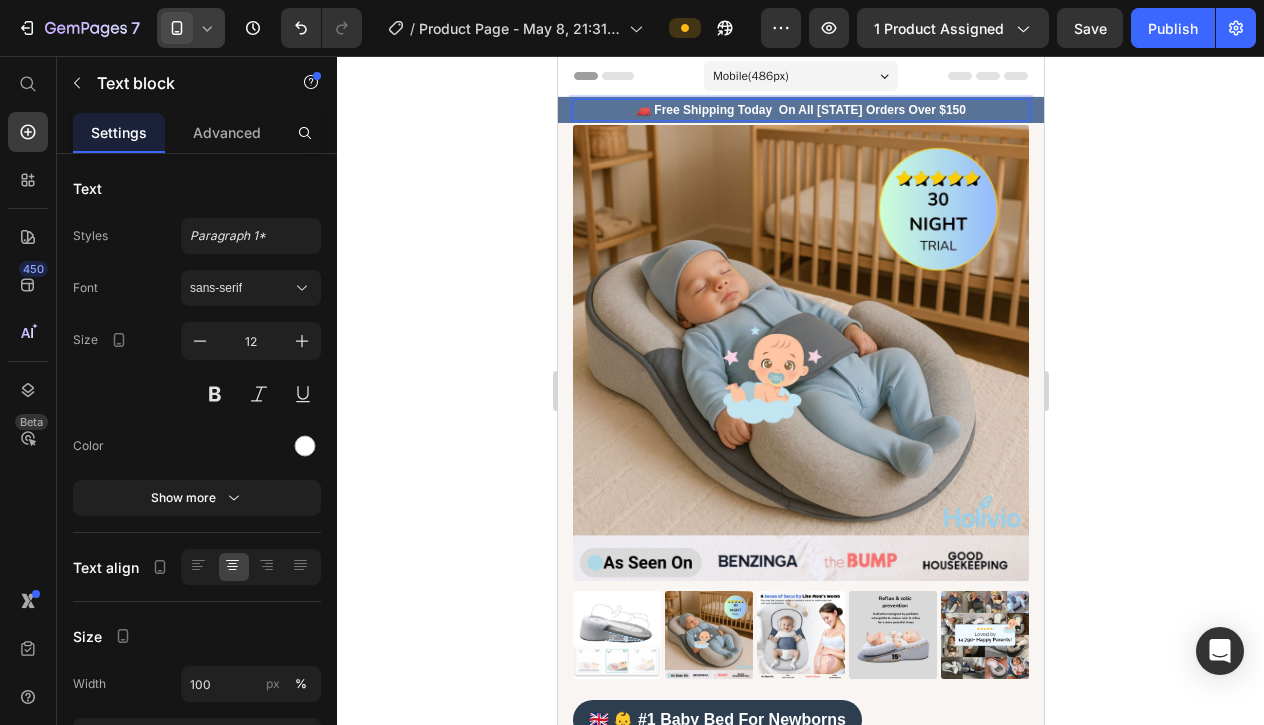 click on "🚛 Free Shipping Today  On All U.S. Orders Over $150" at bounding box center (800, 110) 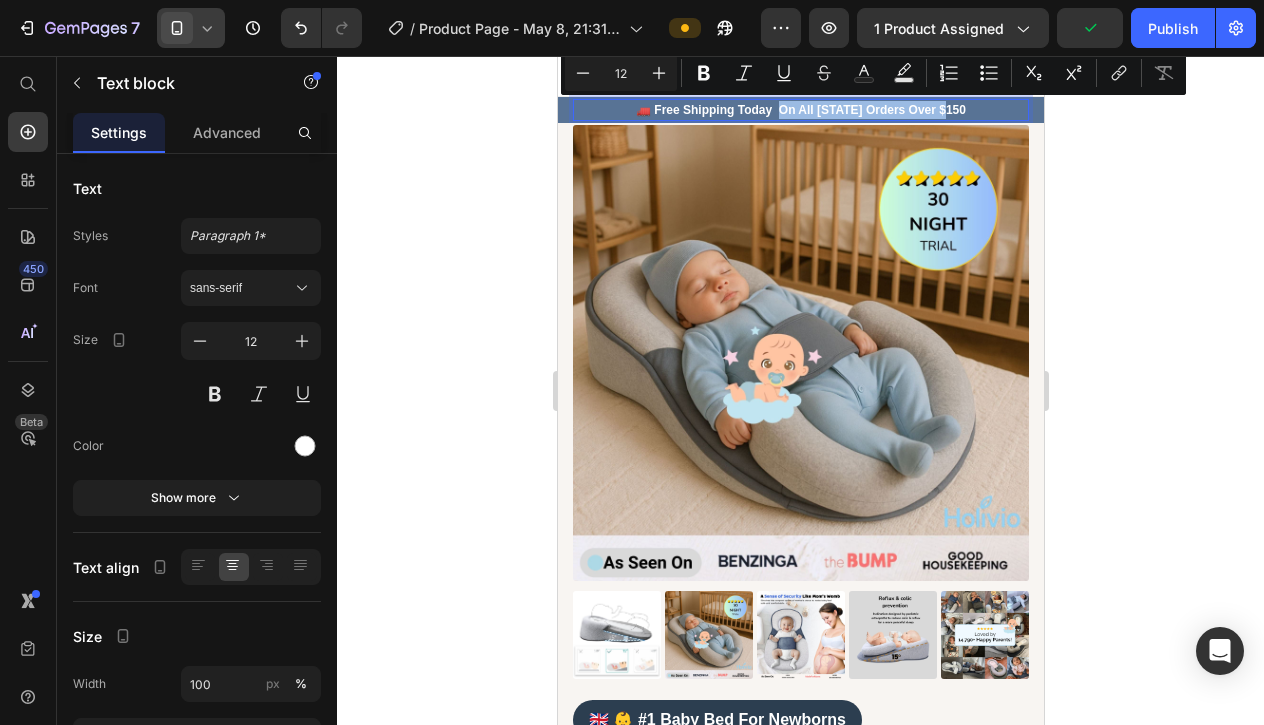 drag, startPoint x: 792, startPoint y: 108, endPoint x: 955, endPoint y: 112, distance: 163.04907 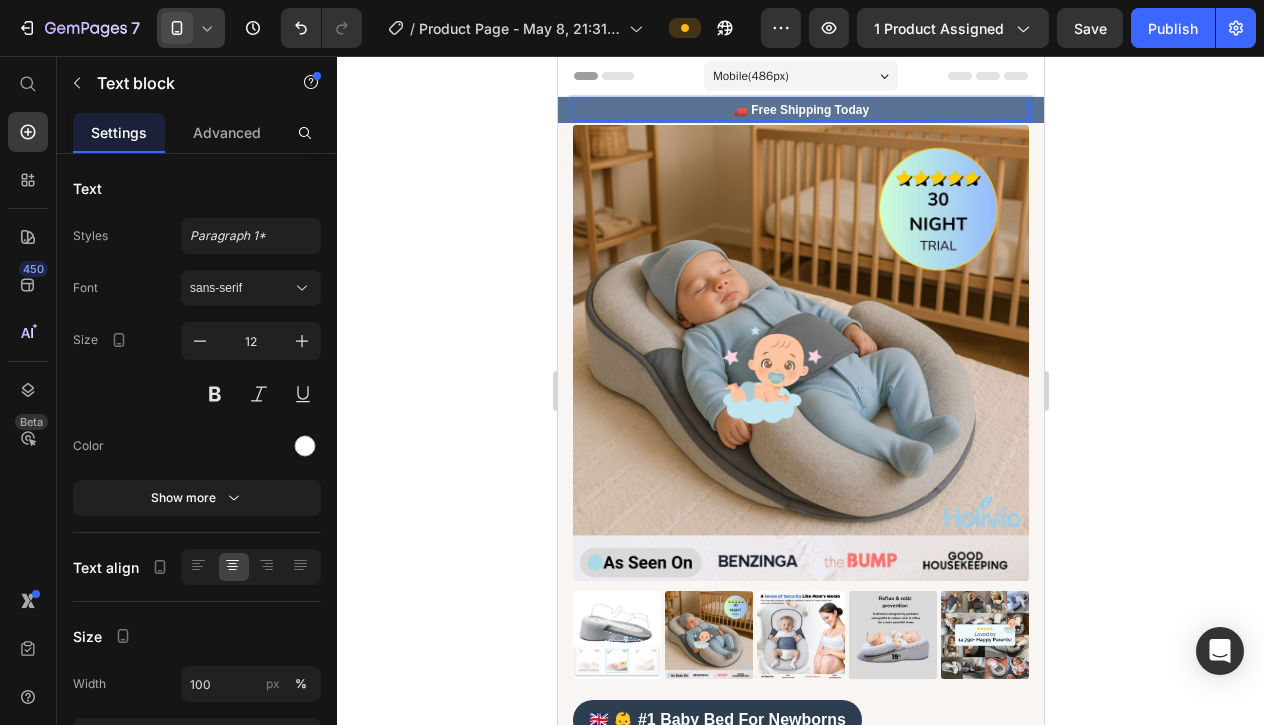 click on "🚛 Free Shipping Today" at bounding box center [800, 110] 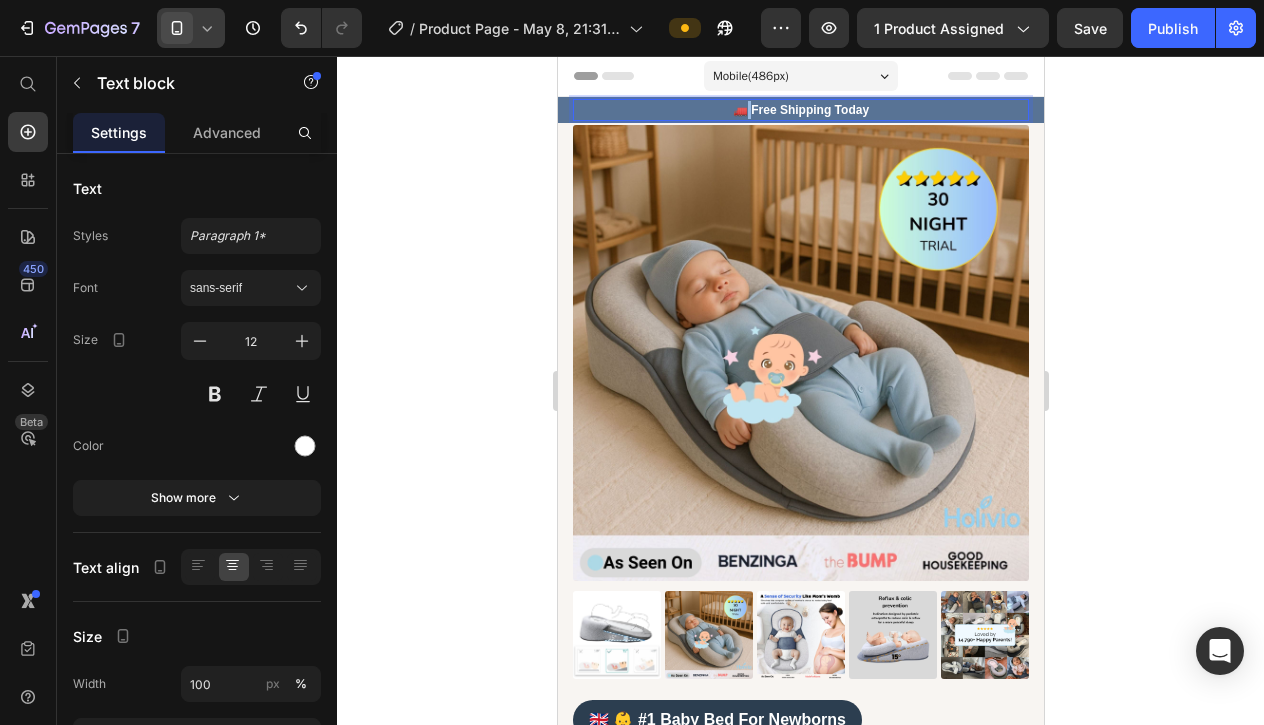 click on "🚛 Free Shipping Today" at bounding box center (800, 110) 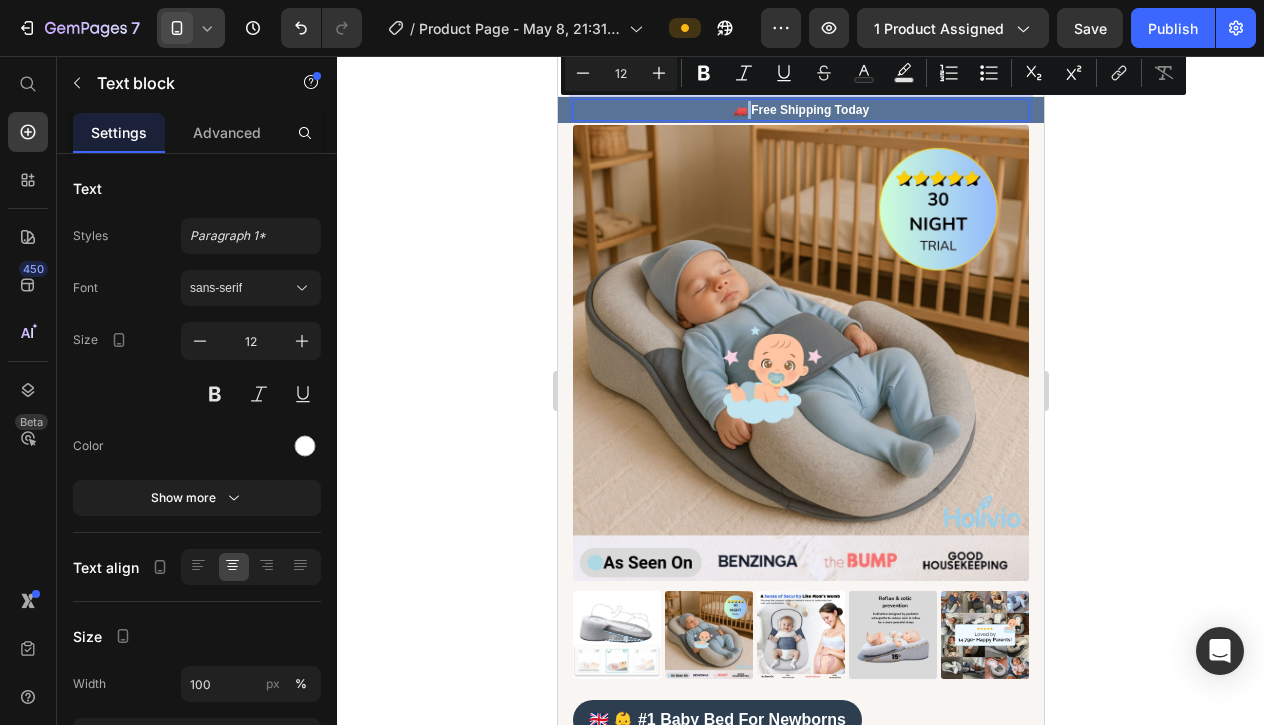 click on "🚛 Free Shipping Today" at bounding box center [800, 110] 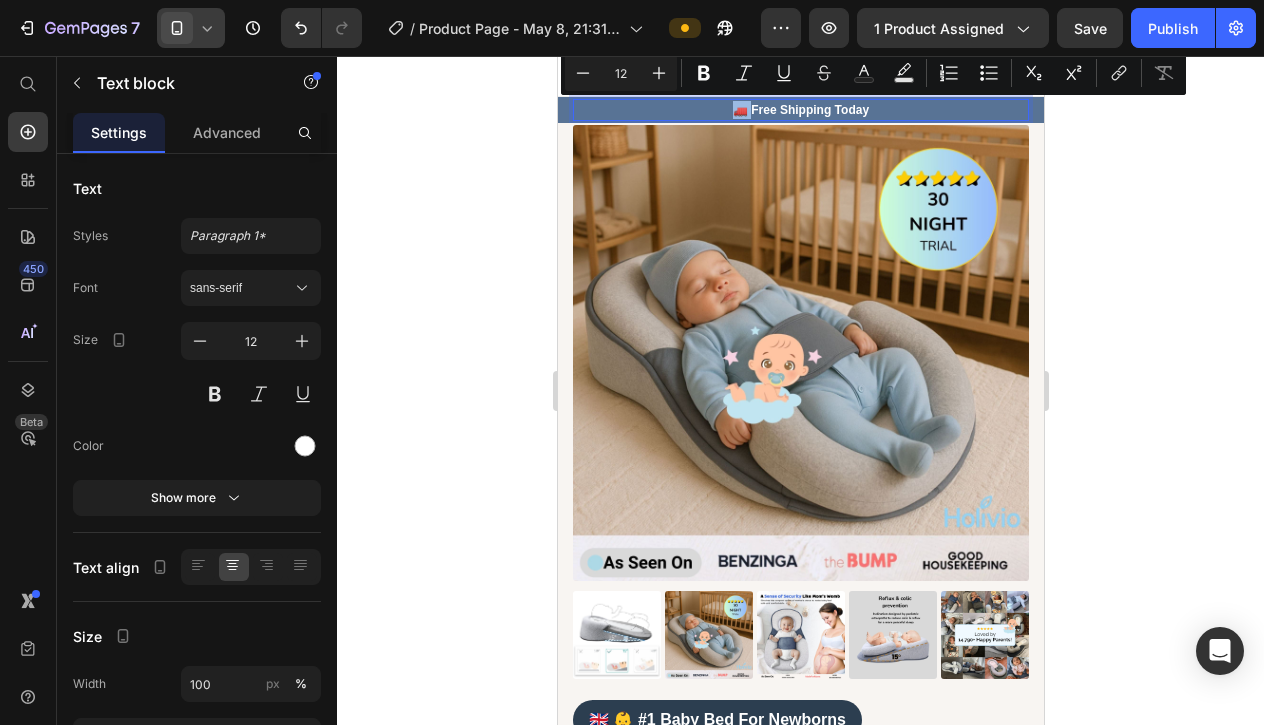 drag, startPoint x: 748, startPoint y: 108, endPoint x: 735, endPoint y: 109, distance: 13.038404 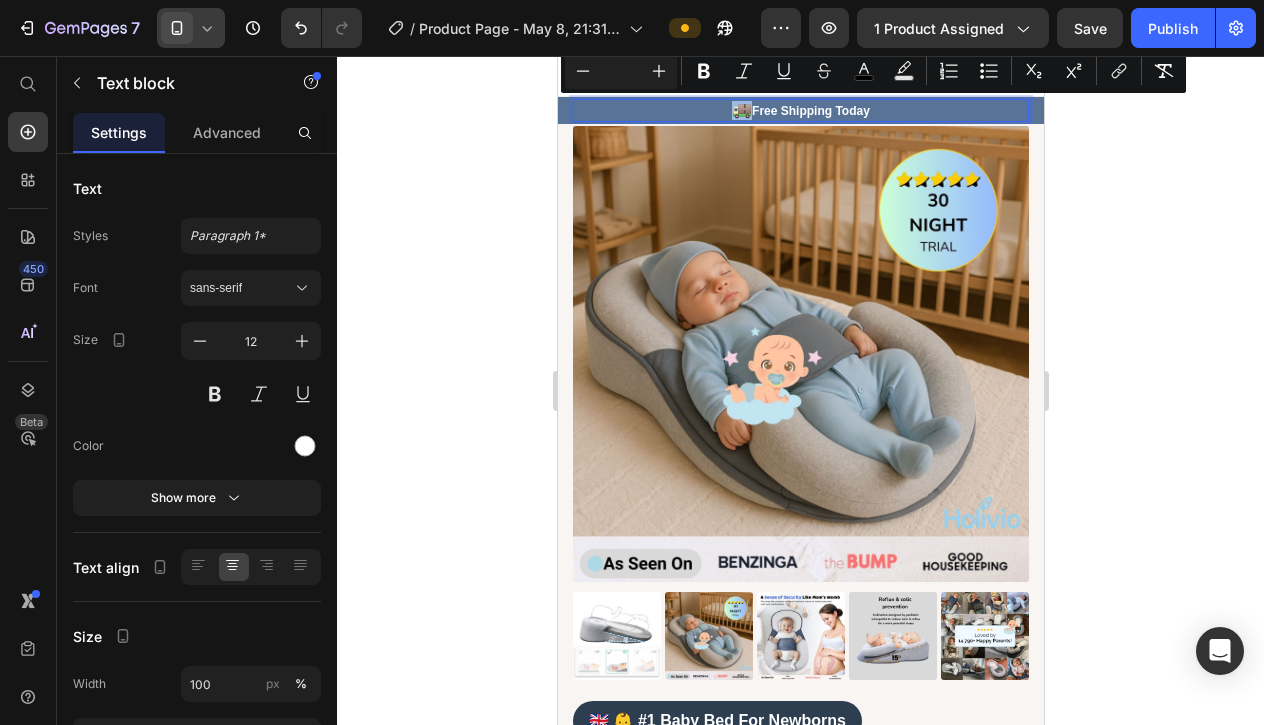 drag, startPoint x: 750, startPoint y: 111, endPoint x: 738, endPoint y: 111, distance: 12 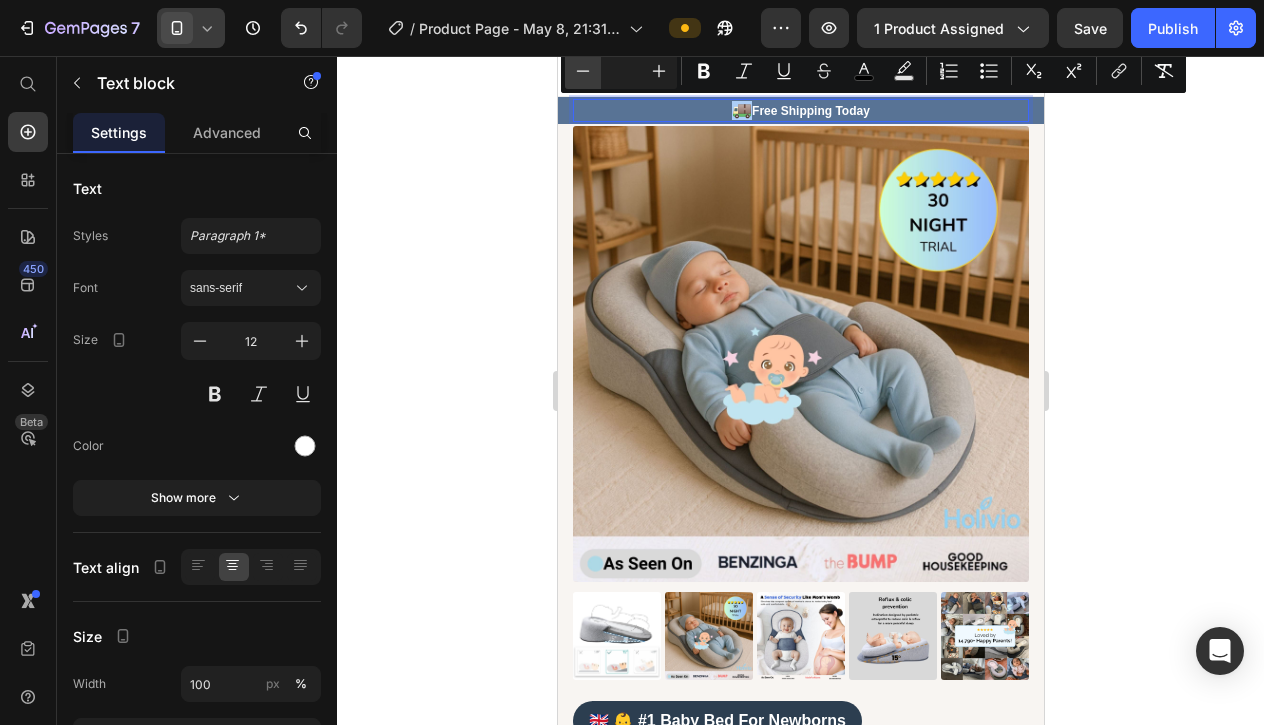 click on "Minus" at bounding box center [583, 71] 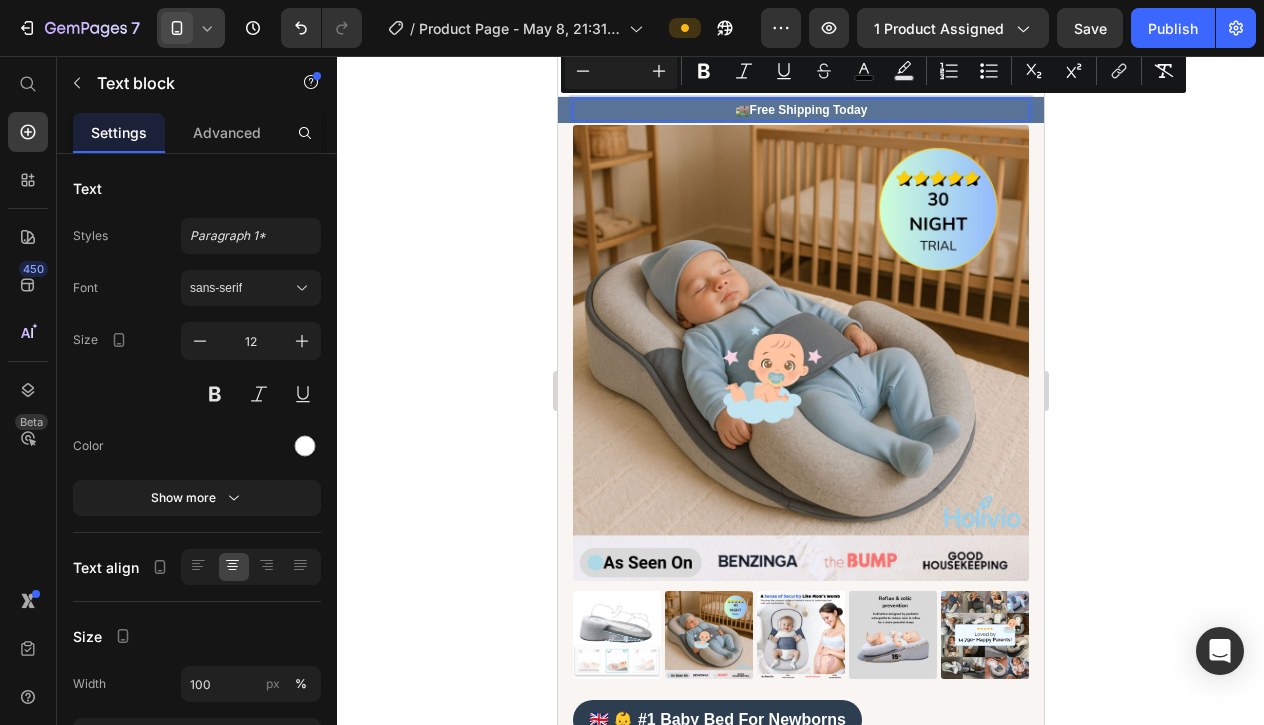 click 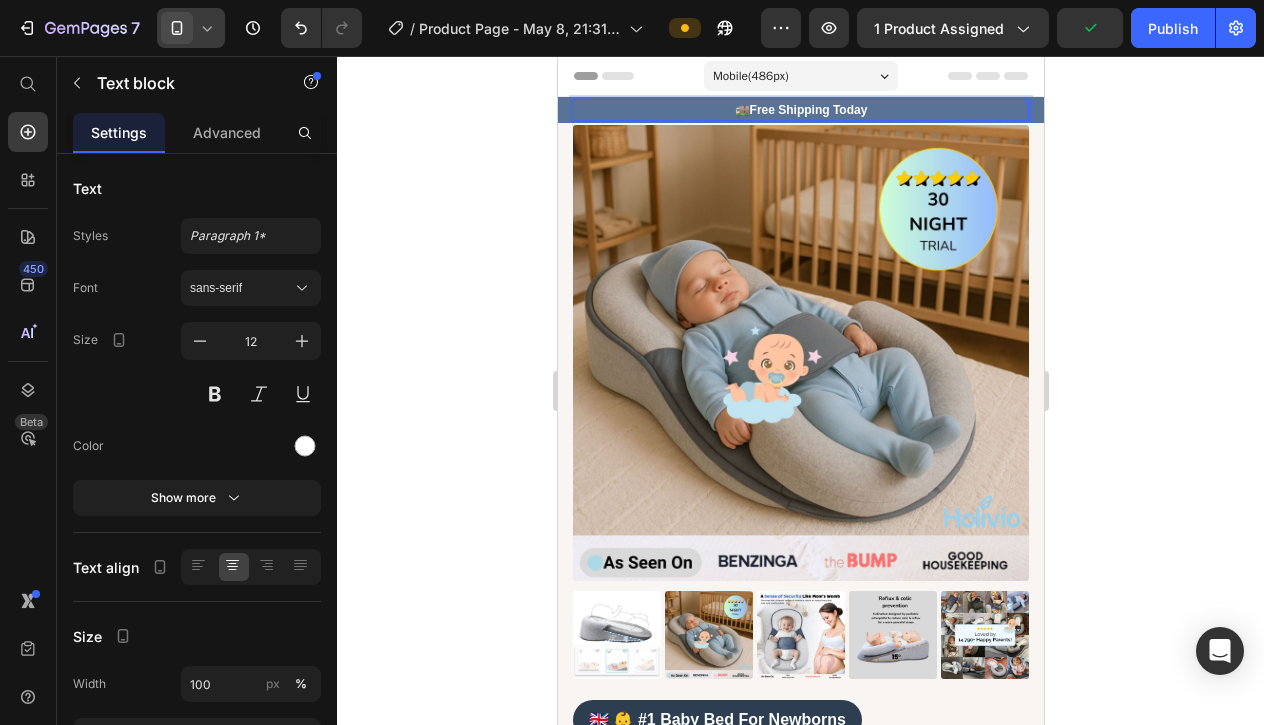 click on "🚚 Free Shipping Today" at bounding box center [800, 110] 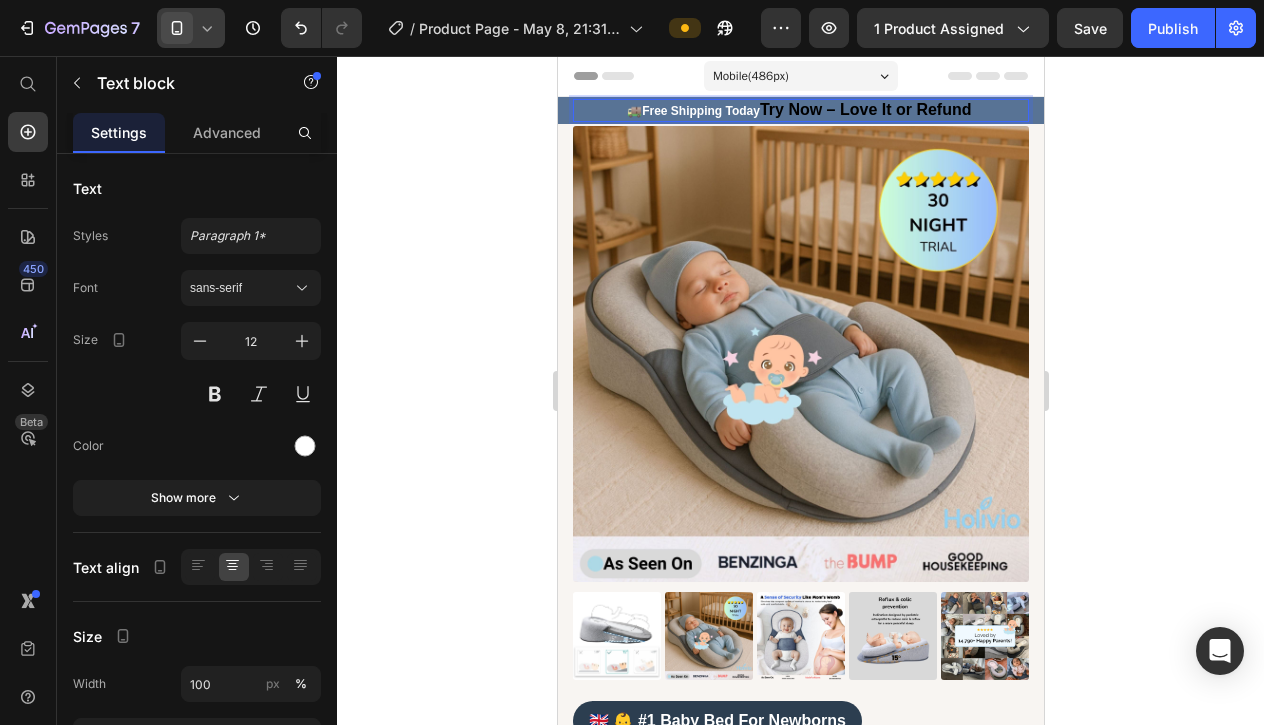 click on "Try Now – Love It or Refund" at bounding box center (865, 109) 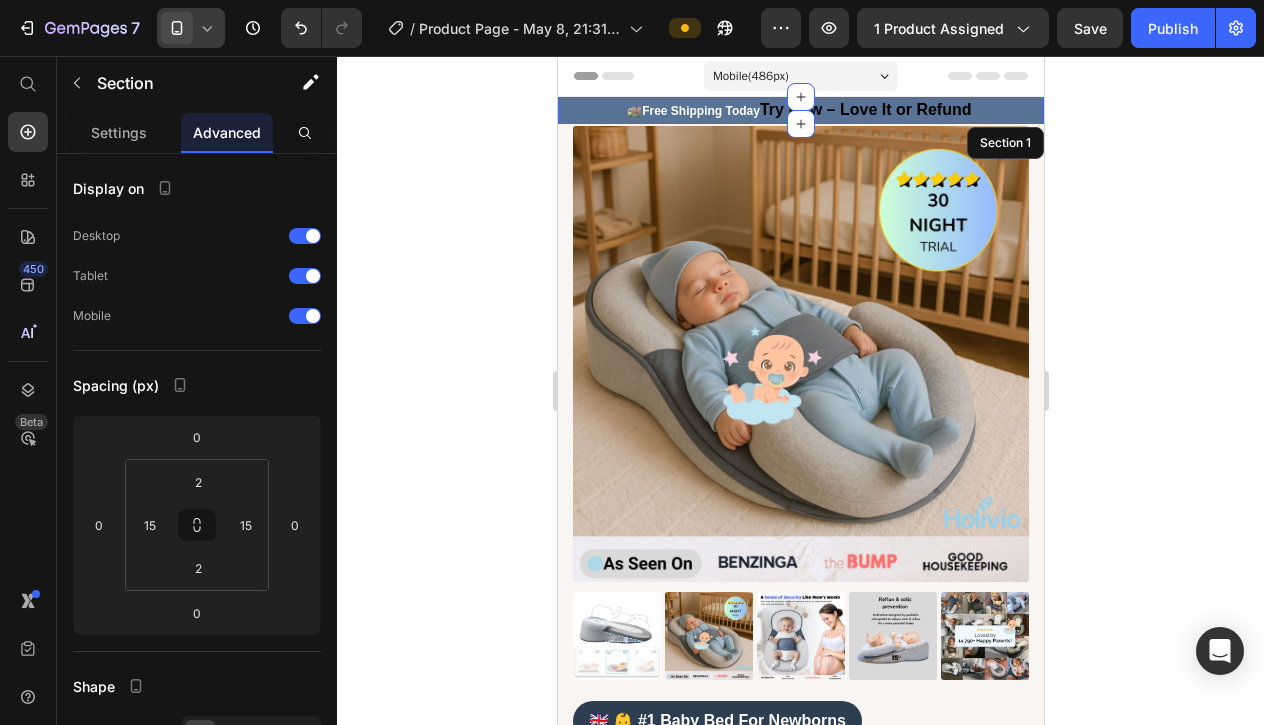 click on "Icon 999-9999-999 Text block Row 🚚 Free Shipping Today      Try Now – Love It or Refund   Text block   0 Ship to USA Text block Image
Icon Row Section 1" at bounding box center (800, 110) 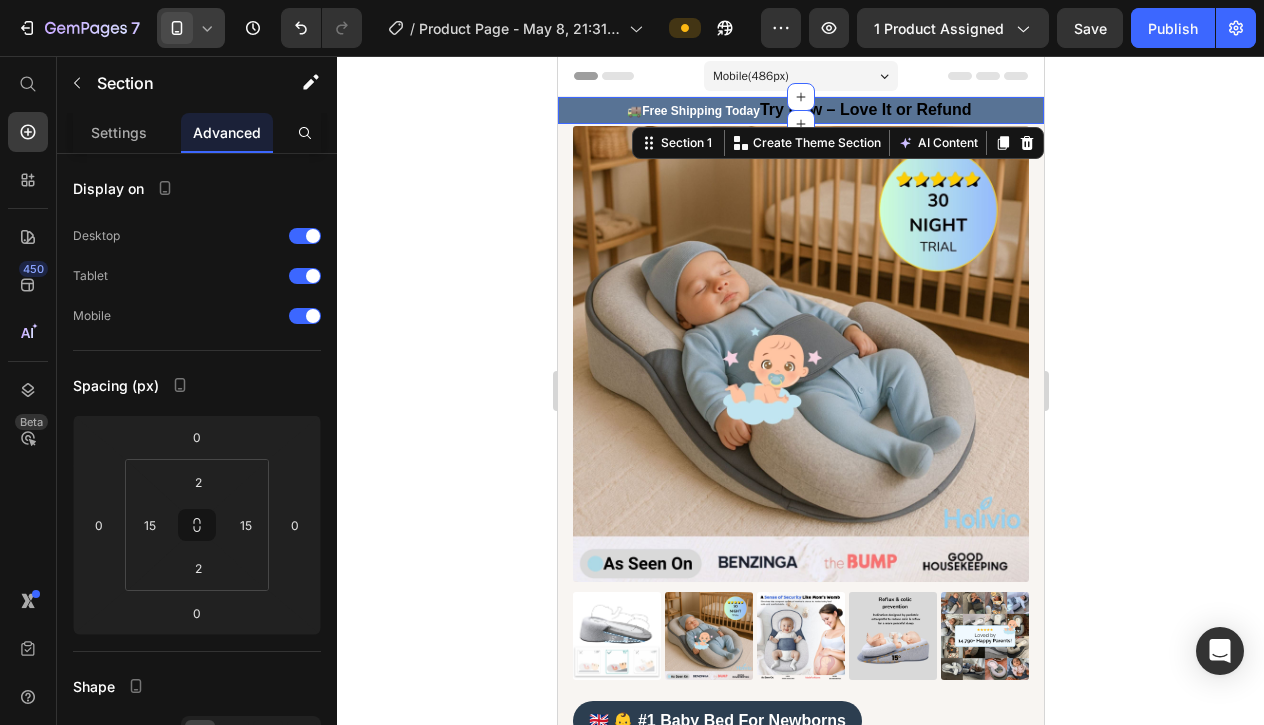 click on "Icon 999-9999-999 Text block Row 🚚 Free Shipping Today      Try Now – Love It or Refund   Text block Ship to USA Text block Image
Icon Row Section 1   You can create reusable sections Create Theme Section AI Content Write with GemAI What would you like to describe here? Tone and Voice Persuasive Product Shipping Protection Show more Generate" at bounding box center (800, 110) 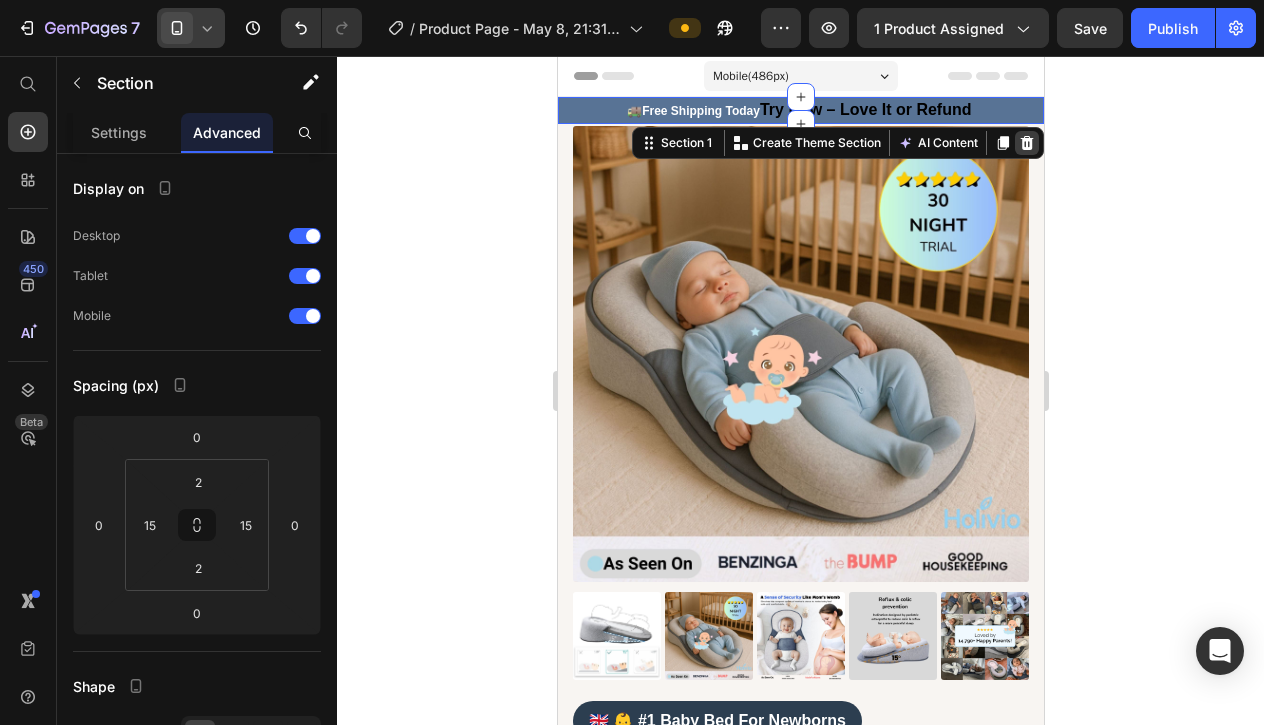 click 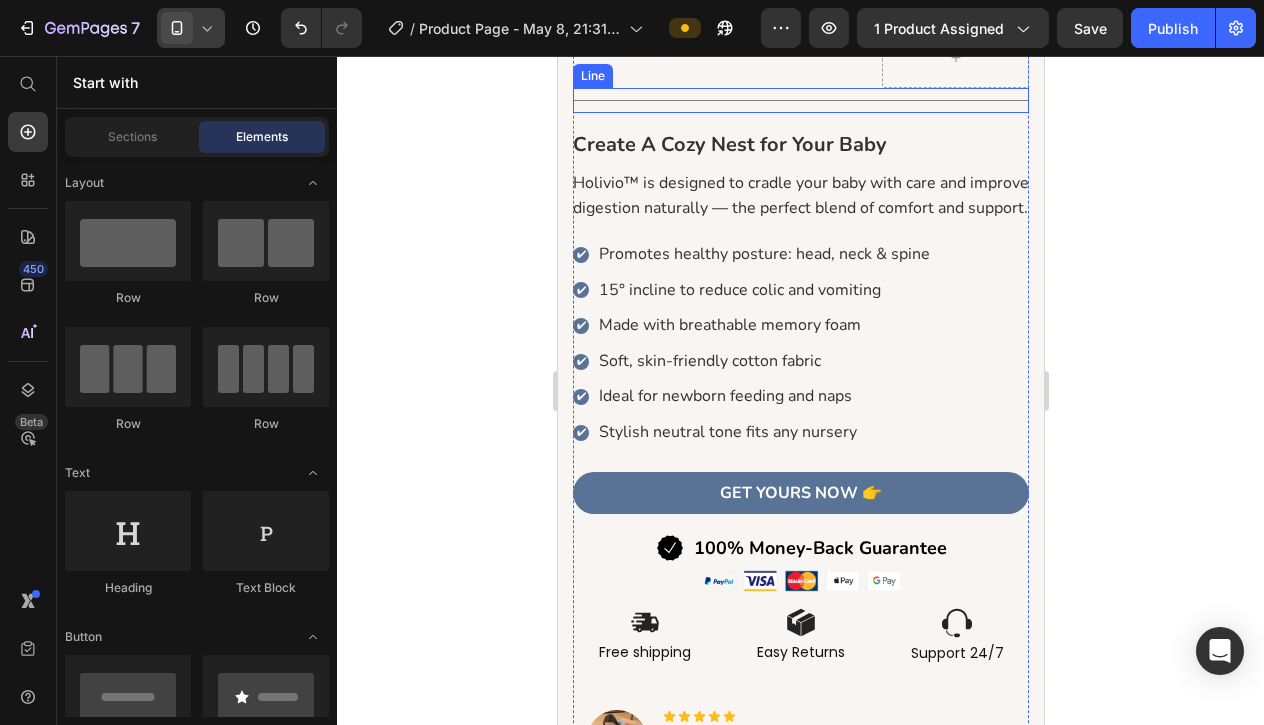 scroll, scrollTop: 943, scrollLeft: 0, axis: vertical 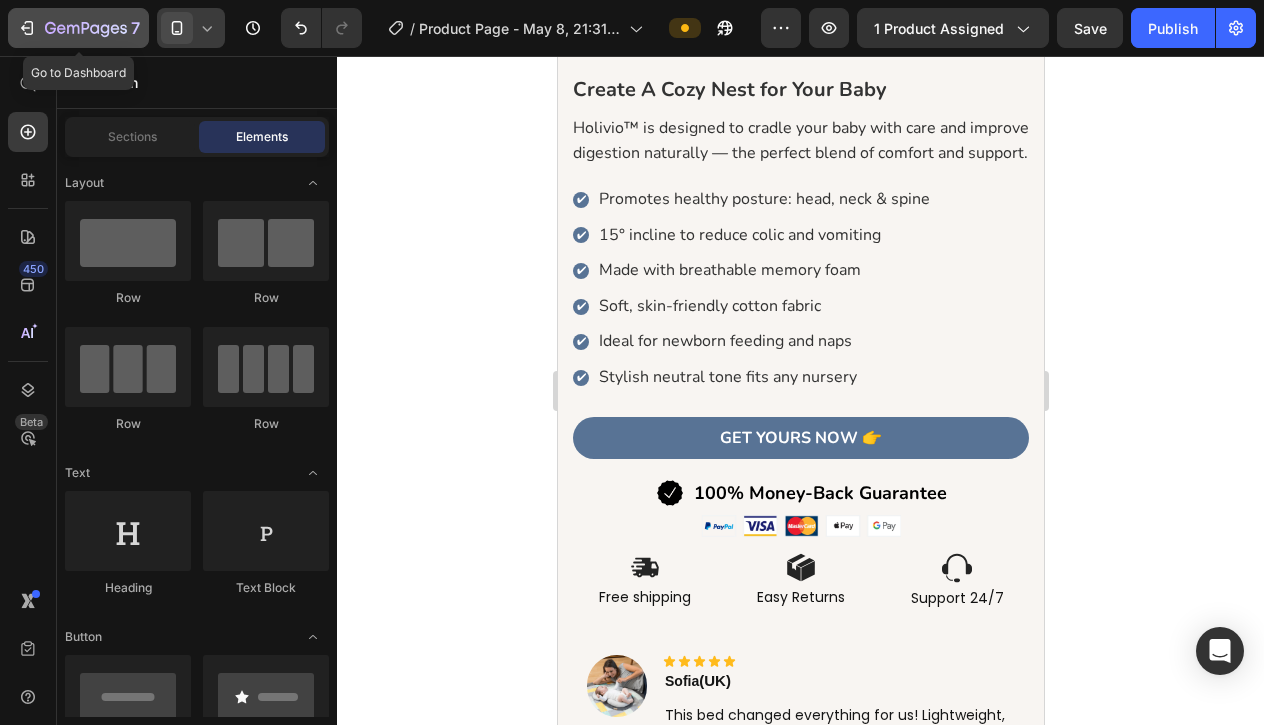 click on "7" at bounding box center (78, 28) 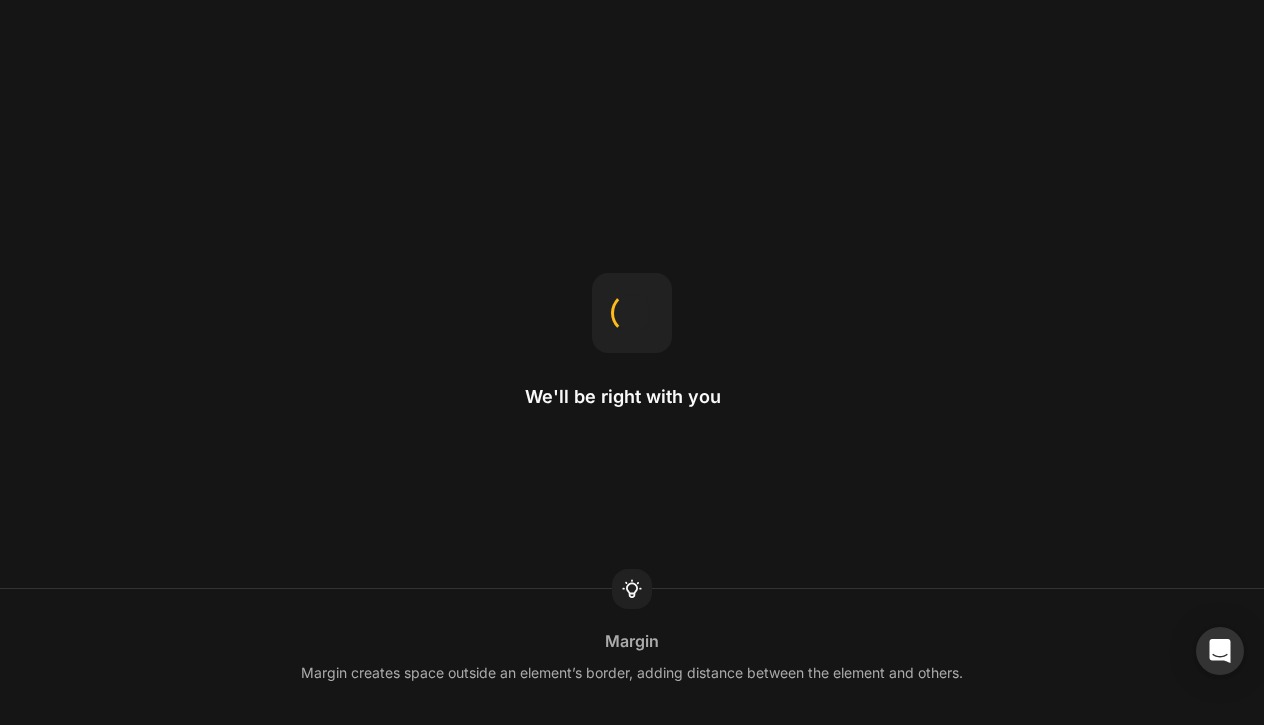 scroll, scrollTop: 0, scrollLeft: 0, axis: both 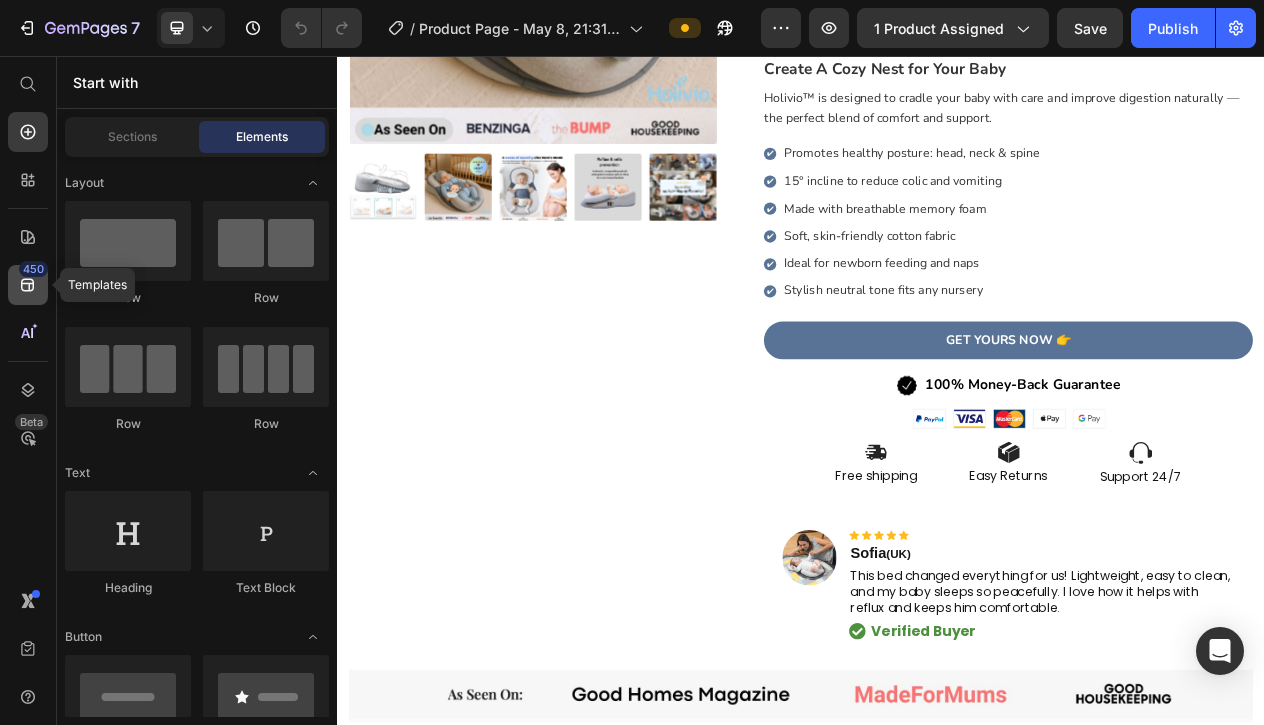 click on "450" 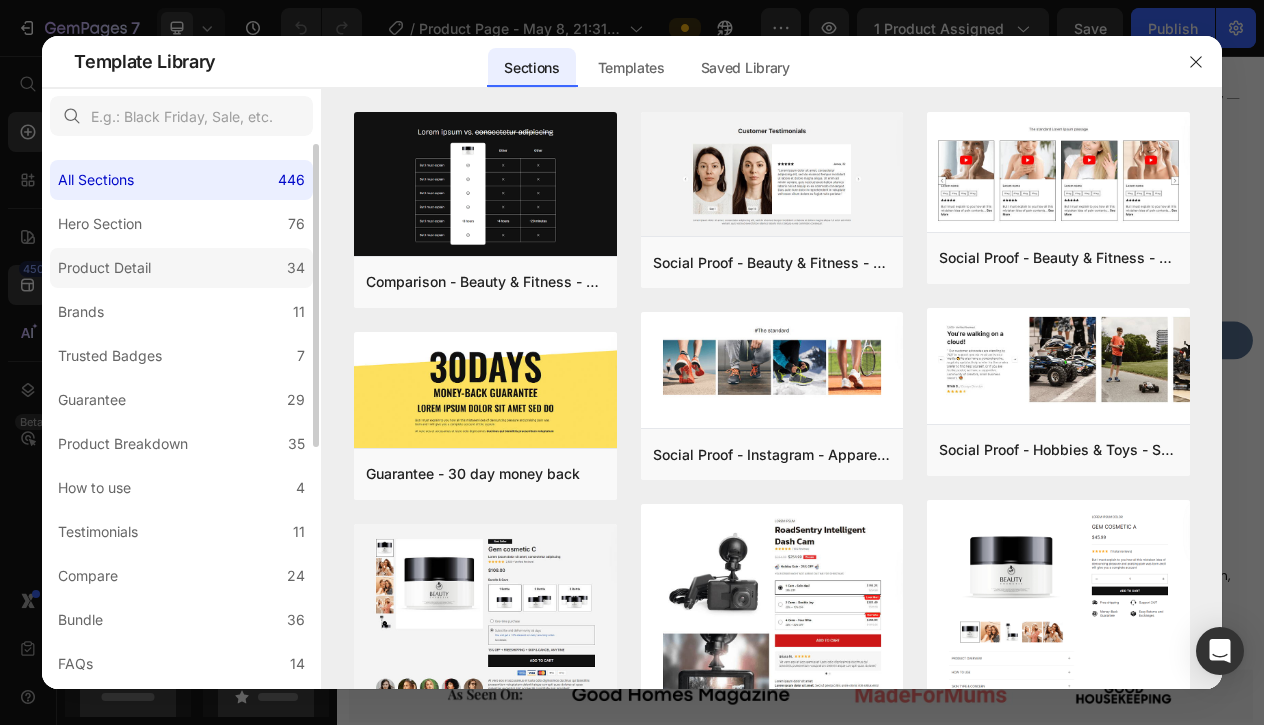click on "Product Detail" at bounding box center (104, 268) 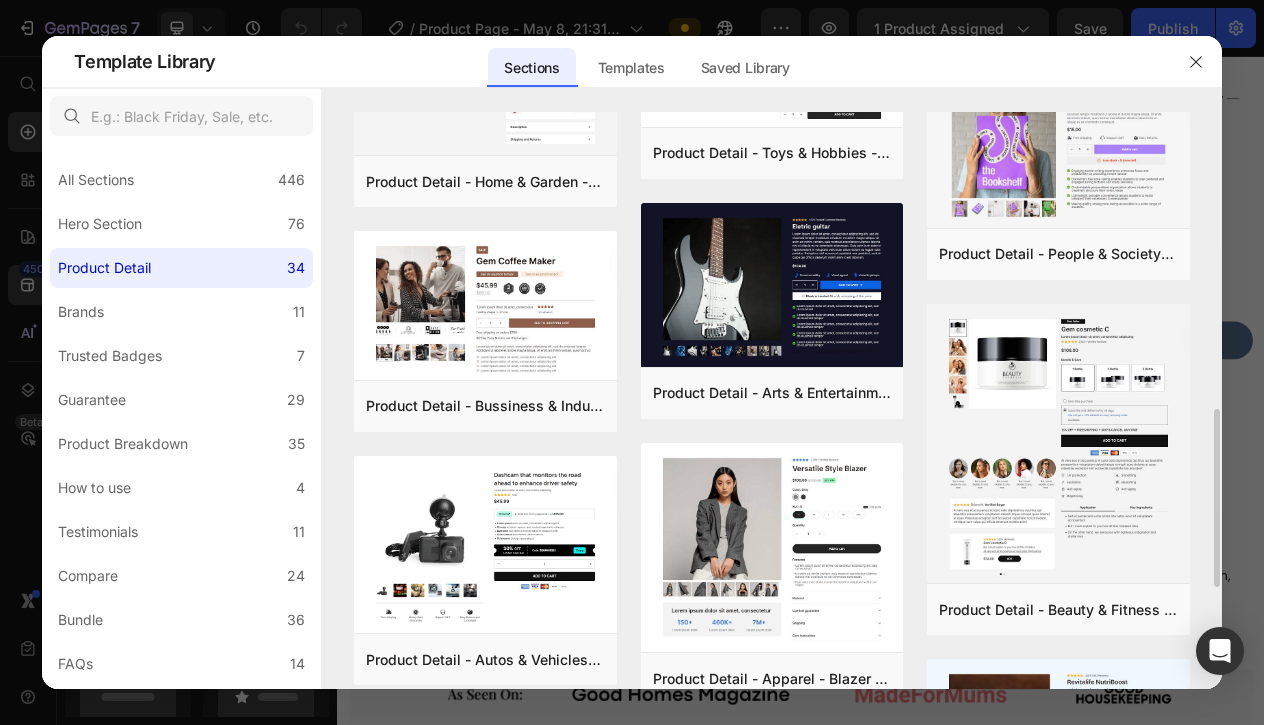scroll, scrollTop: 967, scrollLeft: 0, axis: vertical 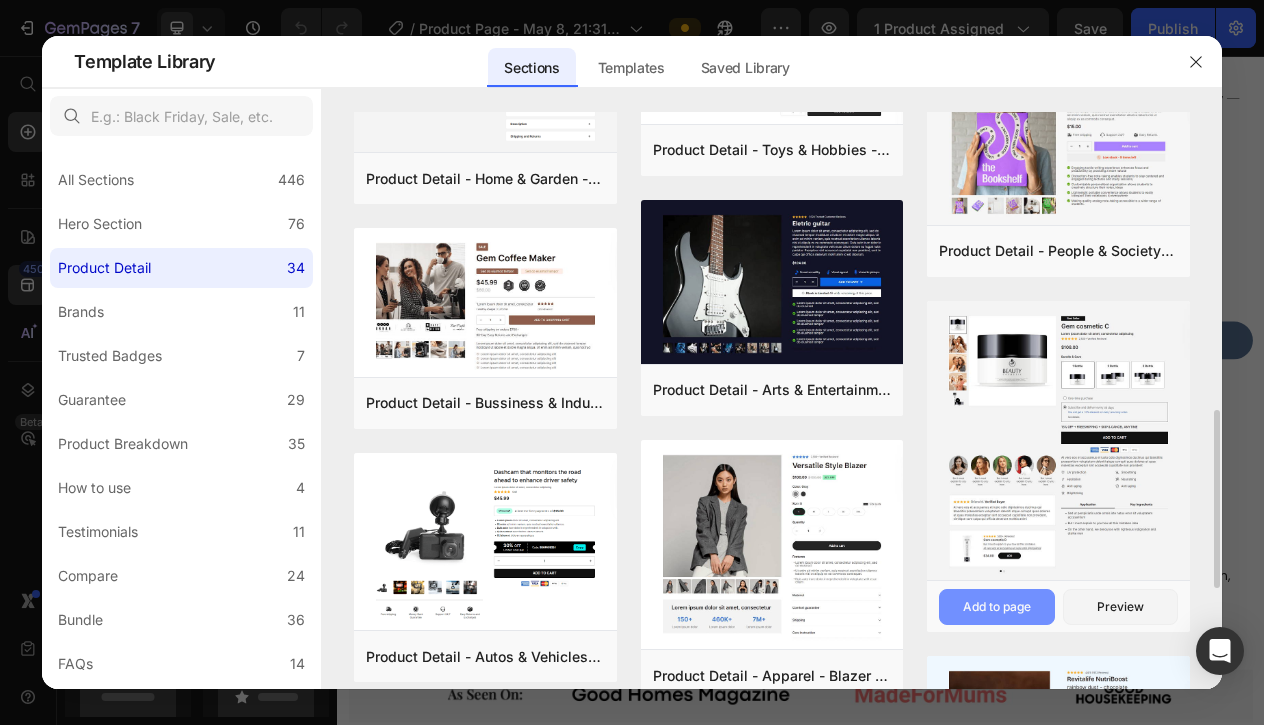 click on "Add to page" at bounding box center [997, 607] 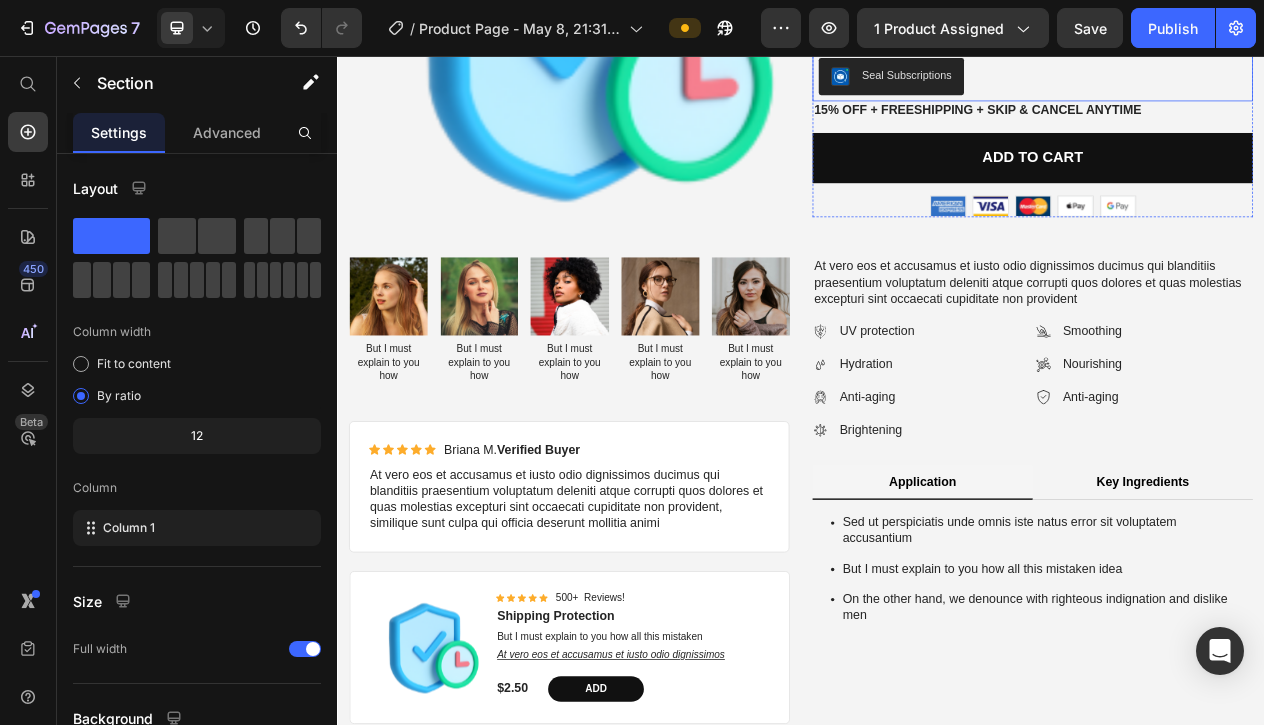 scroll, scrollTop: 7576, scrollLeft: 0, axis: vertical 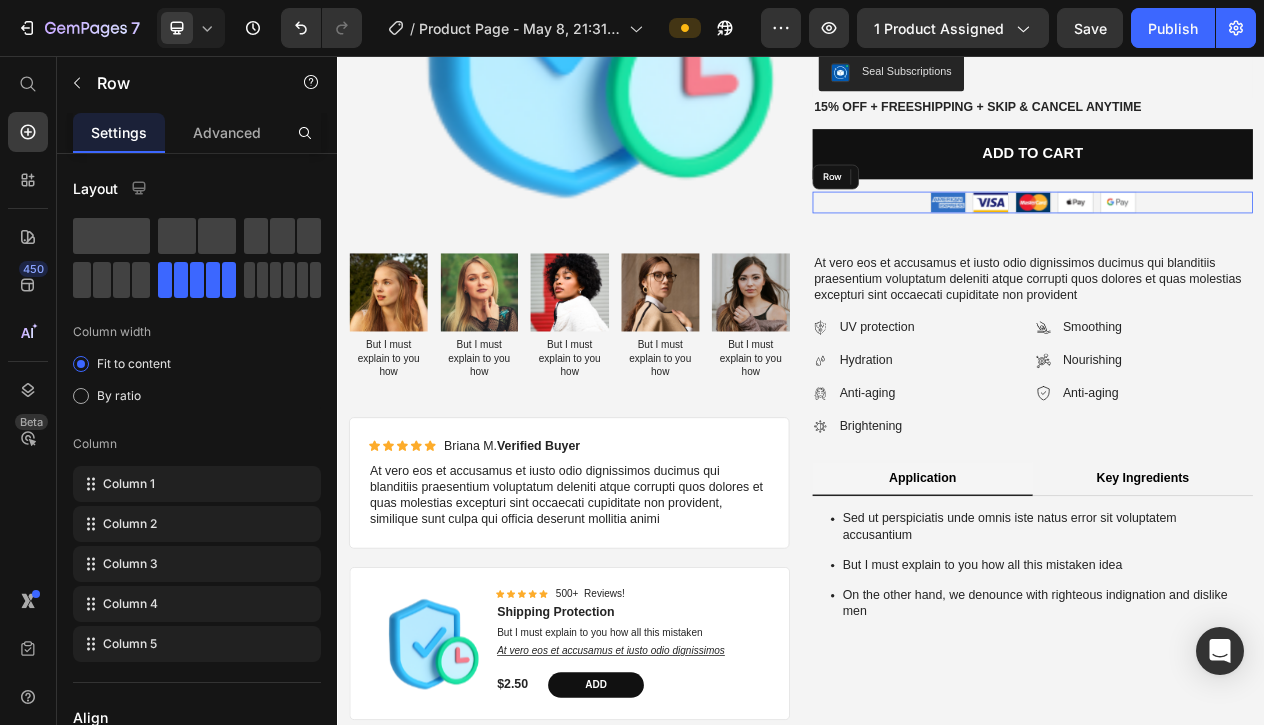 click on "Image Image Image Image Image Row" at bounding box center (1237, 245) 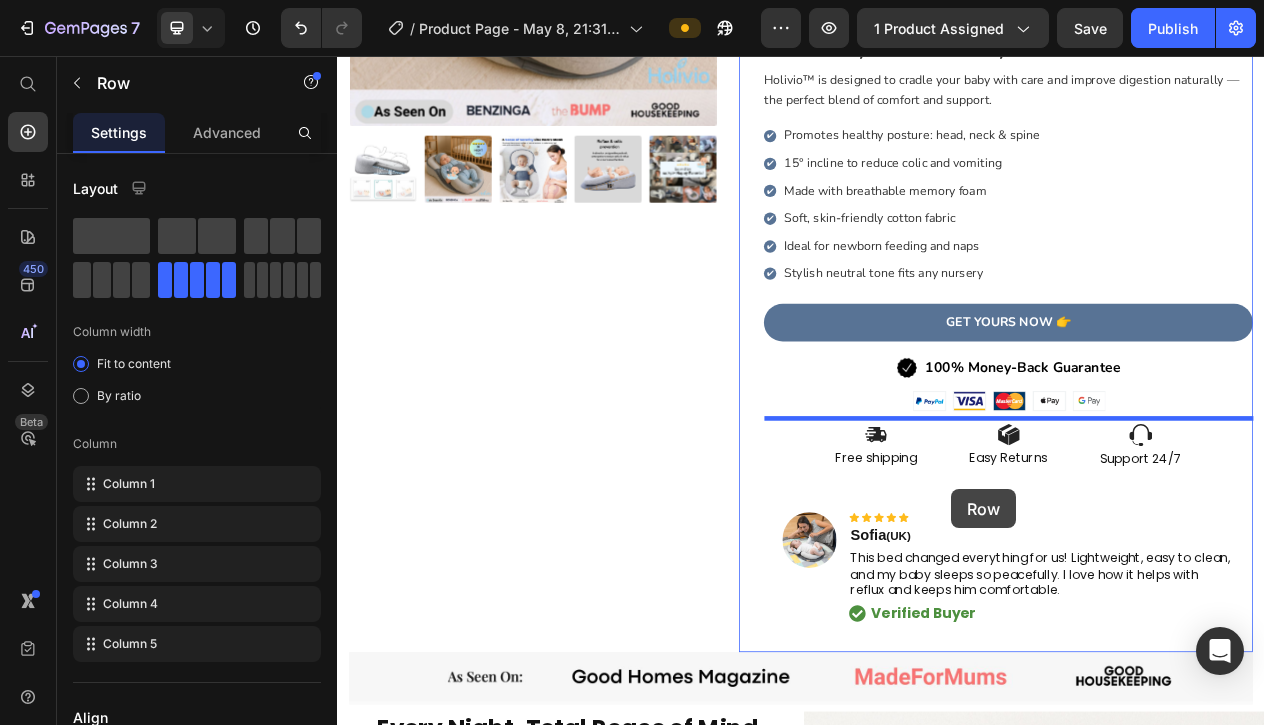 scroll, scrollTop: 523, scrollLeft: 0, axis: vertical 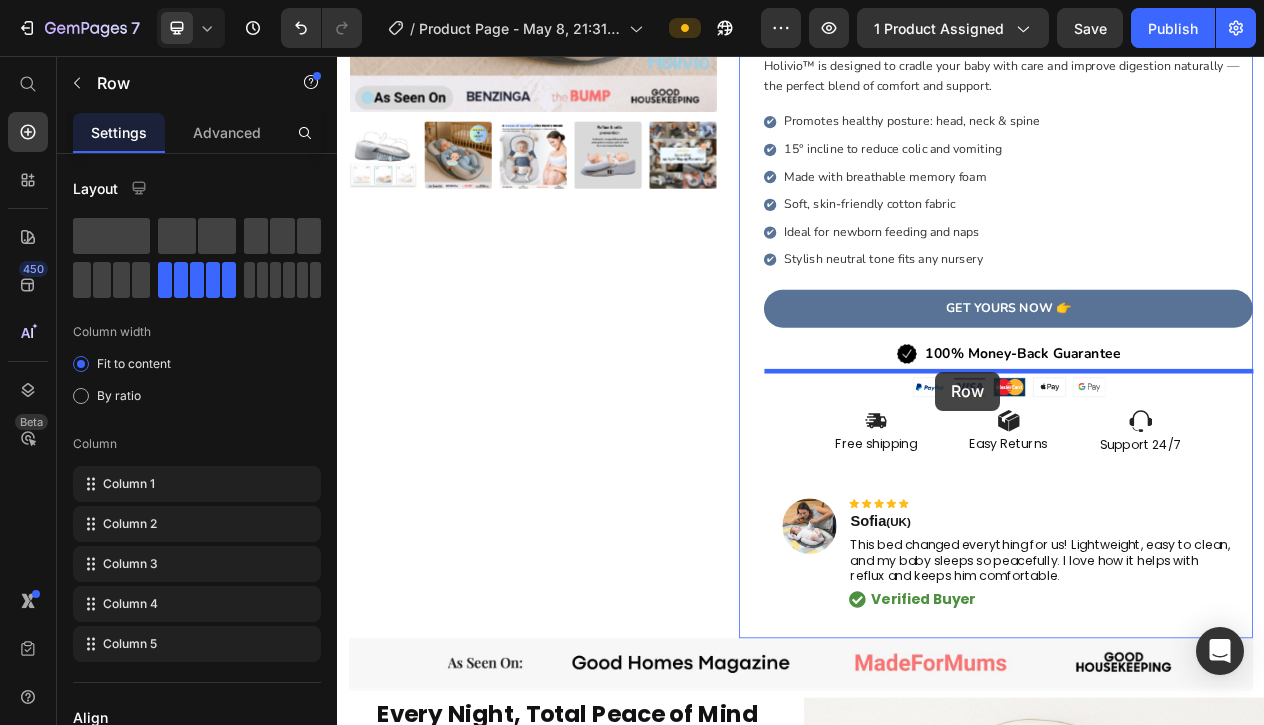 drag, startPoint x: 986, startPoint y: 653, endPoint x: 1111, endPoint y: 468, distance: 223.27113 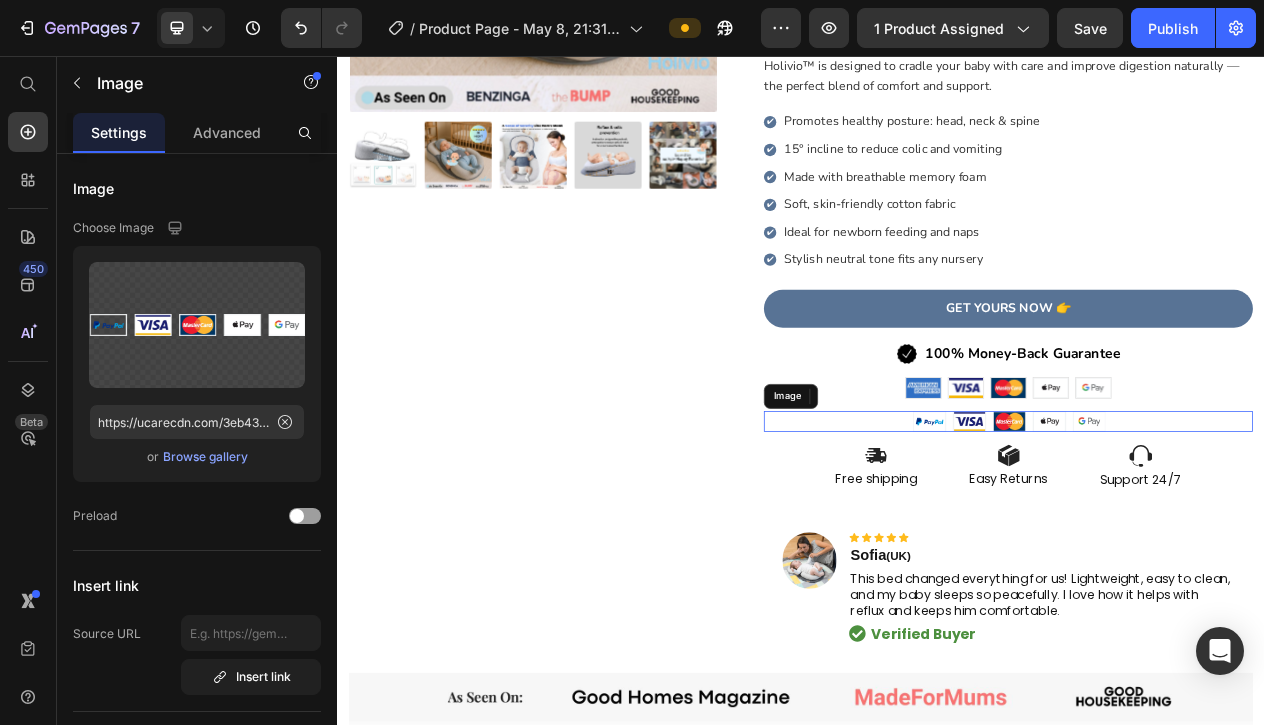 click at bounding box center [1205, 528] 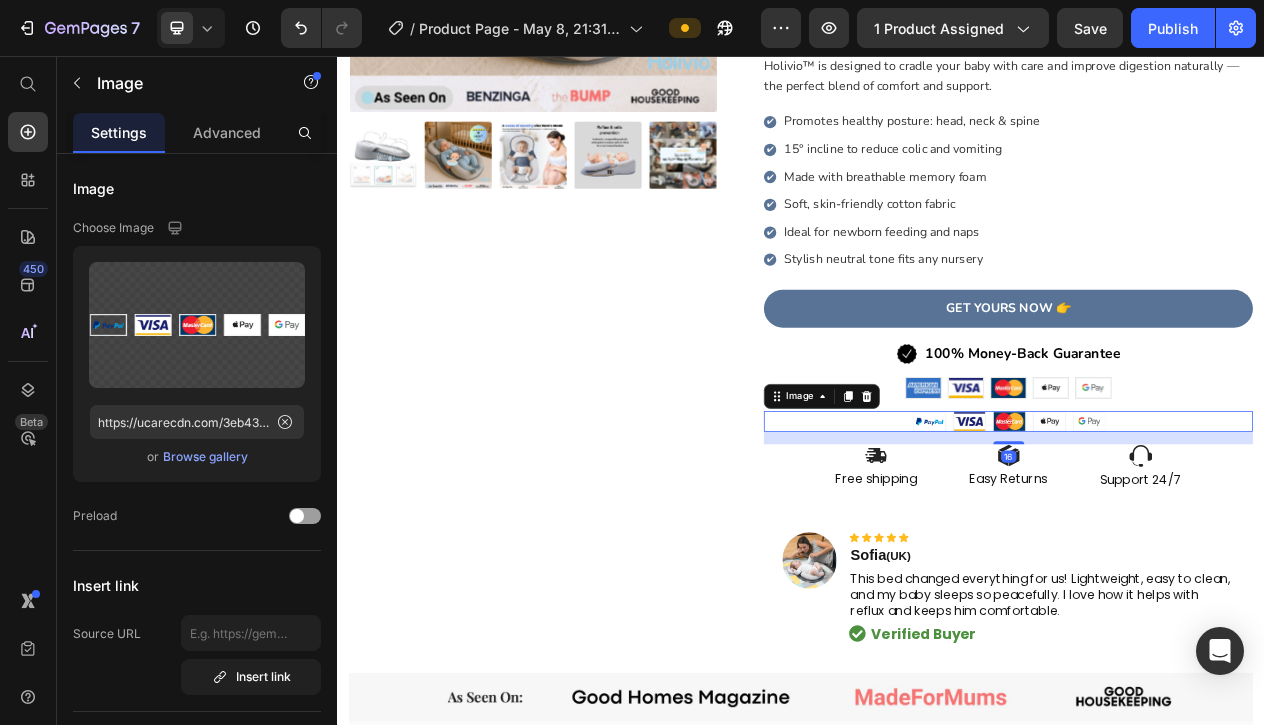 click at bounding box center [1205, 528] 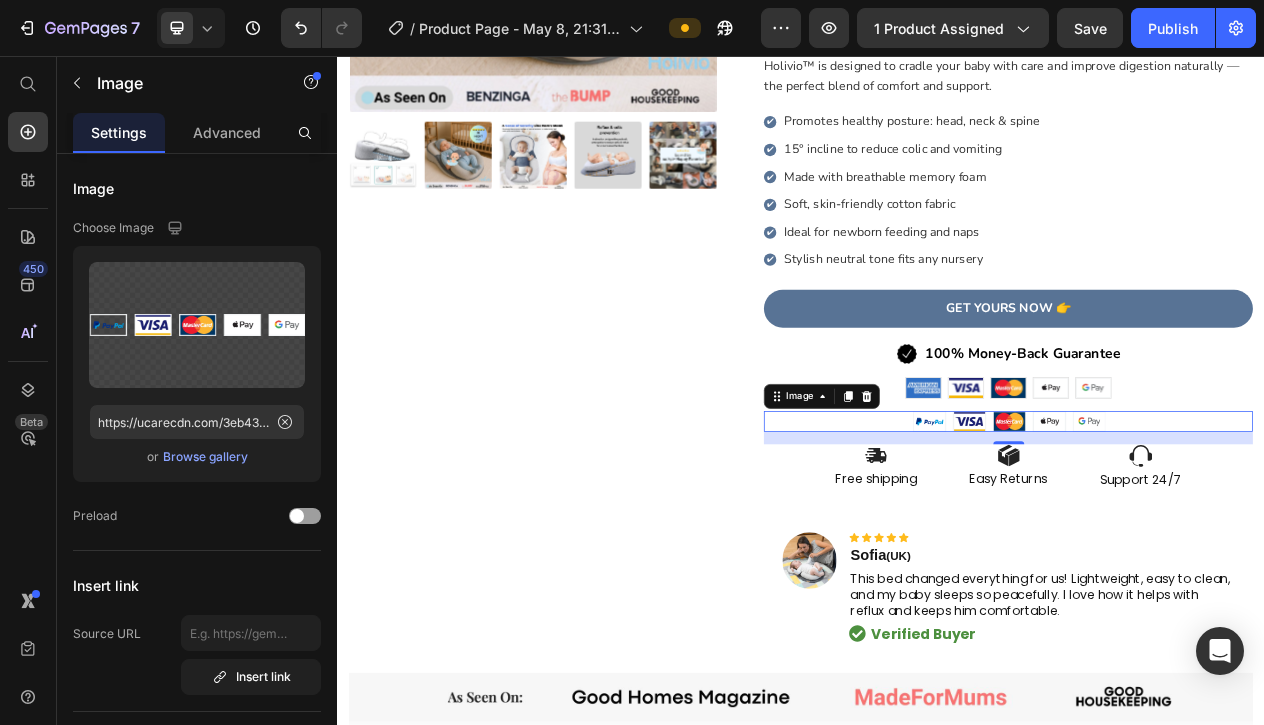 click at bounding box center (1205, 528) 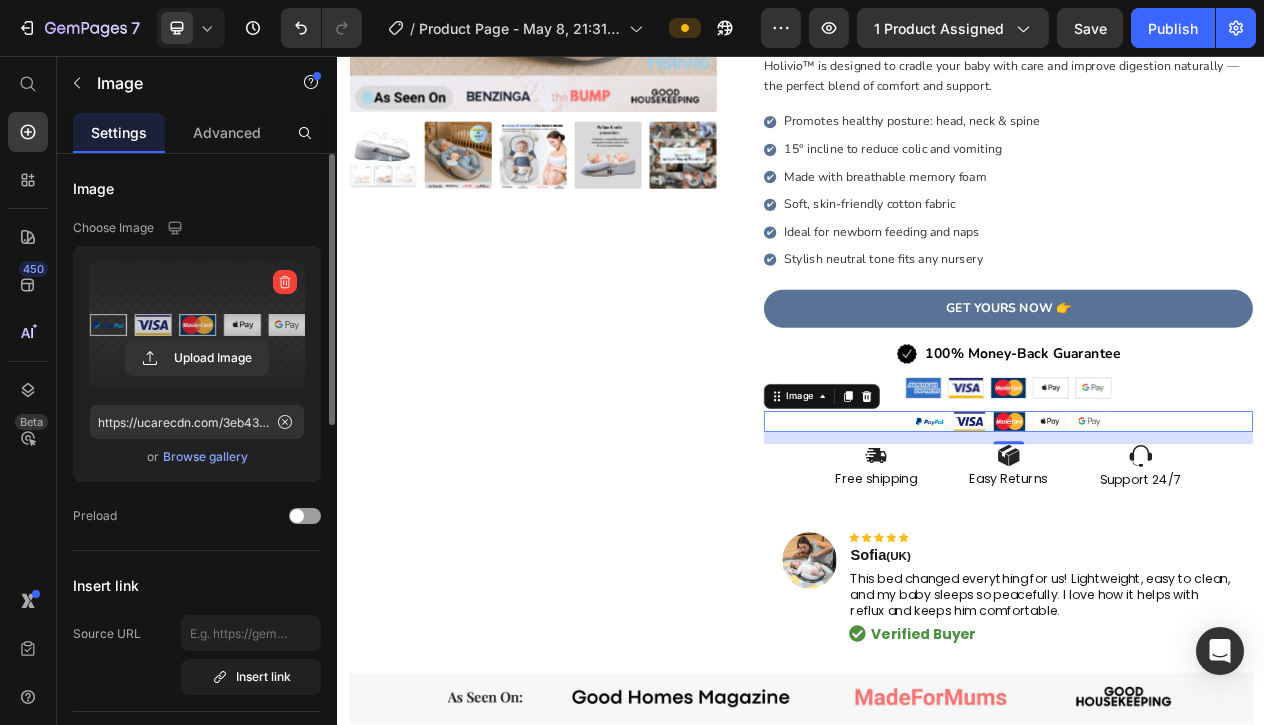 click at bounding box center [197, 325] 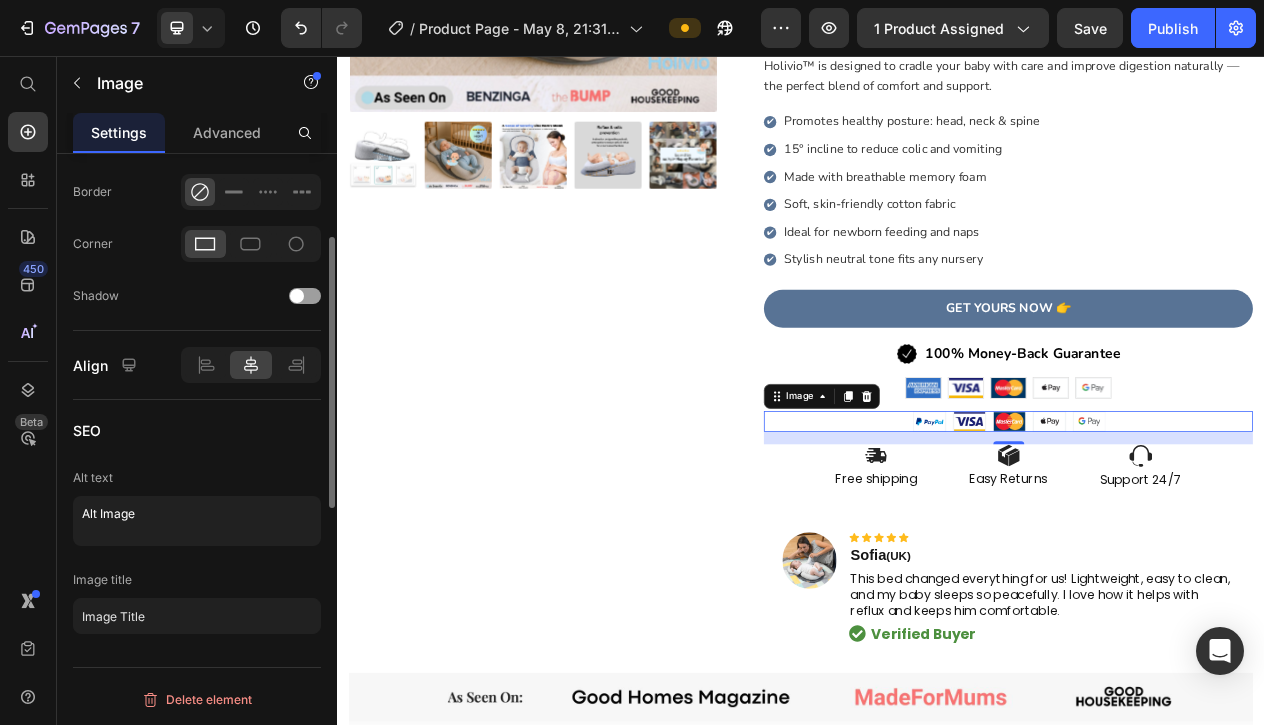 scroll, scrollTop: 0, scrollLeft: 0, axis: both 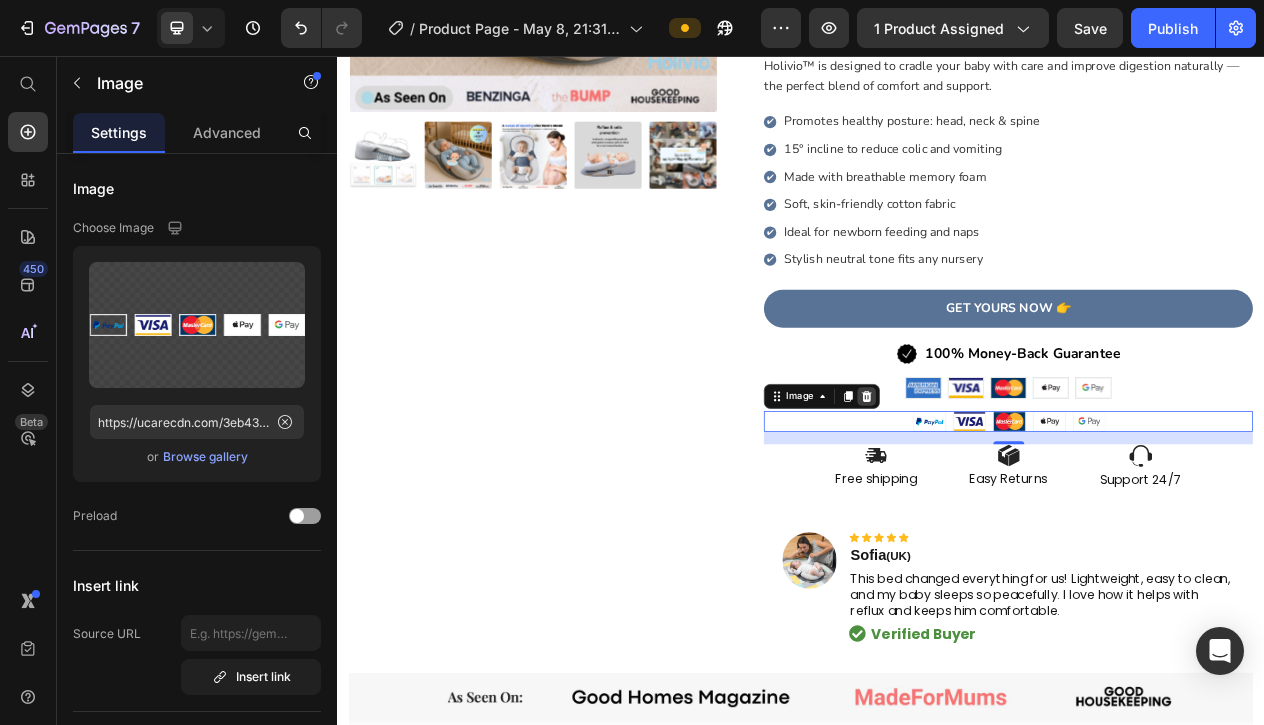 click 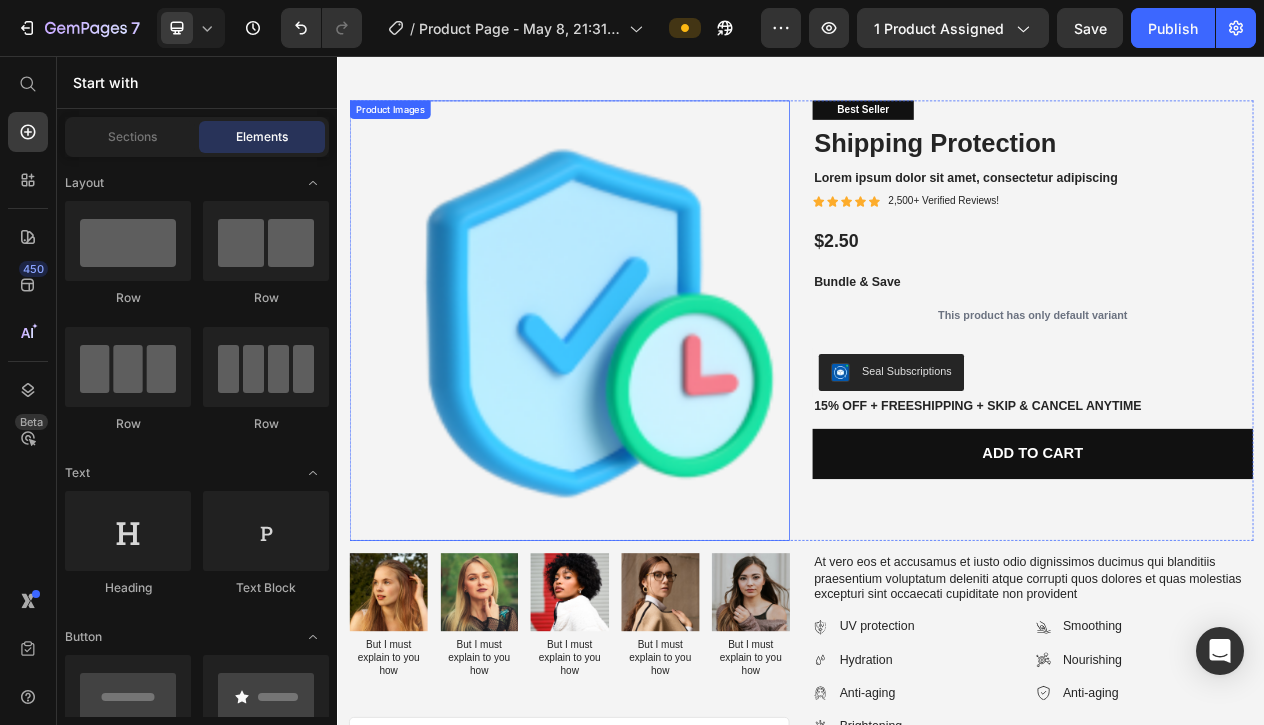 scroll, scrollTop: 7867, scrollLeft: 0, axis: vertical 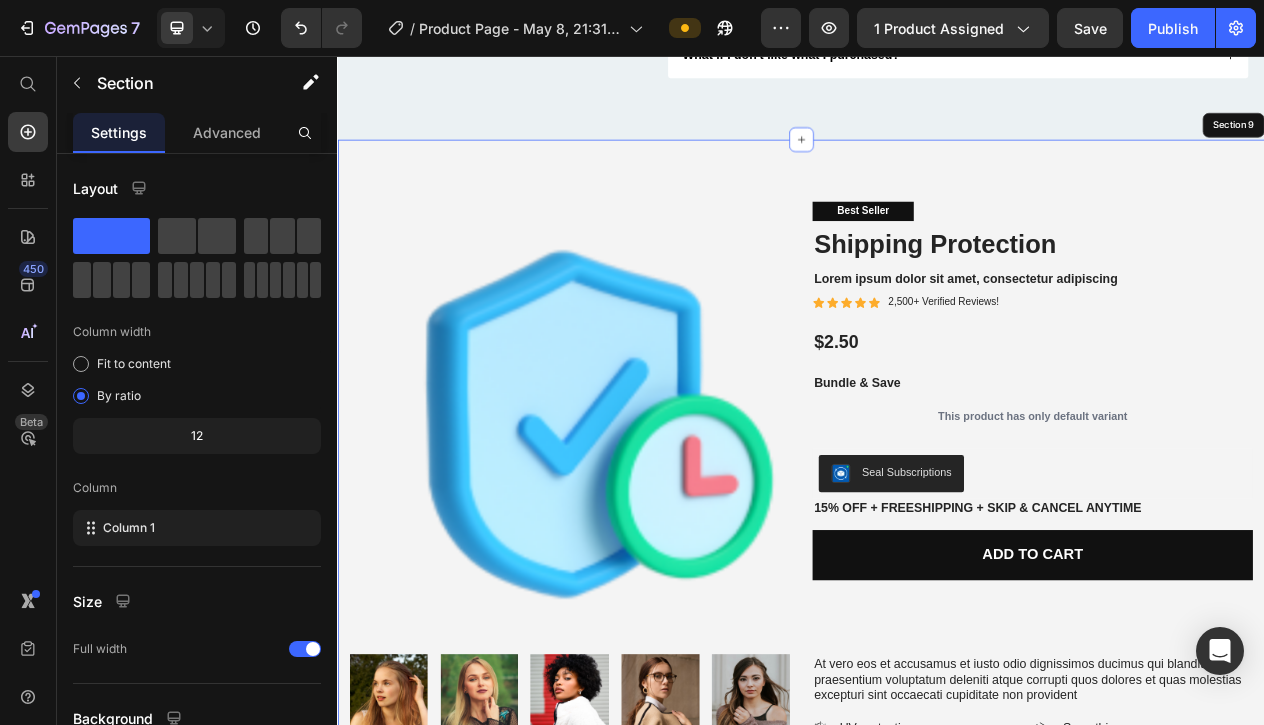 click on "Product Images Best Seller Text Block Shipping Protection Product Title Lorem ipsum dolor sit amet, consectetur adipiscing Text Block Icon Icon Icon Icon Icon Icon List 2,500+ Verified Reviews! Text Block Row $2.50 Product Price Bundle & Save Text Block This product has only default variant Product Variants & Swatches Seal Subscriptions Seal Subscriptions 15% off + Freeshipping + Skip & Cancel Anytime Text Block Add to cart Add to Cart Row Product Image But I must explain to you how  Text Block Image But I must explain to you how  Text Block Image But I must explain to you how  Text Block Image But I must explain to you how  Text Block Image But I must explain to you how  Text Block Carousel Icon Icon Icon Icon Icon Icon List Briana M.  Verified Buyer Text Block Row Text Block Row Product Images Icon Icon Icon Icon Icon Icon List 500+  Reviews! Text Block Row Shipping Protection Product Title But I must explain to you how all this mistaken Text Block At vero eos et accusamus et iusto odio dignissimos" at bounding box center [937, 844] 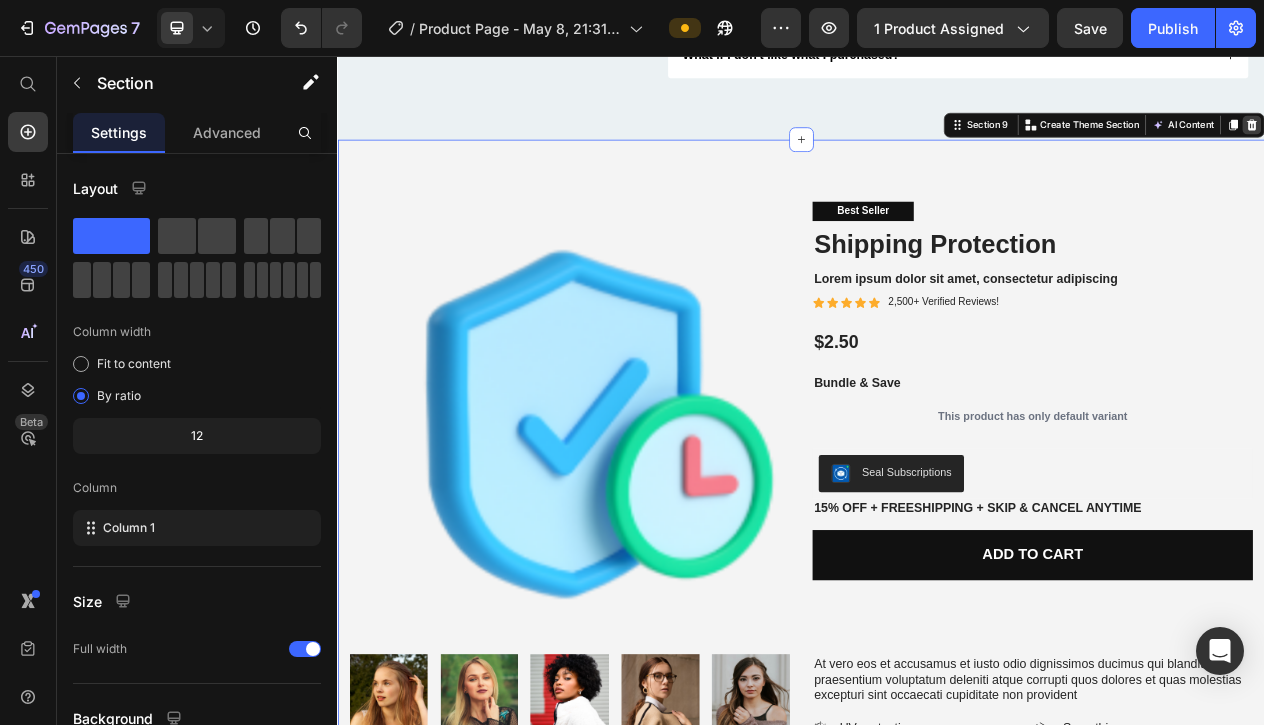 click 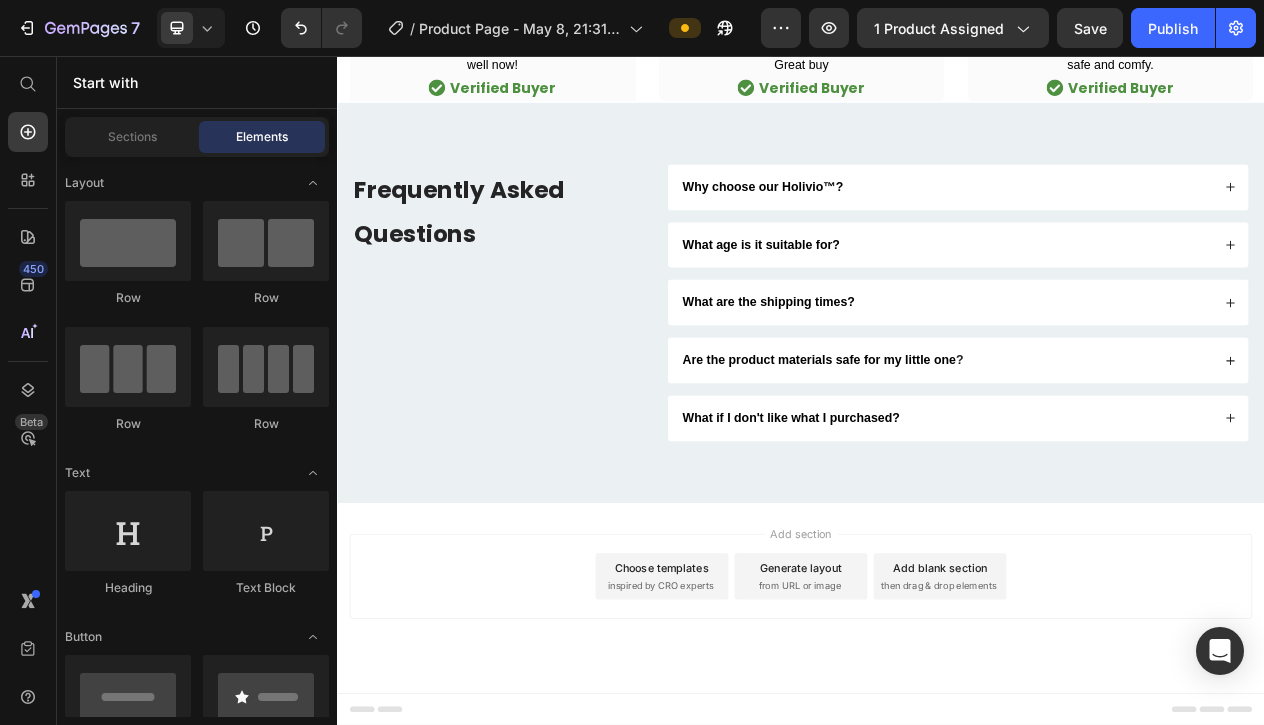 scroll, scrollTop: 7852, scrollLeft: 0, axis: vertical 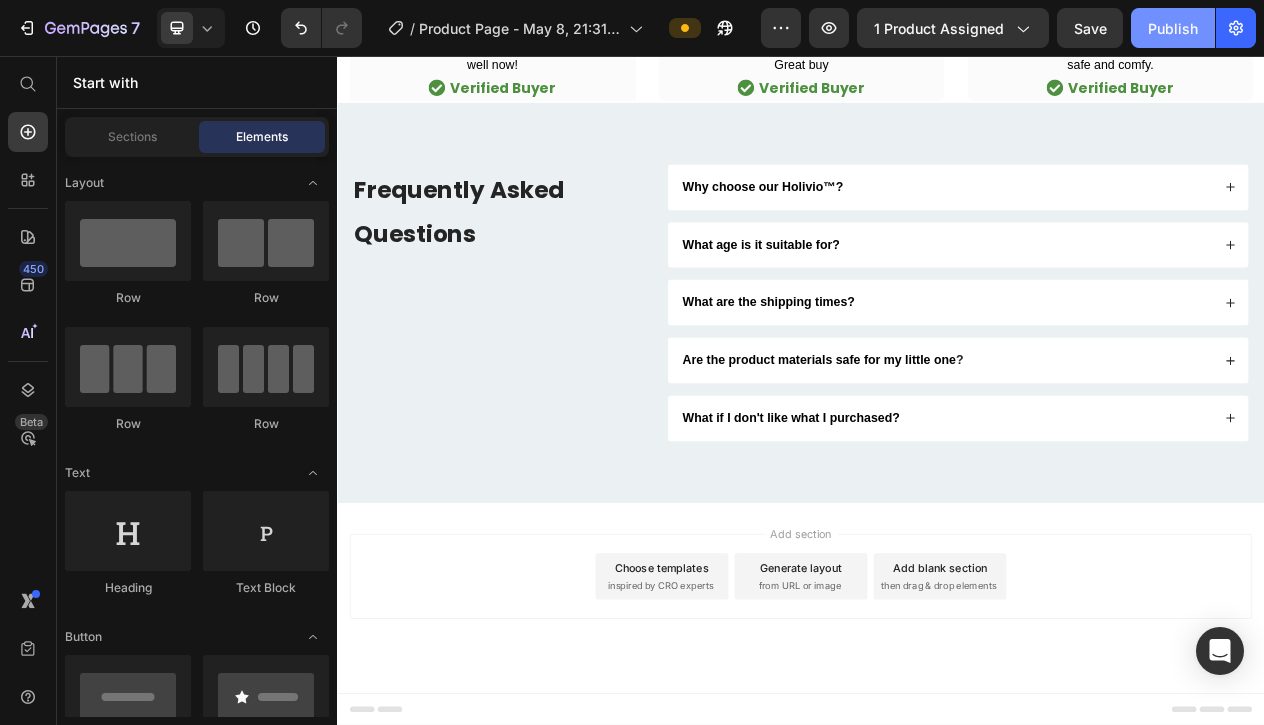 click on "Publish" 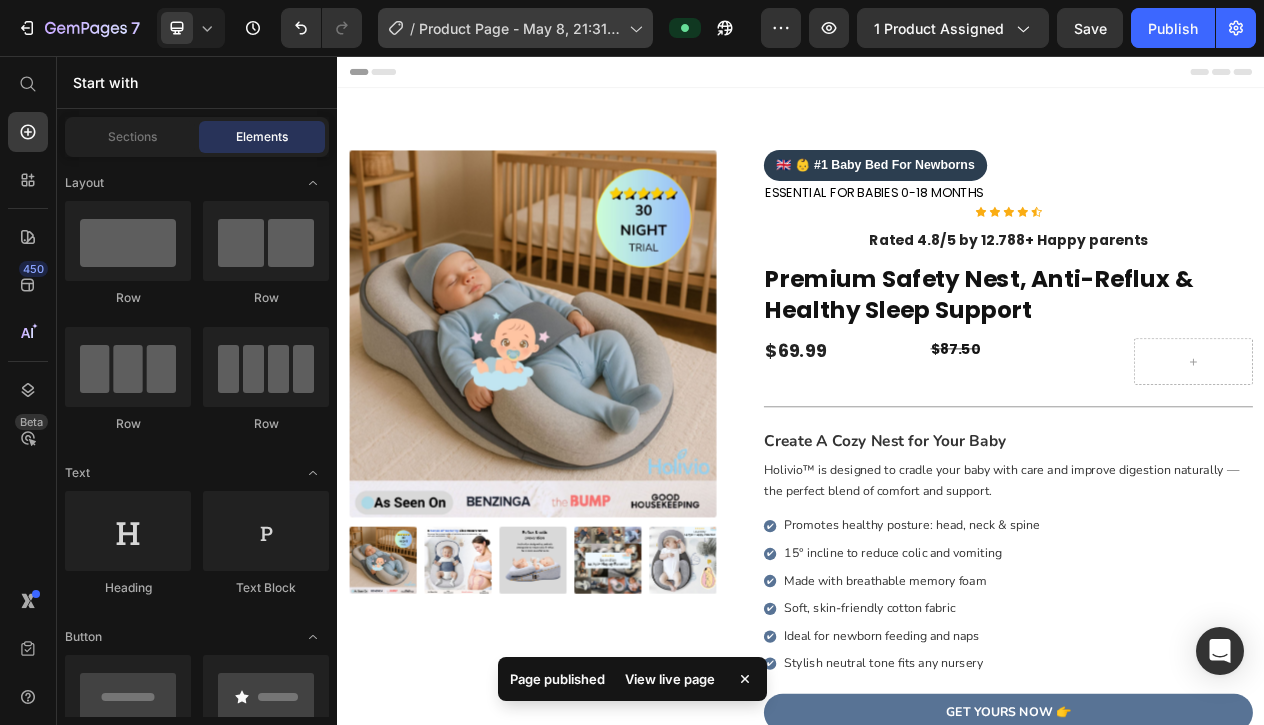 scroll, scrollTop: 0, scrollLeft: 0, axis: both 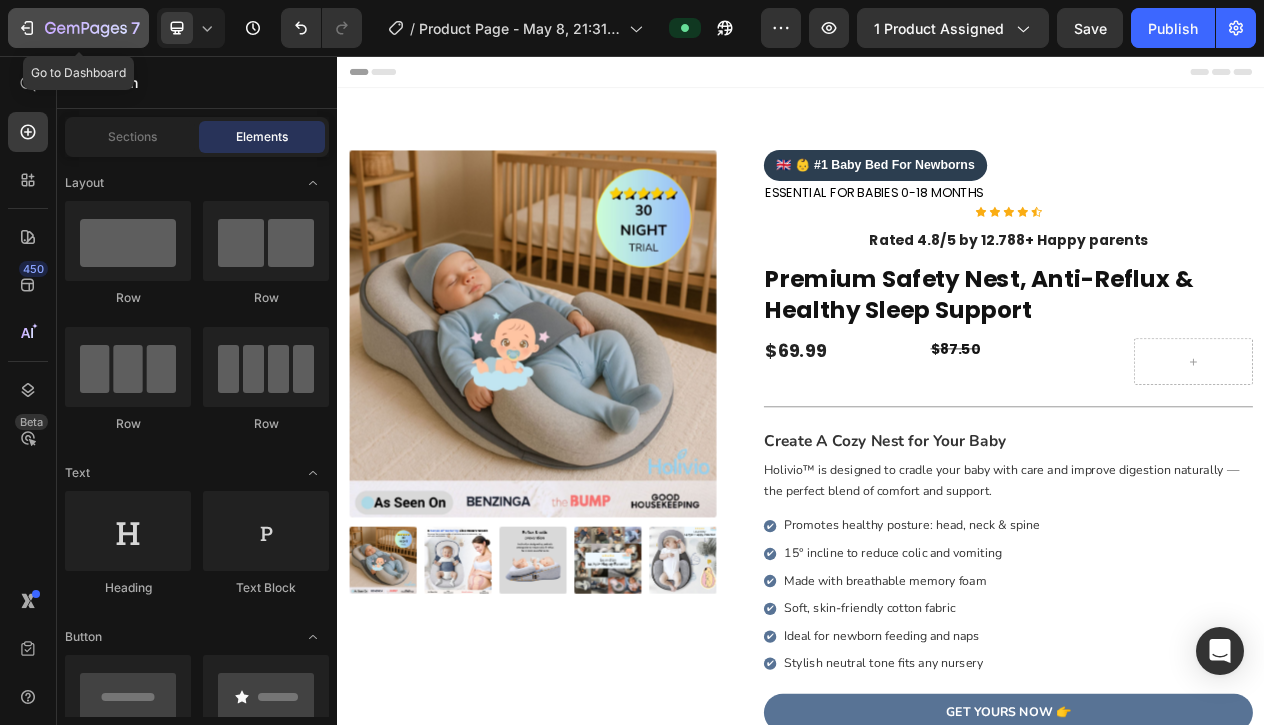 click 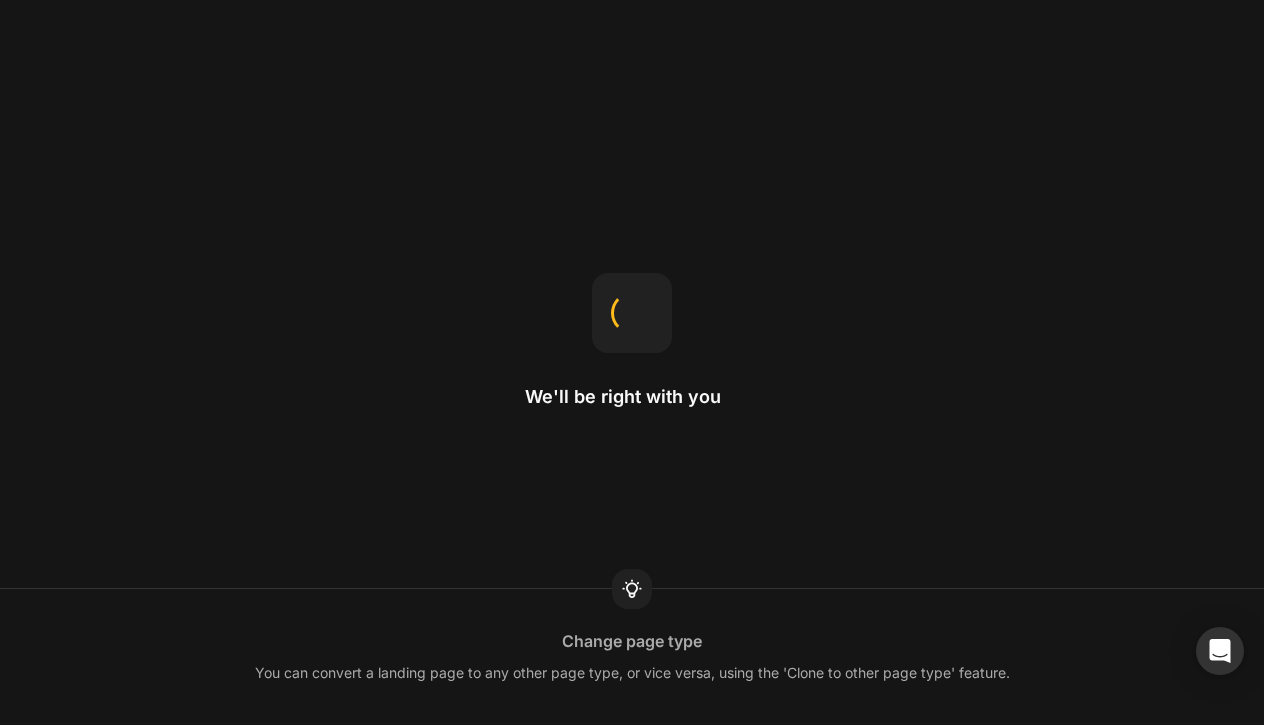 scroll, scrollTop: 0, scrollLeft: 0, axis: both 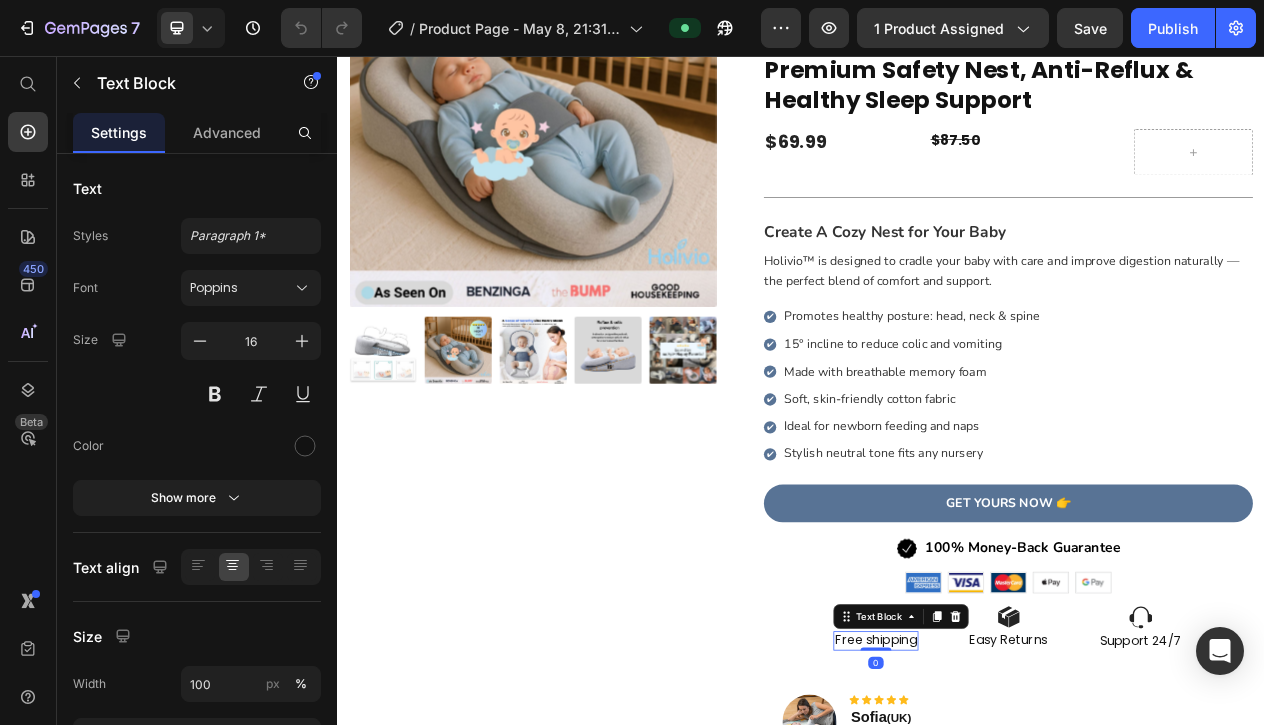 click on "Free shipping" at bounding box center (1034, 812) 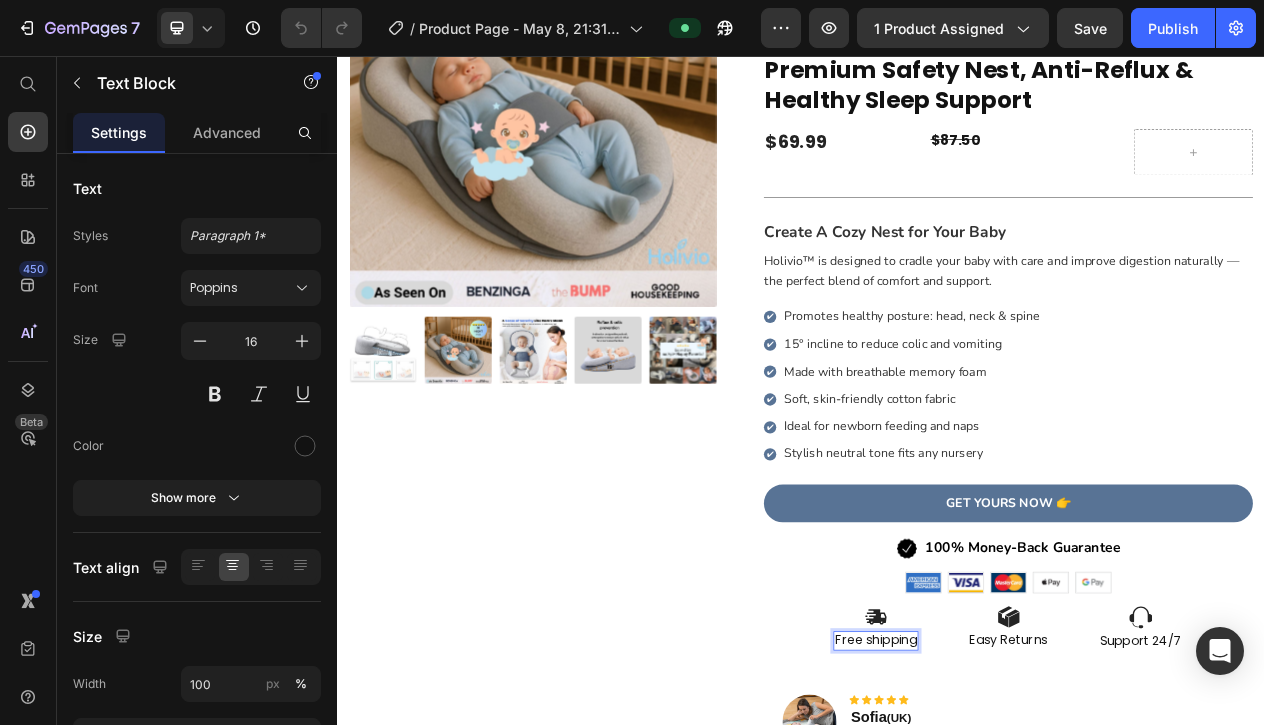 scroll, scrollTop: 53, scrollLeft: 0, axis: vertical 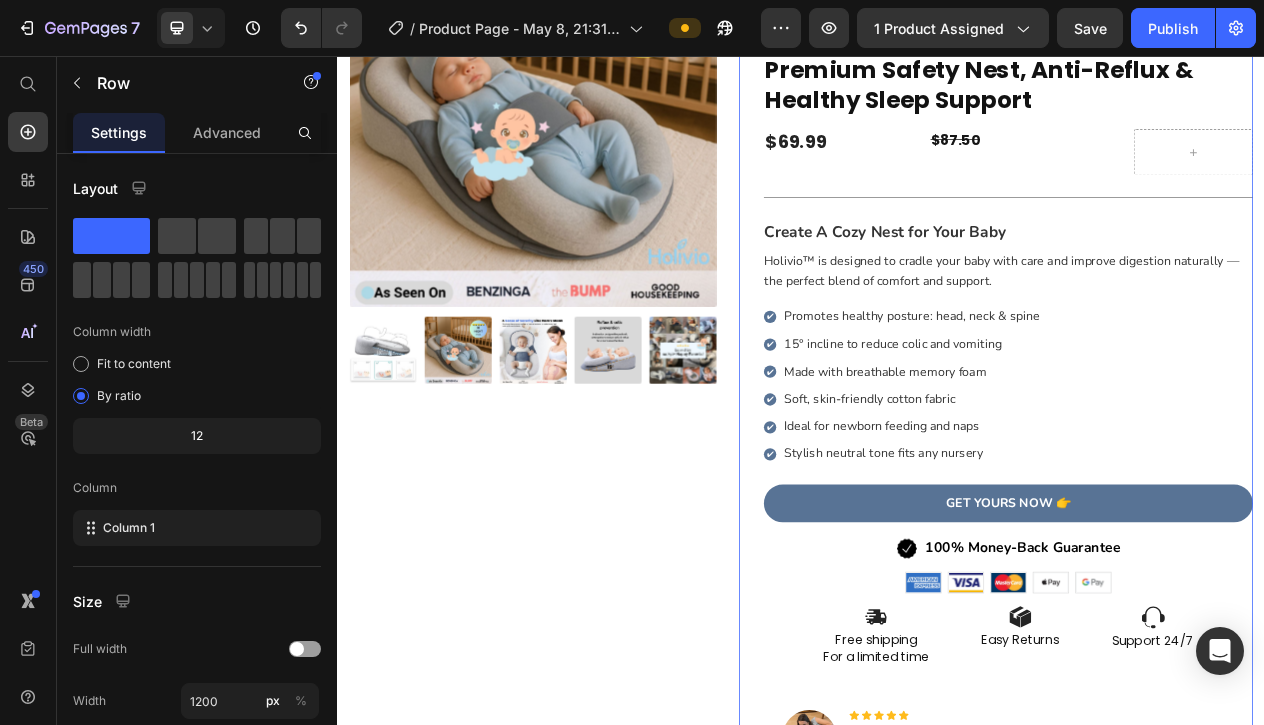click on "🇬🇧 👶 #1 Baby Bed For Newborns
Custom Code ESSENTIAL FOR BABIES 0-18 MONTHS Text Block                Icon                Icon                Icon                Icon
Icon Icon List Hoz Row Rated 4.8/5 by 12.788+ Happy parents Text Block Premium Safety Nest, Anti-Reflux & Healthy Sleep Support Product Title
$87.50 Product Price $69.99 Product Price Row                Title Line
Create A Cozy Nest for Your Baby
Holivio™ is designed to cradle your baby with care and improve digestion naturally — the perfect blend of comfort and support.
✔
Promotes healthy posture: head, neck & spine
✔
15° incline to reduce colic and vomiting
✔
Made with breathable memory foam
✔
Soft, skin-friendly cotton fabric
✔
Ideal for newborn feeding and naps
✔
Stylish neutral tone fits any nursery" at bounding box center (1205, 494) 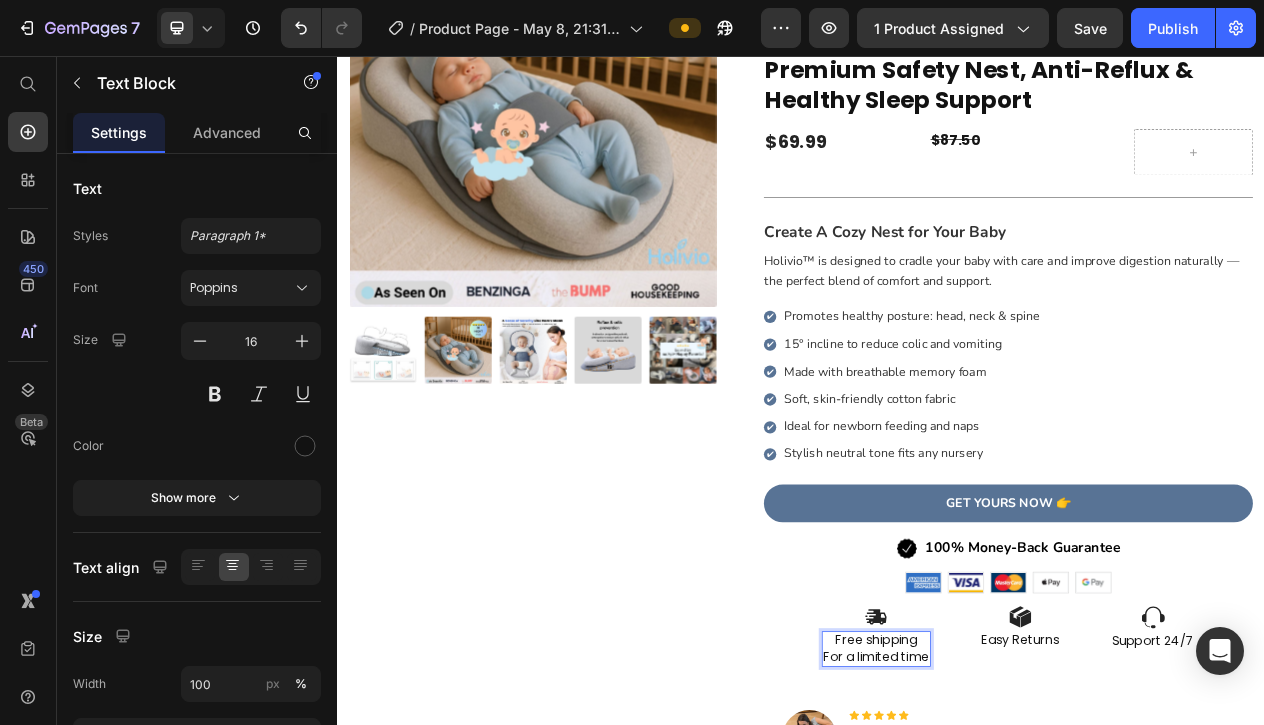 click on "For a limited time" at bounding box center (1034, 833) 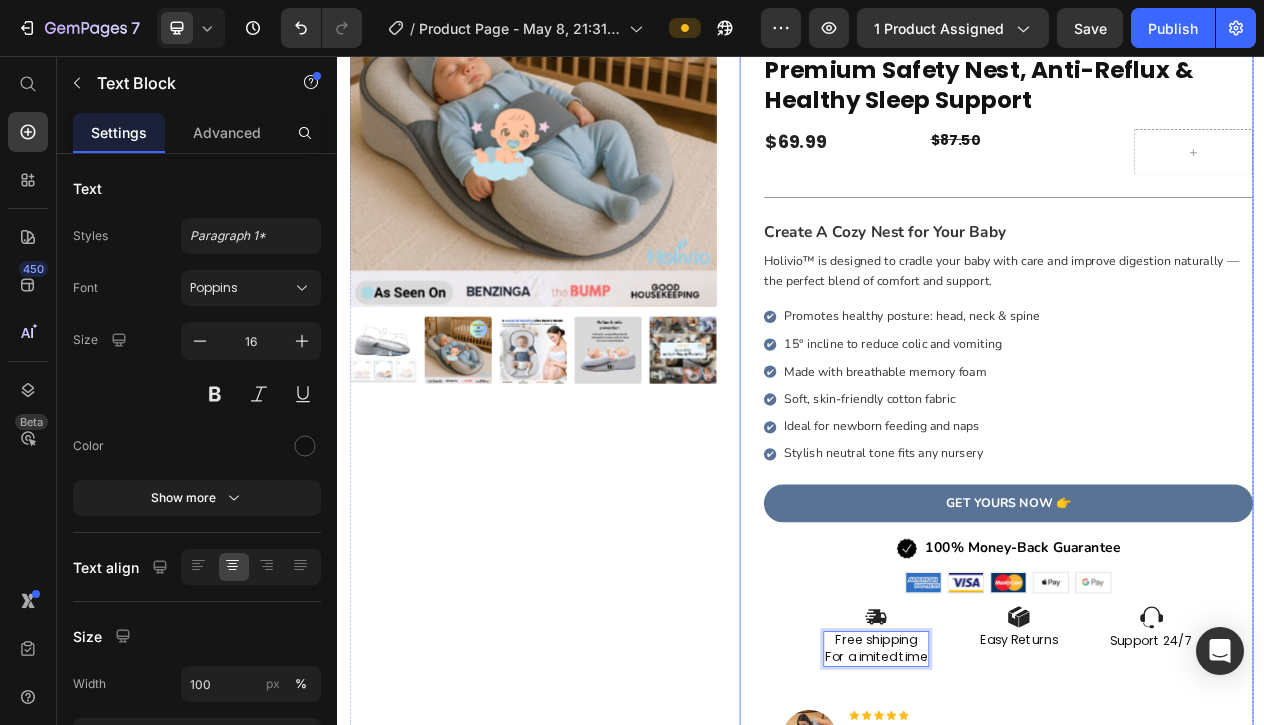 scroll, scrollTop: 53, scrollLeft: 0, axis: vertical 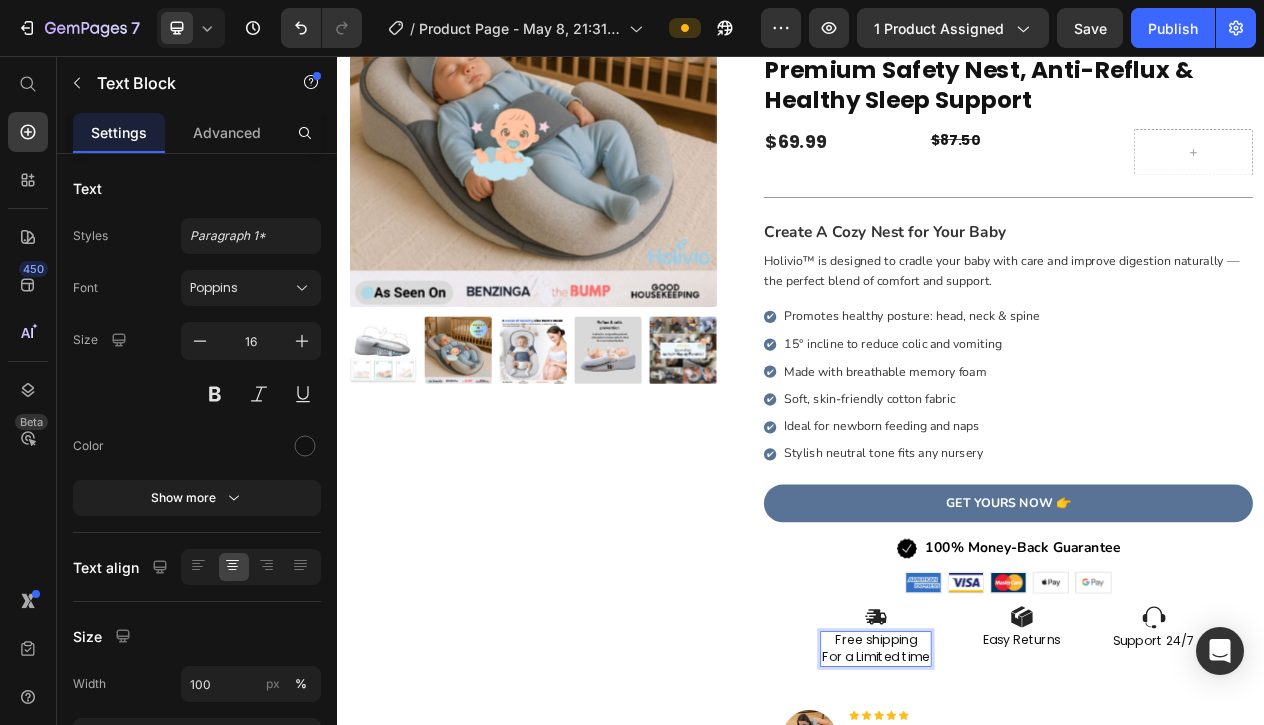 click on "For a Limited time" at bounding box center [1034, 833] 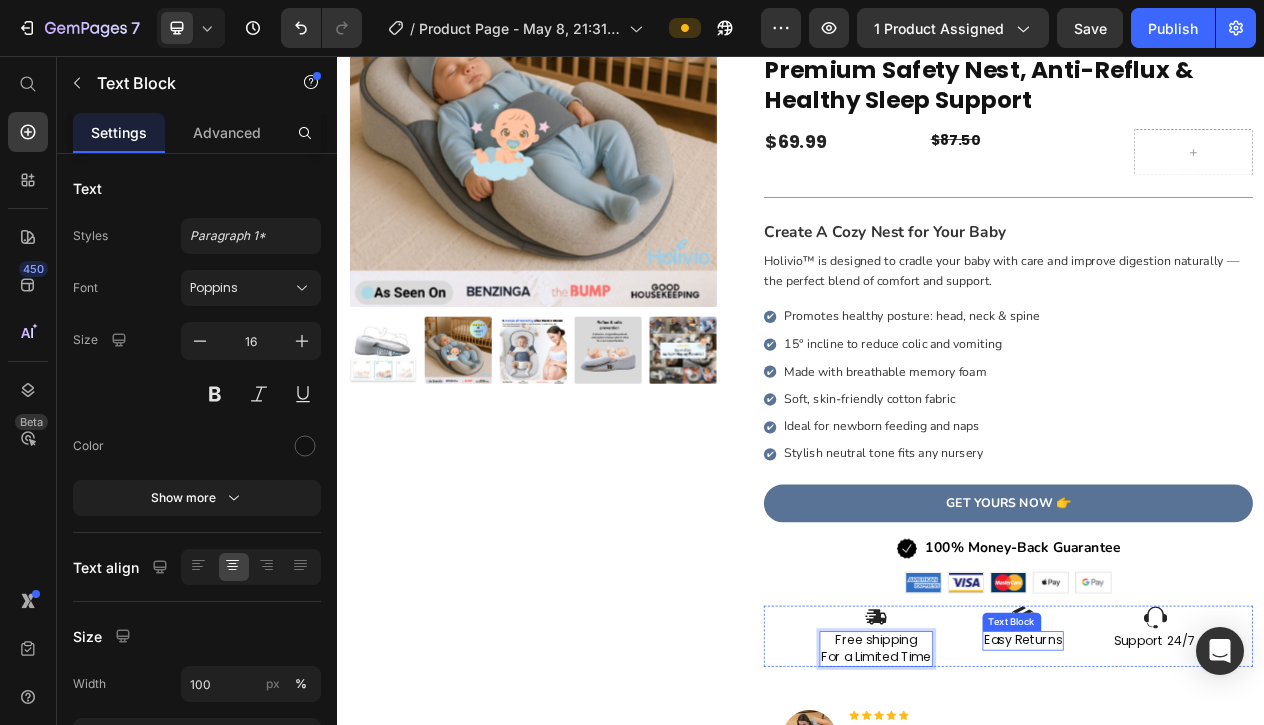 click on "Easy Returns" at bounding box center (1224, 812) 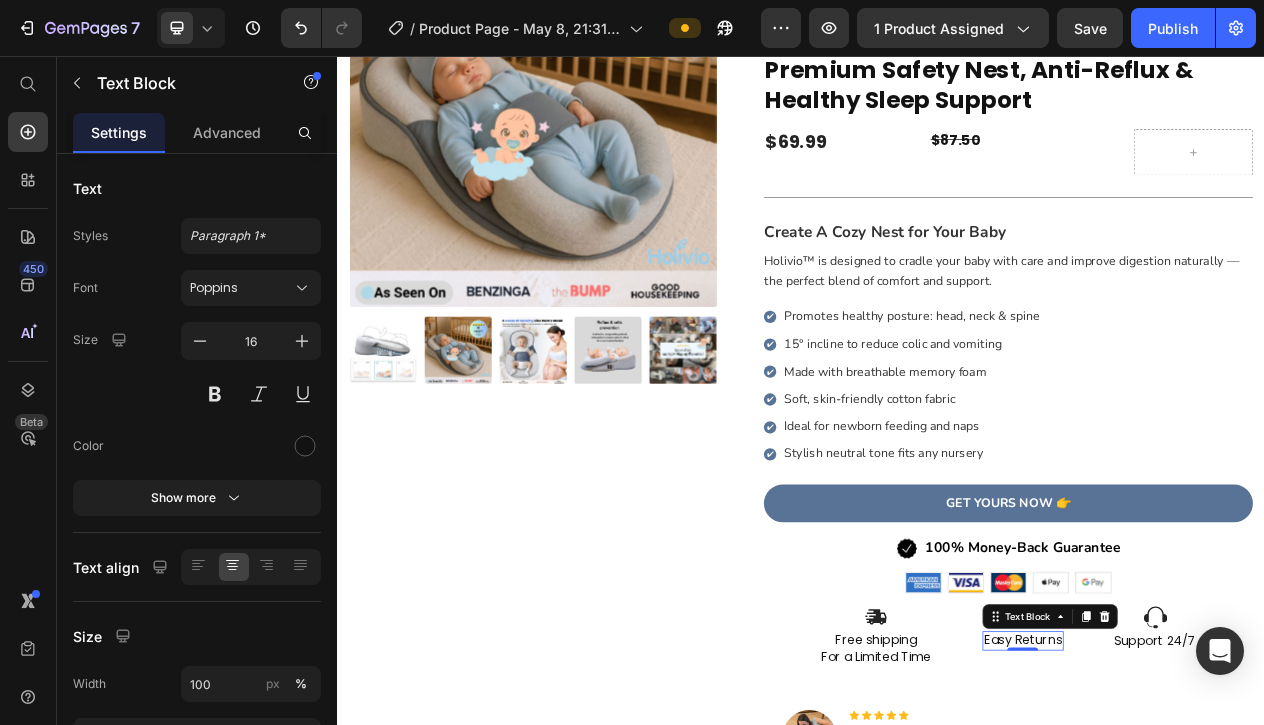 click on "Easy Returns" at bounding box center [1224, 812] 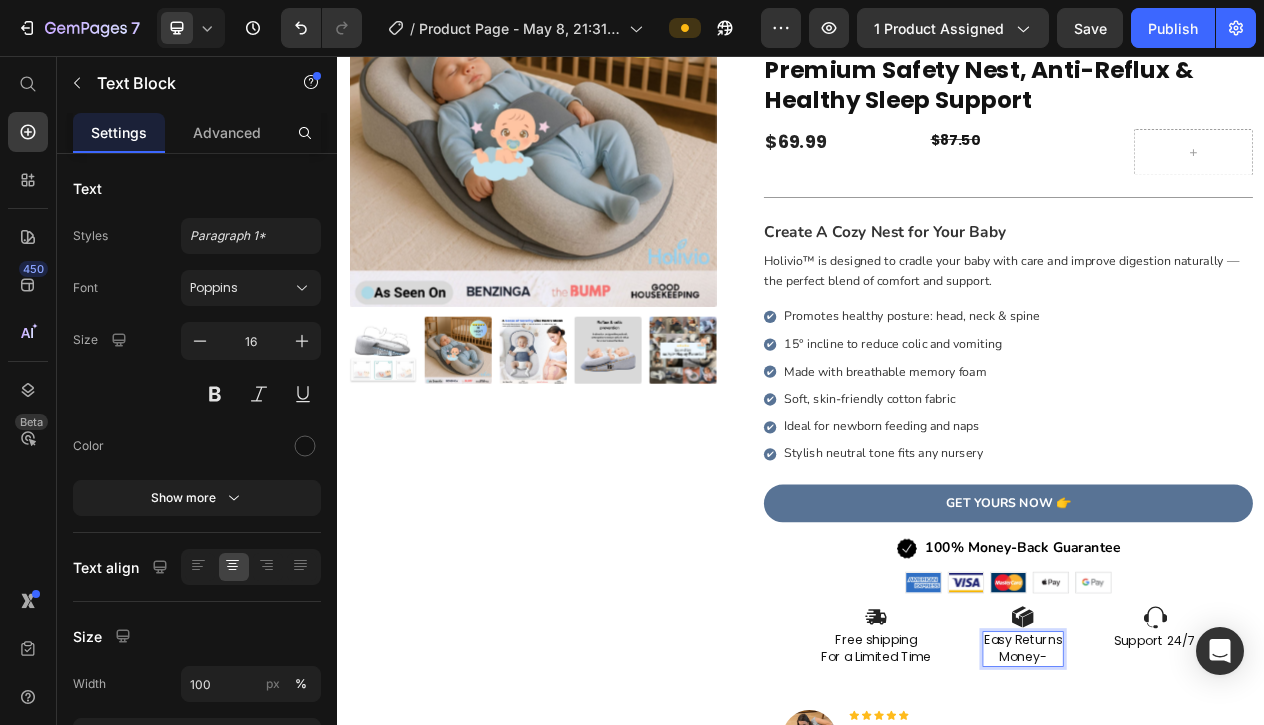 scroll, scrollTop: 159, scrollLeft: 0, axis: vertical 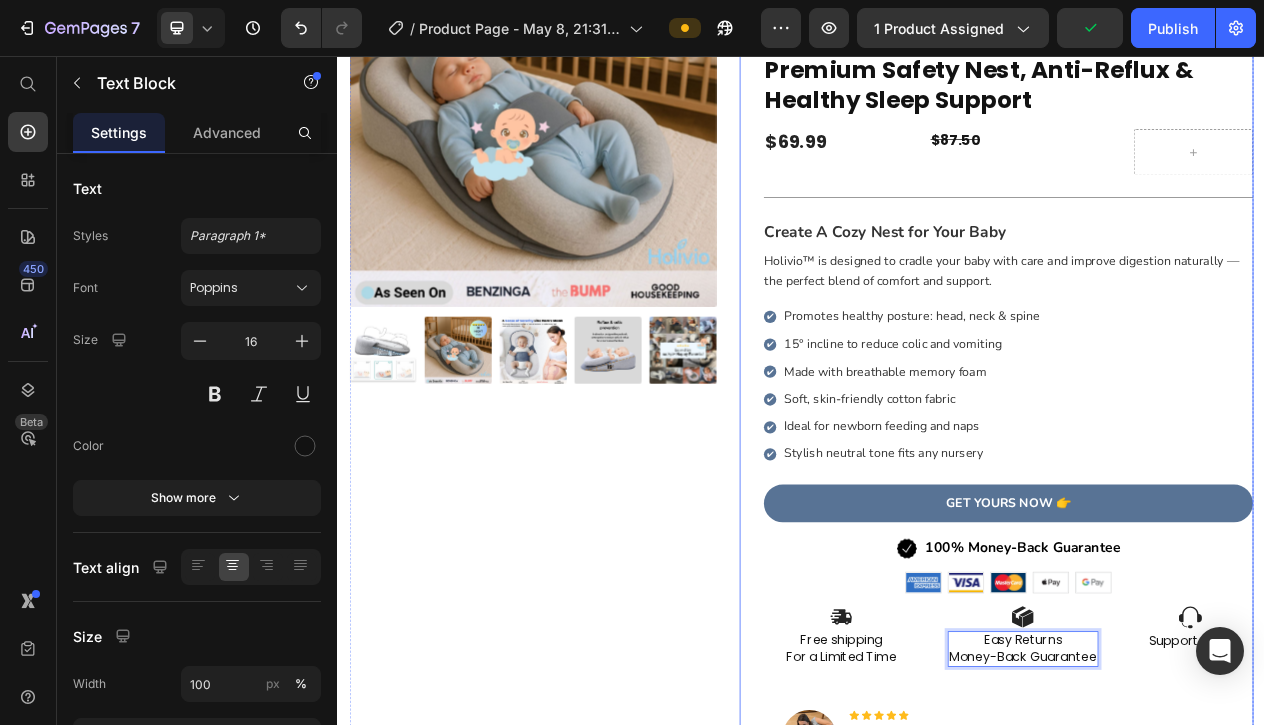 click on "🇬🇧 👶 #1 Baby Bed For Newborns
Custom Code ESSENTIAL FOR BABIES 0-18 MONTHS Text Block                Icon                Icon                Icon                Icon
Icon Icon List Hoz Row Rated 4.8/5 by 12.788+ Happy parents Text Block Premium Safety Nest, Anti-Reflux & Healthy Sleep Support Product Title
$87.50 Product Price $69.99 Product Price Row                Title Line
Create A Cozy Nest for Your Baby
Holivio™ is designed to cradle your baby with care and improve digestion naturally — the perfect blend of comfort and support.
✔
Promotes healthy posture: head, neck & spine
✔
15° incline to reduce colic and vomiting
✔
Made with breathable memory foam
✔
Soft, skin-friendly cotton fabric
✔
Ideal for newborn feeding and naps
✔
Stylish neutral tone fits any nursery" at bounding box center (1205, 494) 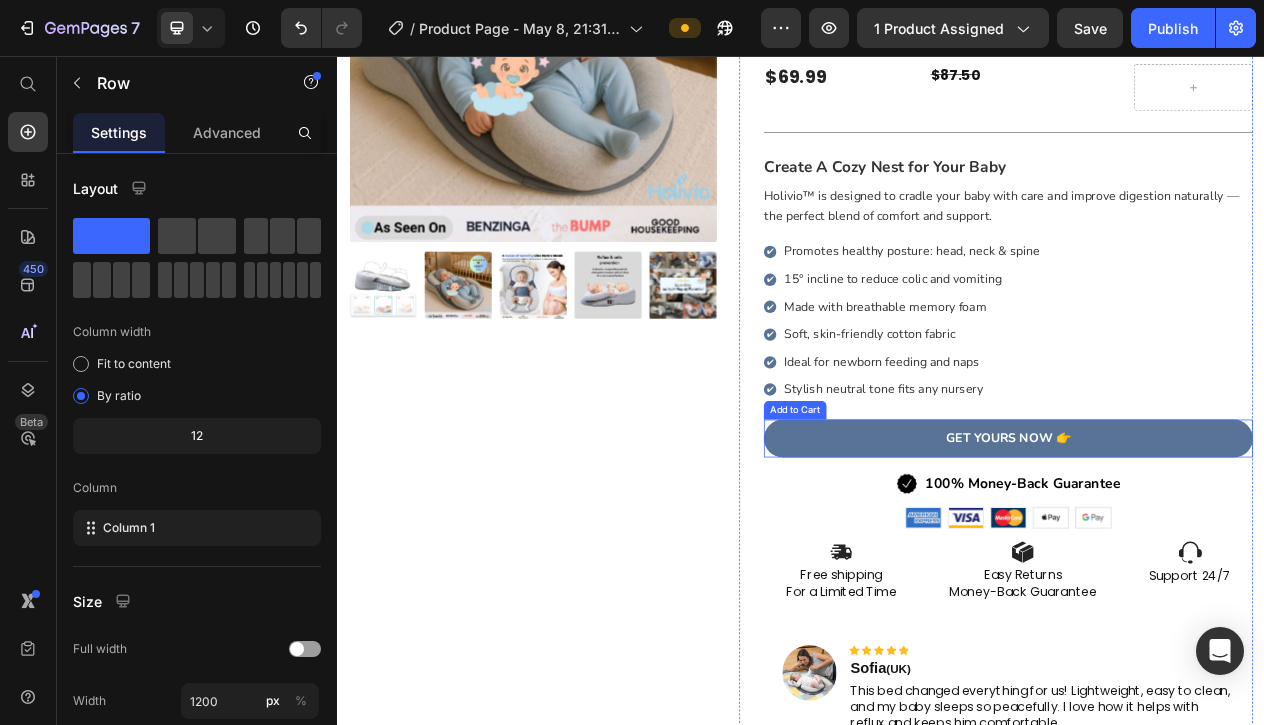 scroll, scrollTop: 364, scrollLeft: 0, axis: vertical 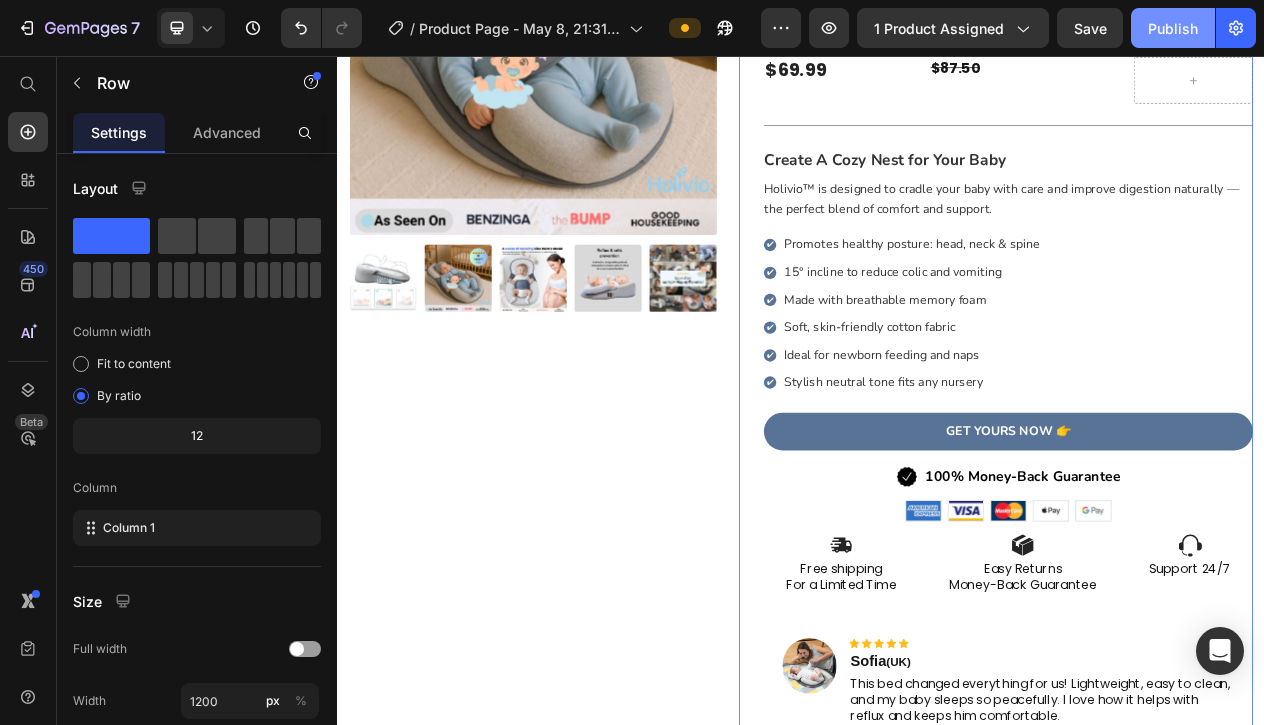 click on "Publish" at bounding box center [1173, 28] 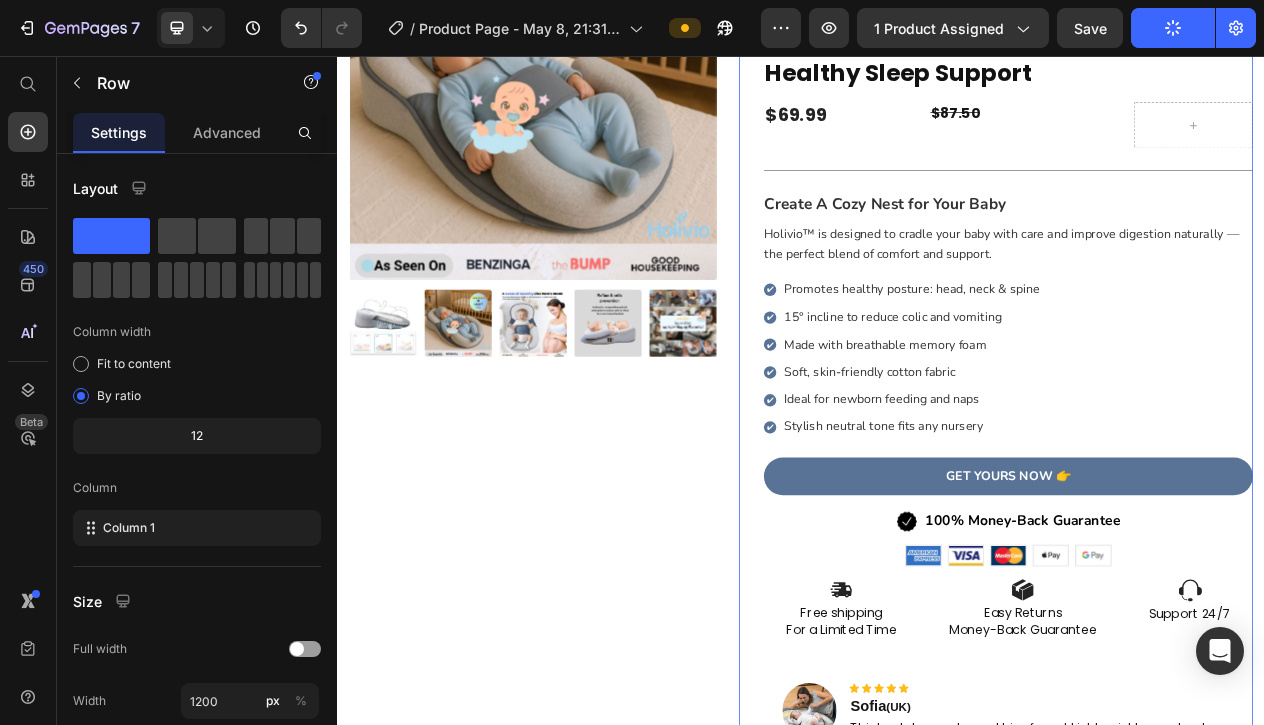 scroll, scrollTop: 293, scrollLeft: 0, axis: vertical 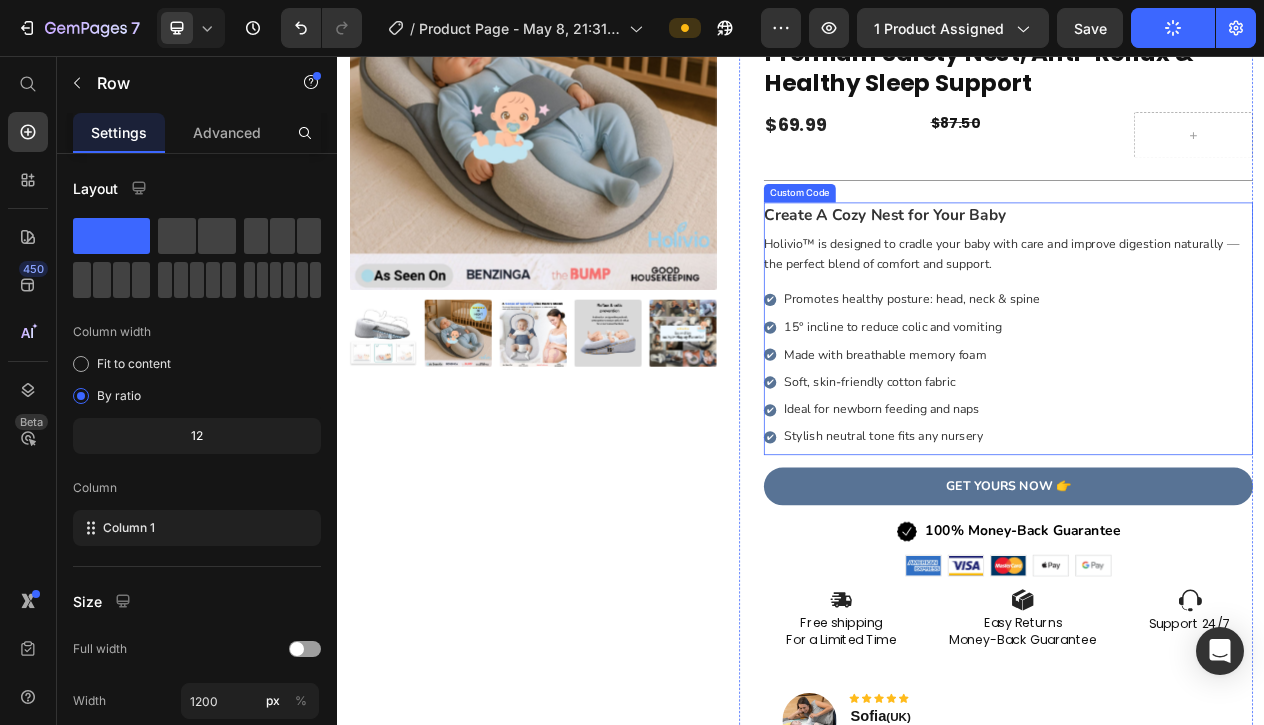 click on "✔
Promotes healthy posture: head, neck & spine" at bounding box center (1205, 371) 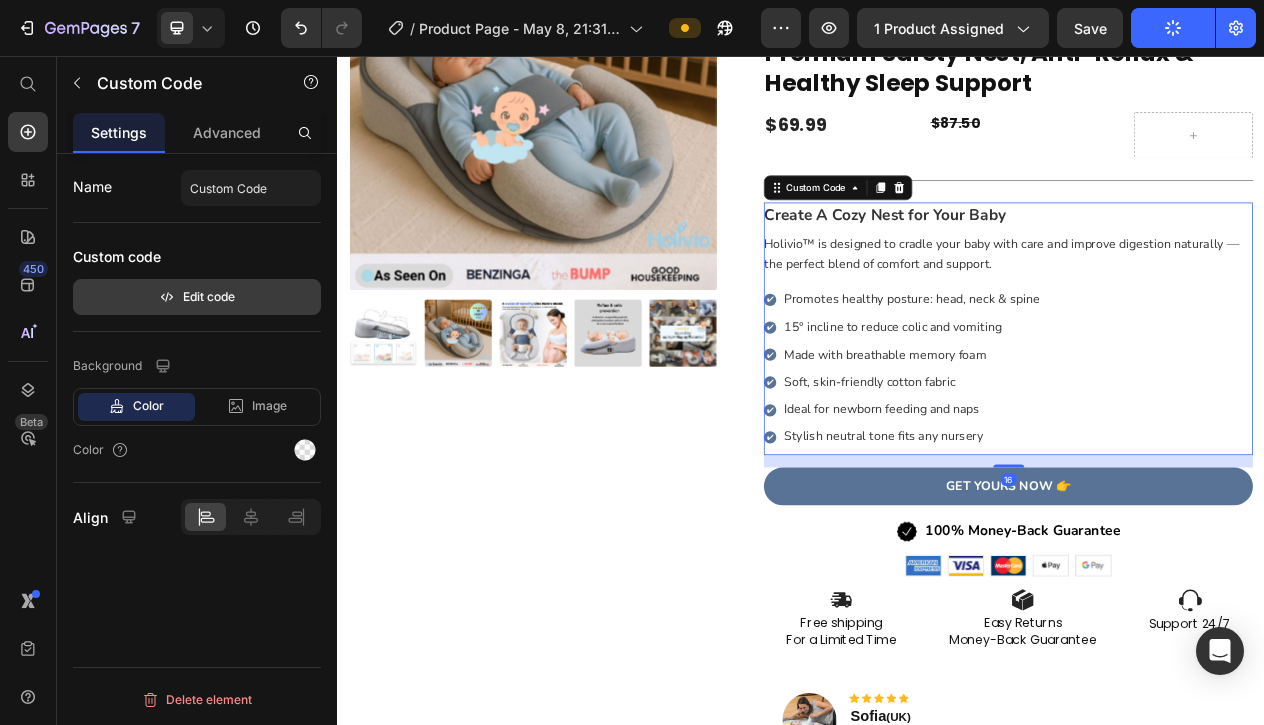 click on "Edit code" at bounding box center (197, 297) 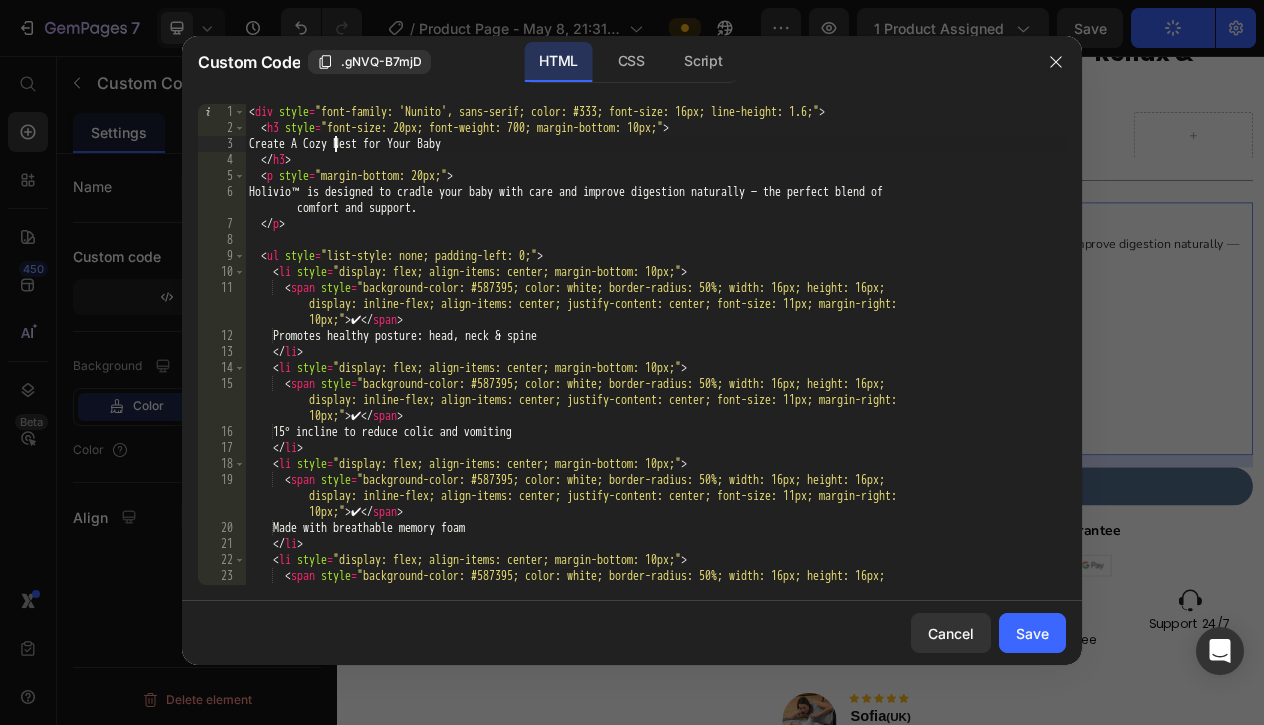 click on "< div   style = "font-family: 'Nunito', sans-serif; color: #333; font-size: 16px; line-height: 1.6;" >    < h3   style = "font-size: 20px; font-weight: 700; margin-bottom: 10px;" >     Create A Cozy Nest for Your Baby    </ h3 >    < p   style = "margin-bottom: 20px;" >     Holivio™ is designed to cradle your baby with care and improve digestion naturally — the perfect blend of           comfort and support.    </ p >    < ul   style = "list-style: none; padding-left: 0;" >      < li   style = "display: flex; align-items: center; margin-bottom: 10px;" >         < span   style = "background-color: #587395; color: white; border-radius: 50%; width: 16px; height: 16px;             display: inline-flex; align-items: center; justify-content: center; font-size: 11px; margin-right:             10px;" > ✔ </ span >        Promotes healthy posture: head, neck & spine      </ li >      < li   style = "display: flex; align-items: center; margin-bottom: 10px;" >         < span   style = >" at bounding box center [655, 376] 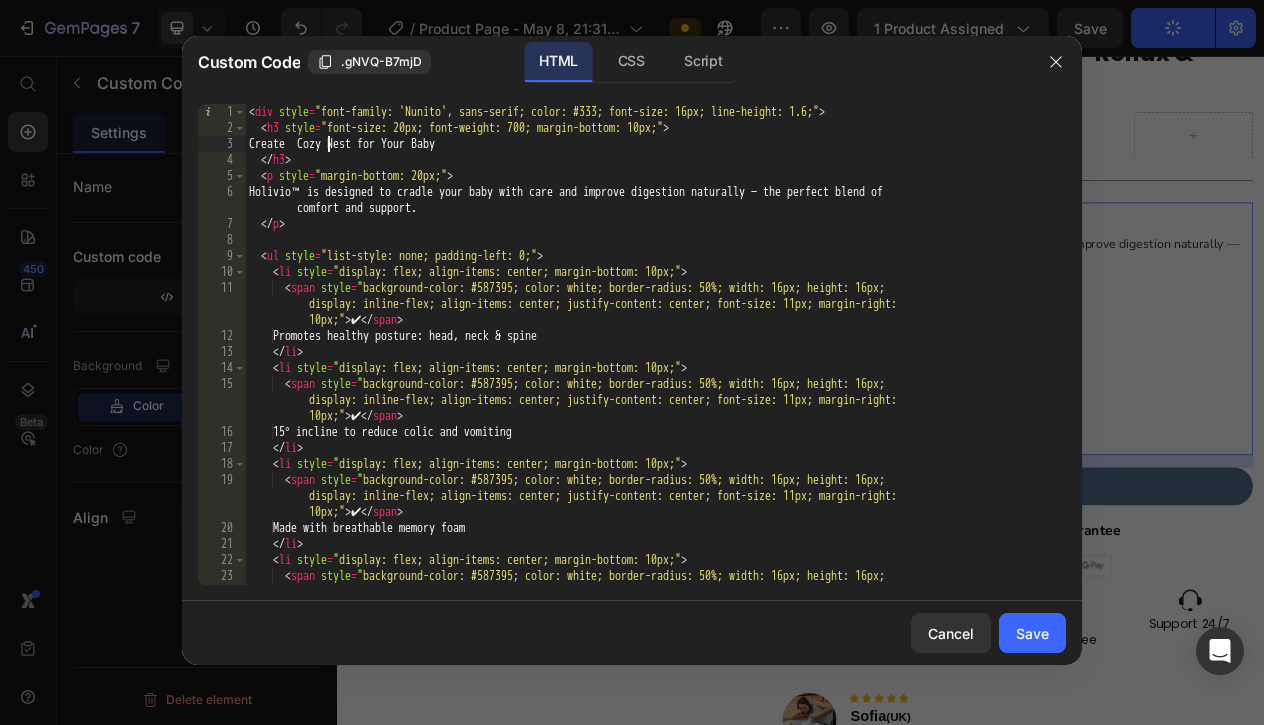 type on "Create a Cozy Nest for Your Baby" 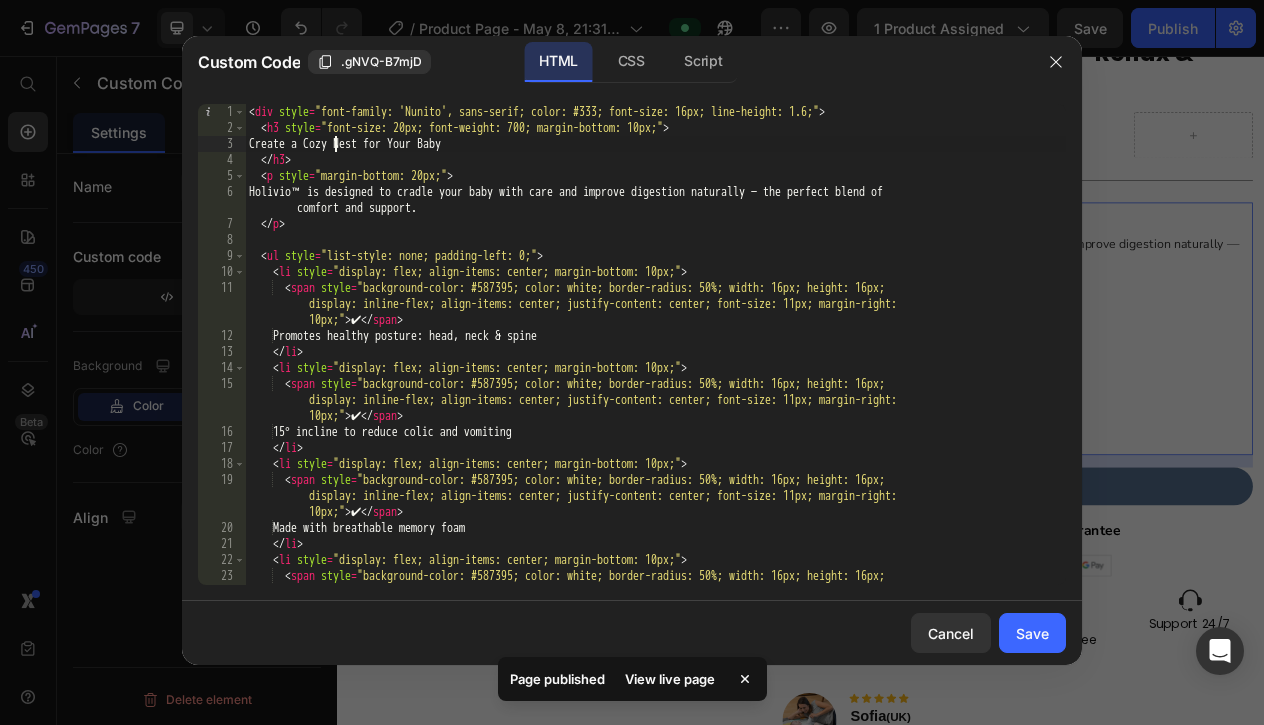 click on "< div   style = "font-family: 'Nunito', sans-serif; color: #333; font-size: 16px; line-height: 1.6;" >    < h3   style = "font-size: 20px; font-weight: 700; margin-bottom: 10px;" >     Create a Cozy Nest for Your Baby    </ h3 >    < p   style = "margin-bottom: 20px;" >     Holivio™ is designed to cradle your baby with care and improve digestion naturally — the perfect blend of           comfort and support.    </ p >    < ul   style = "list-style: none; padding-left: 0;" >      < li   style = "display: flex; align-items: center; margin-bottom: 10px;" >         < span   style = "background-color: #587395; color: white; border-radius: 50%; width: 16px; height: 16px;             display: inline-flex; align-items: center; justify-content: center; font-size: 11px; margin-right:             10px;" > ✔ </ span >        Promotes healthy posture: head, neck & spine      </ li >      < li   style = "display: flex; align-items: center; margin-bottom: 10px;" >         < span   style = >" at bounding box center (655, 376) 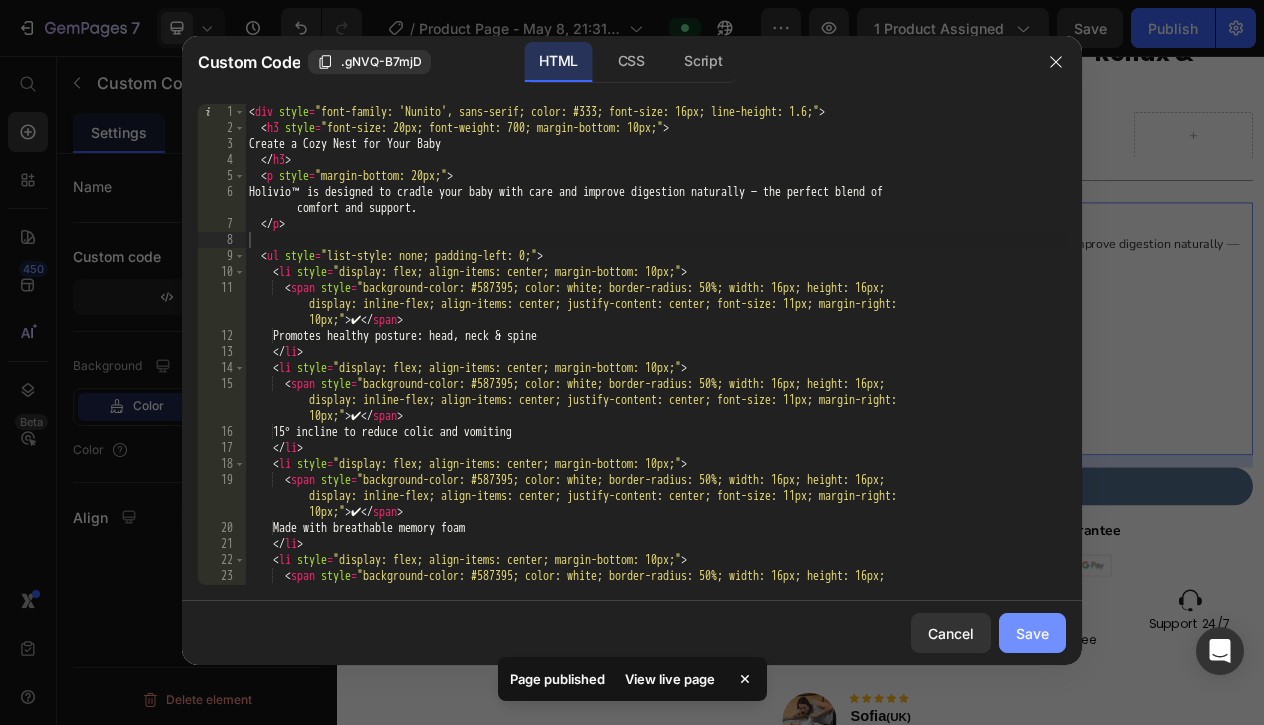 click on "Save" at bounding box center (1032, 633) 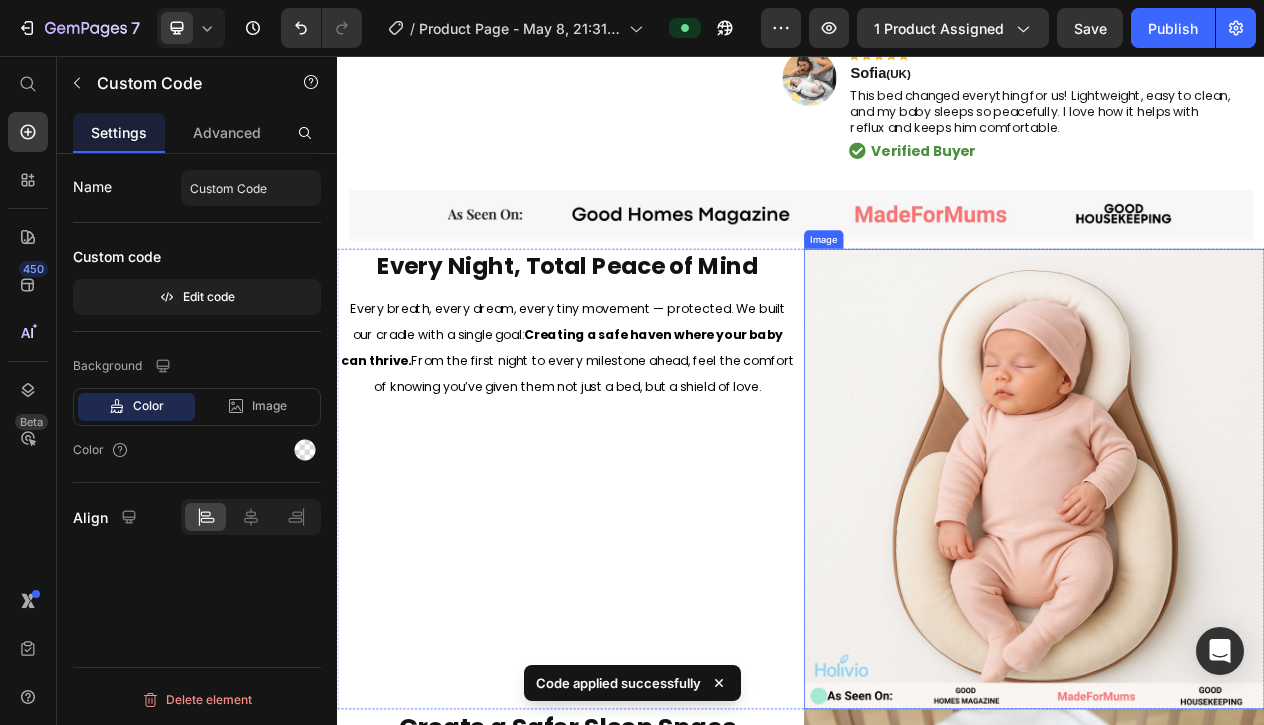 scroll, scrollTop: 1126, scrollLeft: 0, axis: vertical 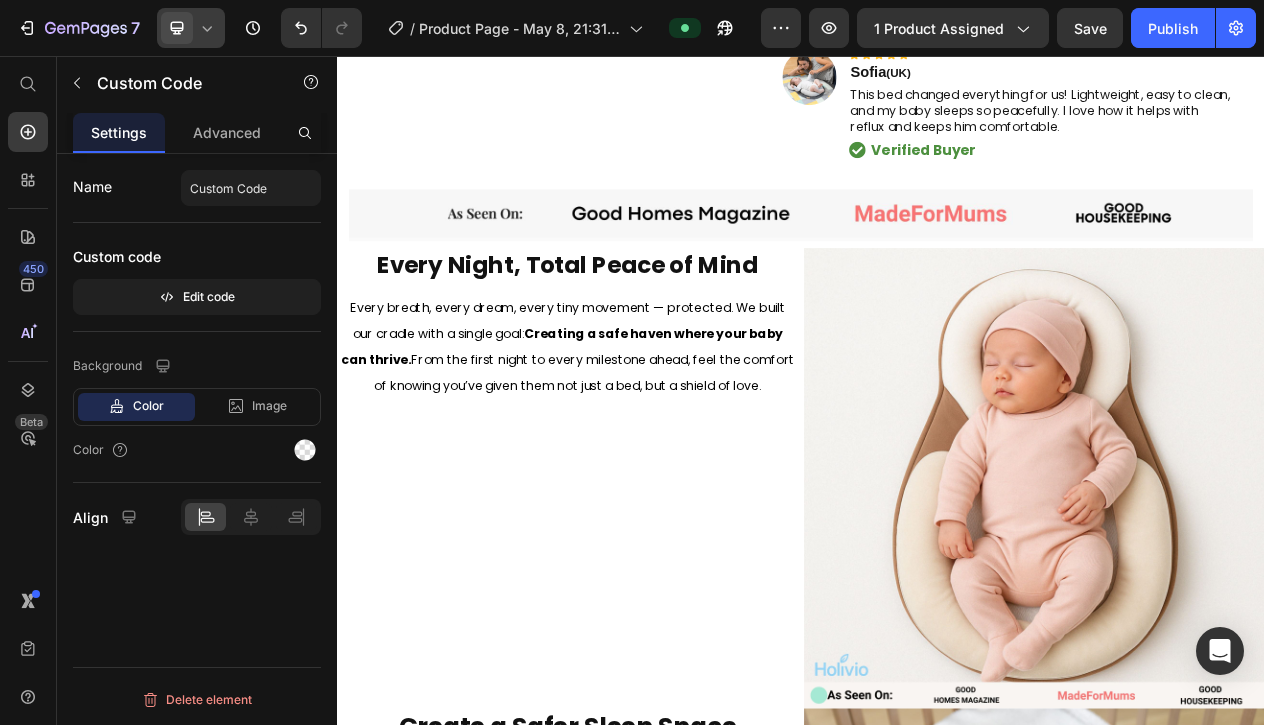 click 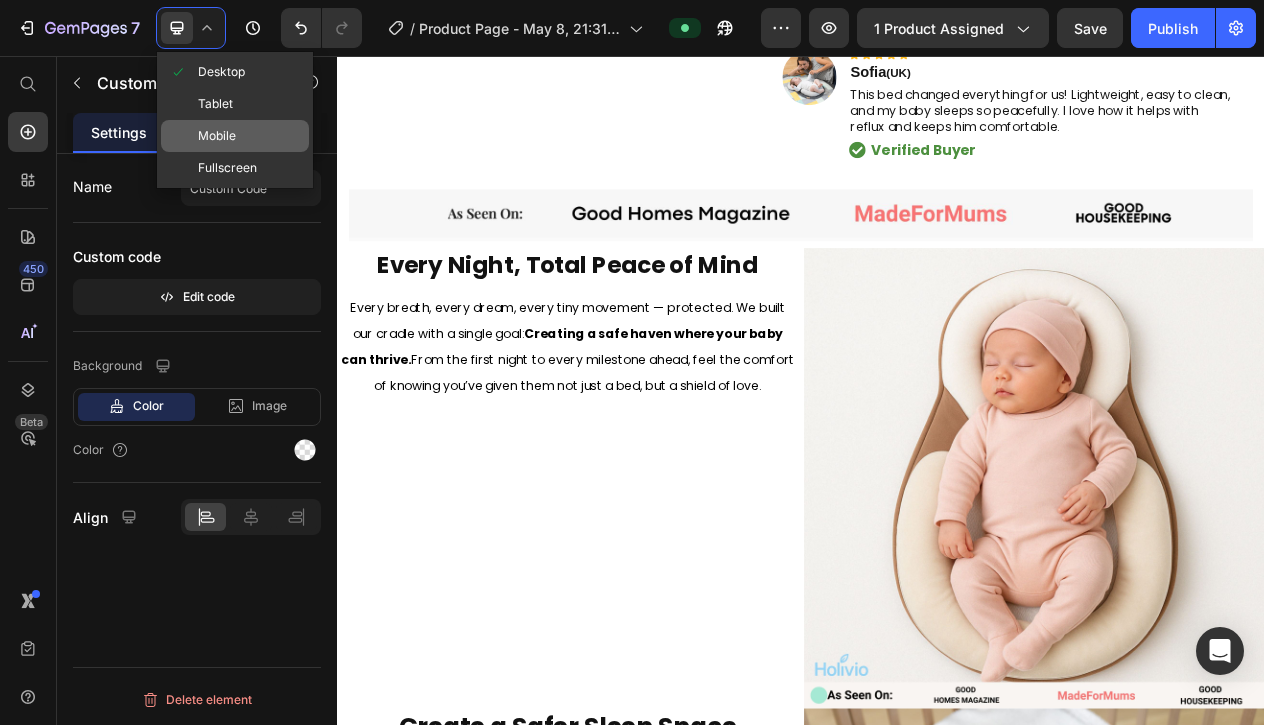 click on "Mobile" at bounding box center (217, 136) 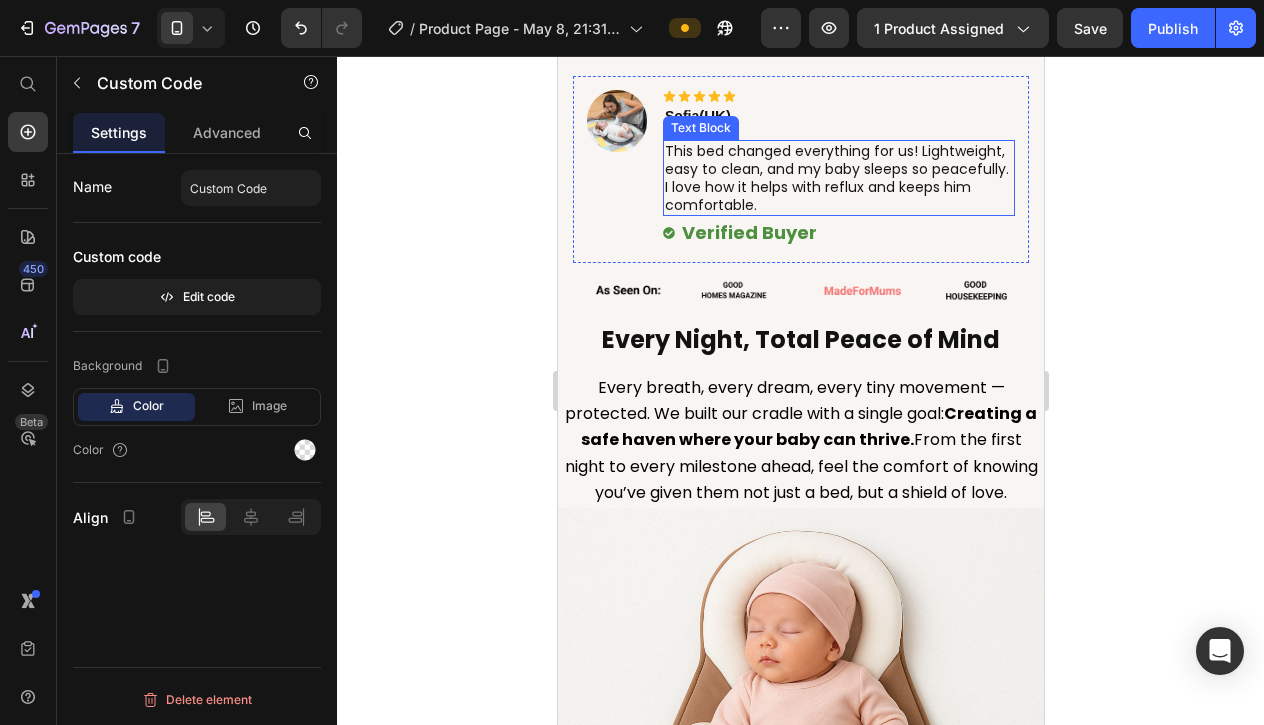 scroll, scrollTop: 1610, scrollLeft: 0, axis: vertical 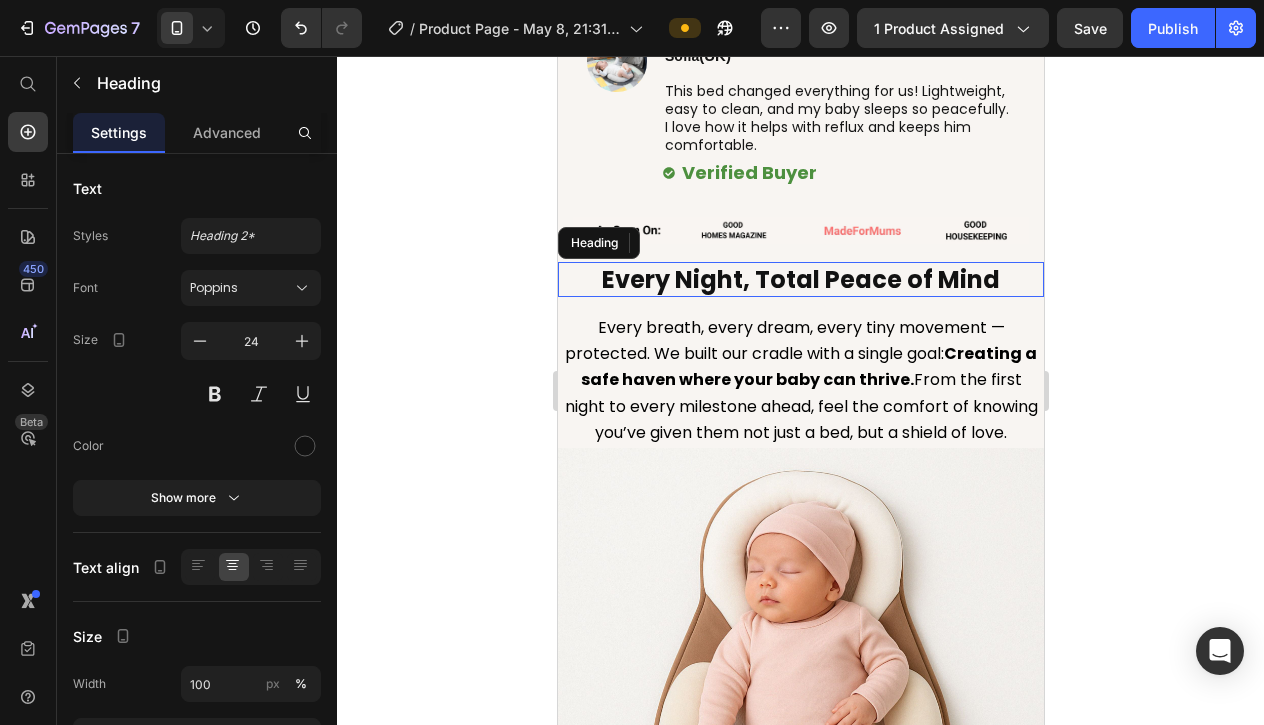 click on "Every Night, Total Peace of Mind" at bounding box center [800, 279] 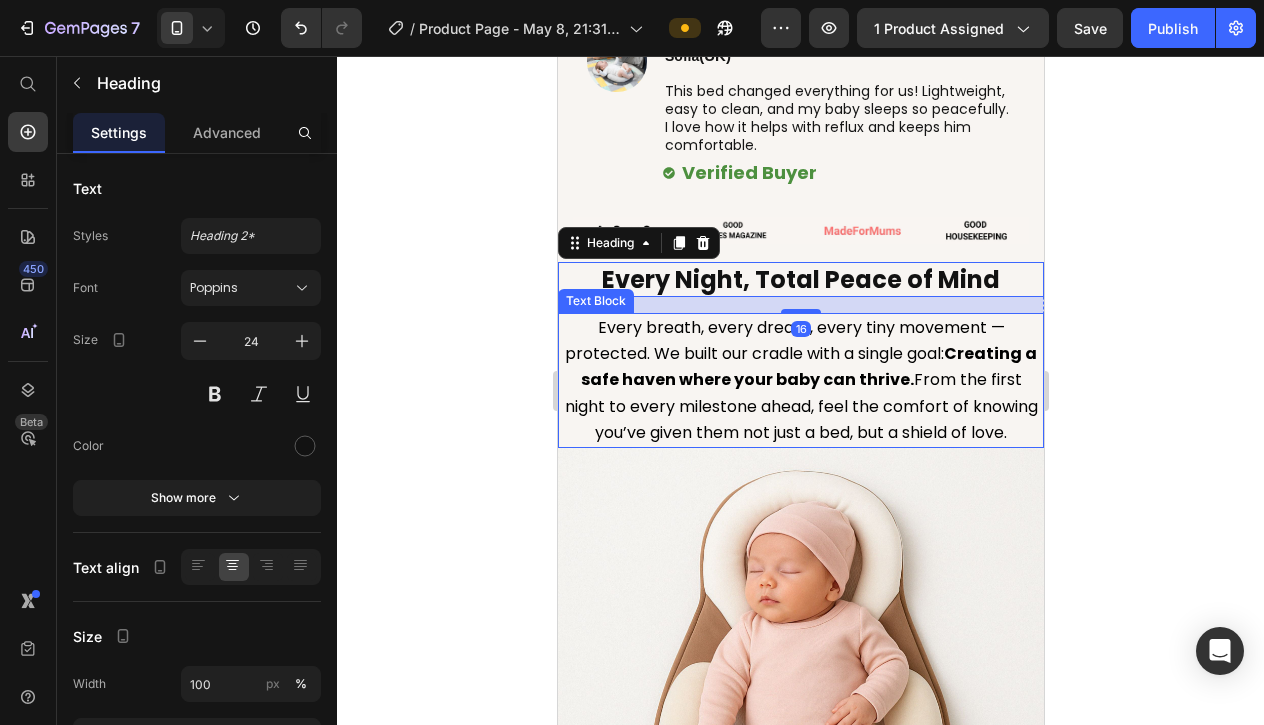 click on "Every breath, every dream, every tiny movement — protected. We built our cradle with a single goal:  Creating a safe haven where your baby can thrive.  From the first night to every milestone ahead, feel the comfort of knowing you’ve given them not just a bed, but a shield of love." at bounding box center (800, 380) 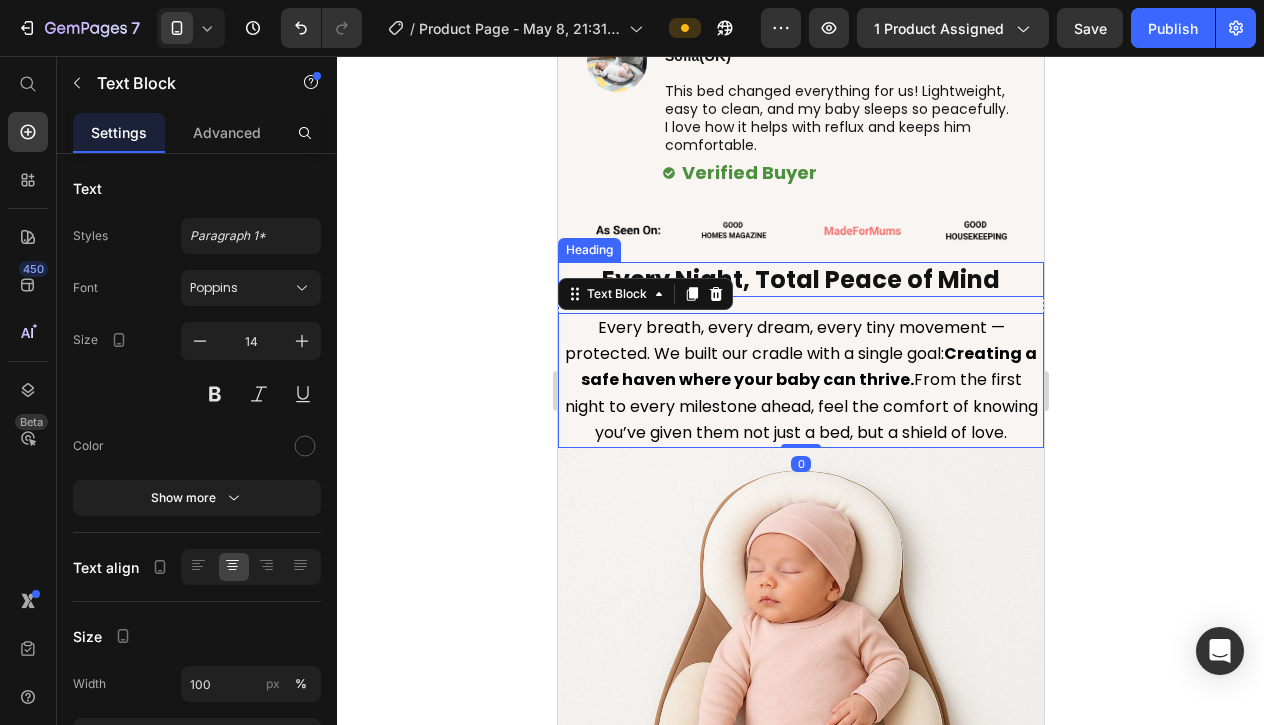 click on "Every Night, Total Peace of Mind" at bounding box center (800, 279) 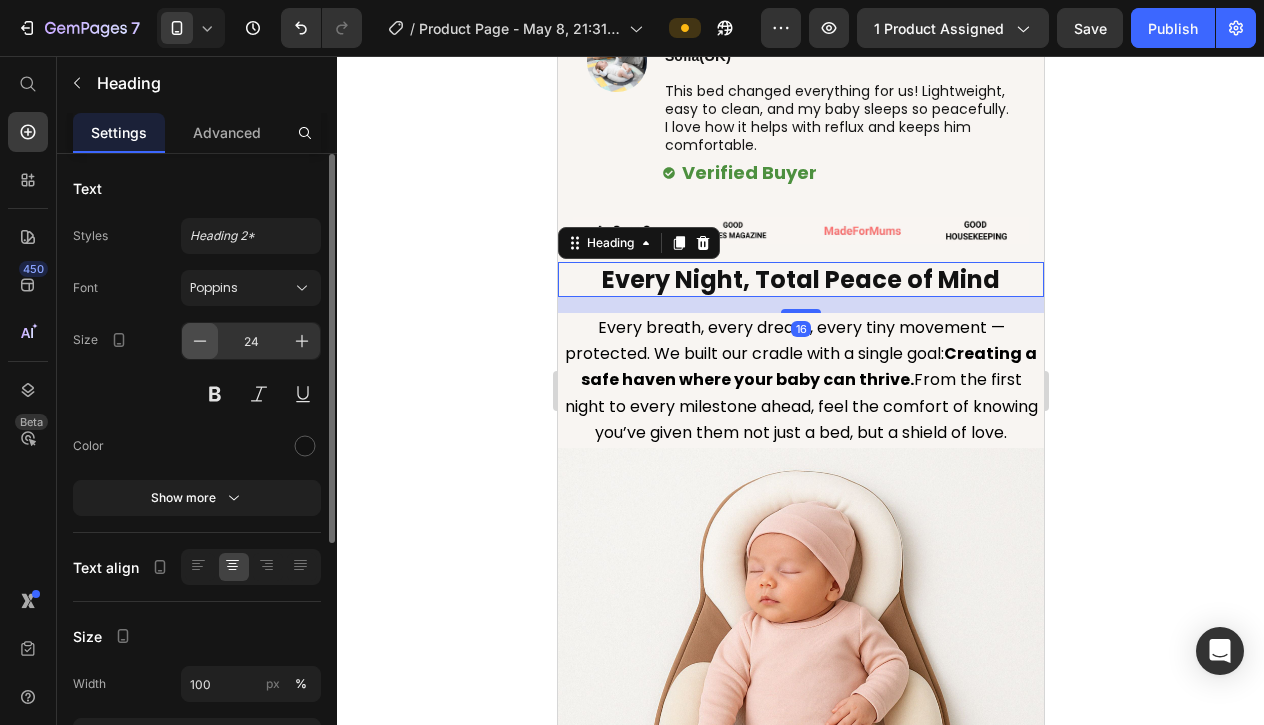 click 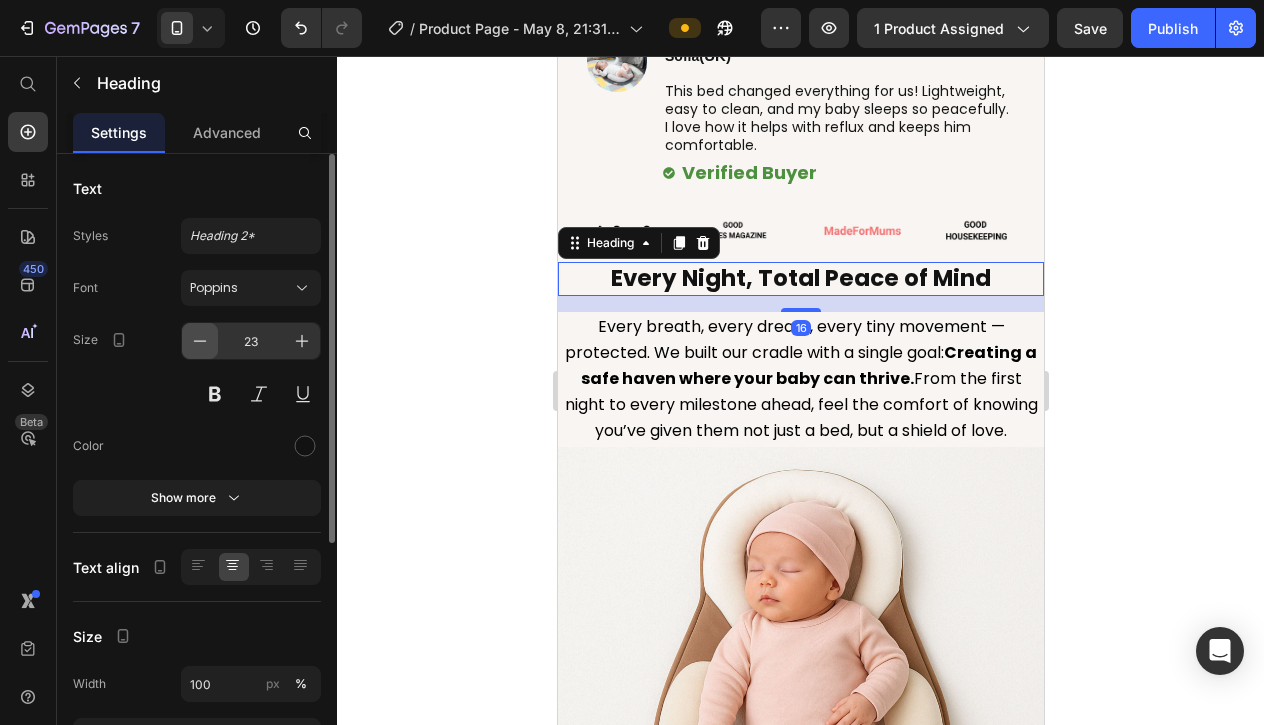 click 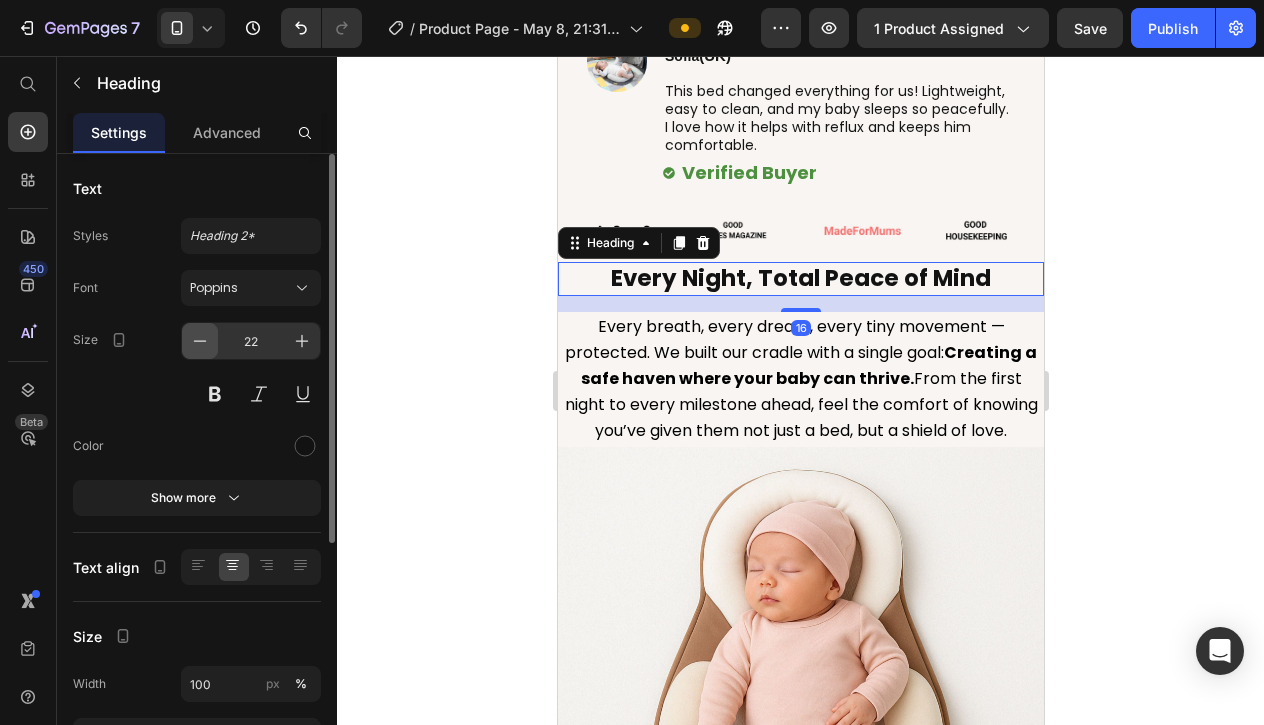 click 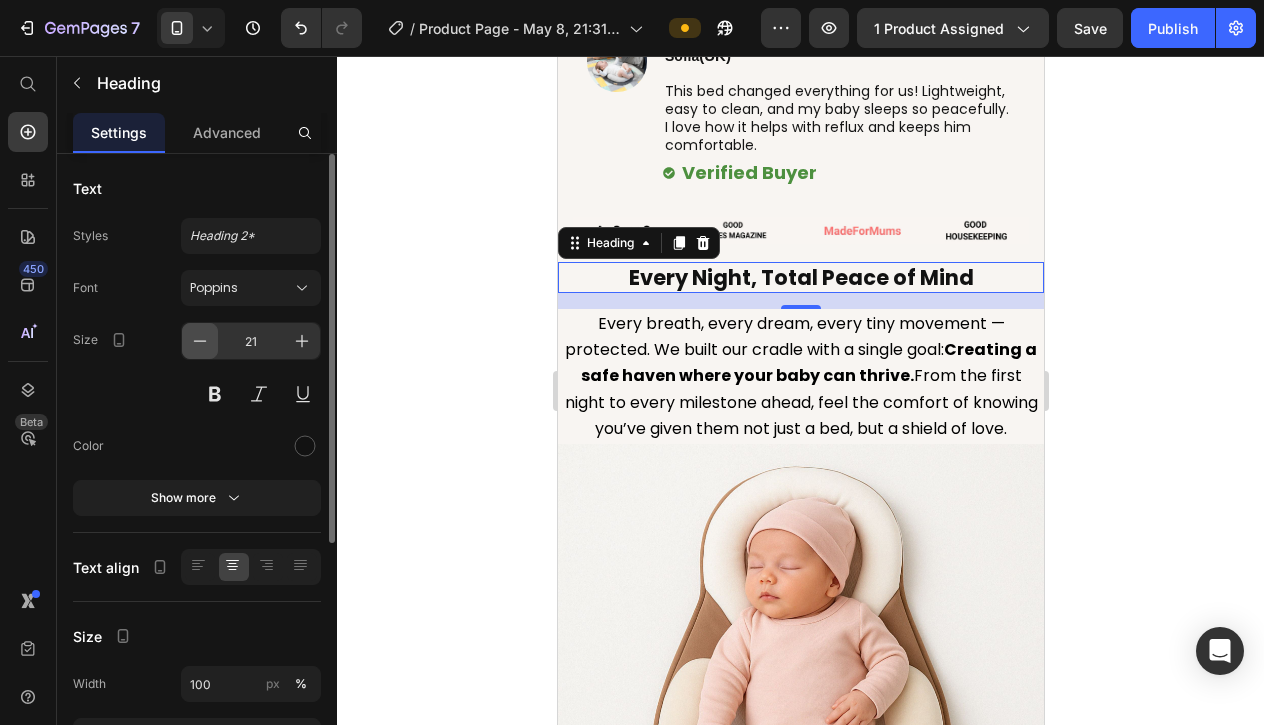 click 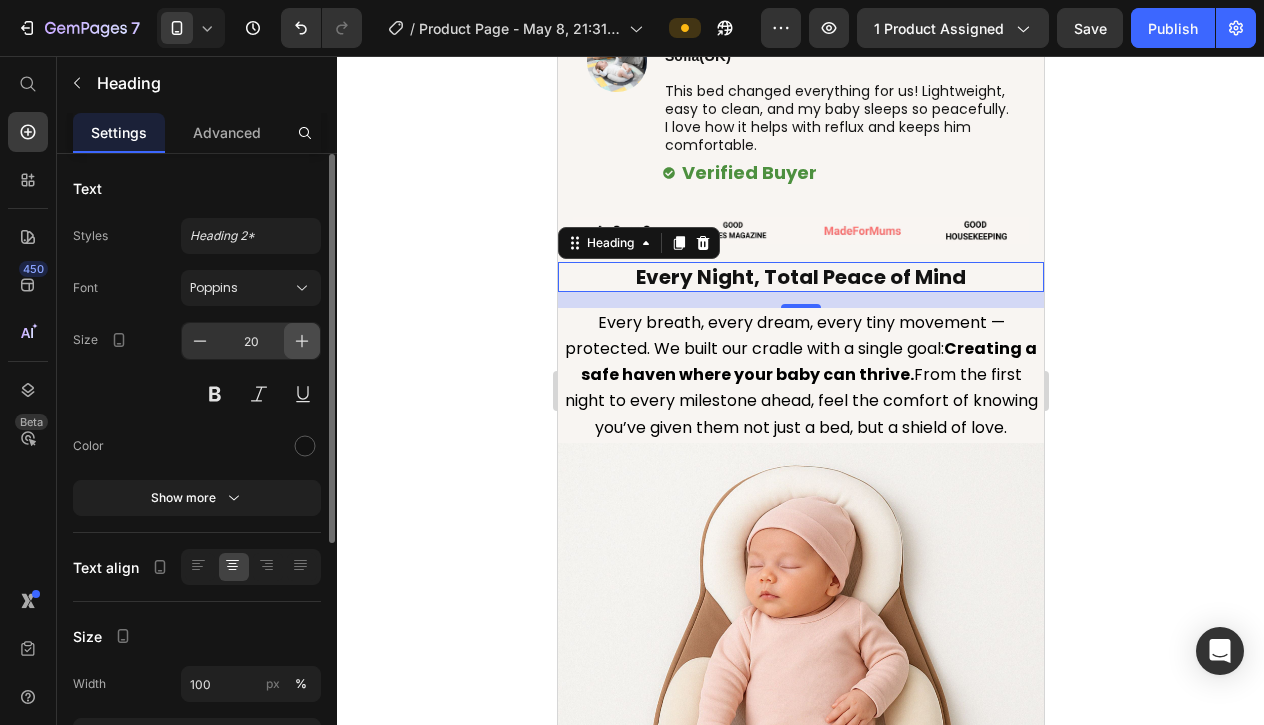 click 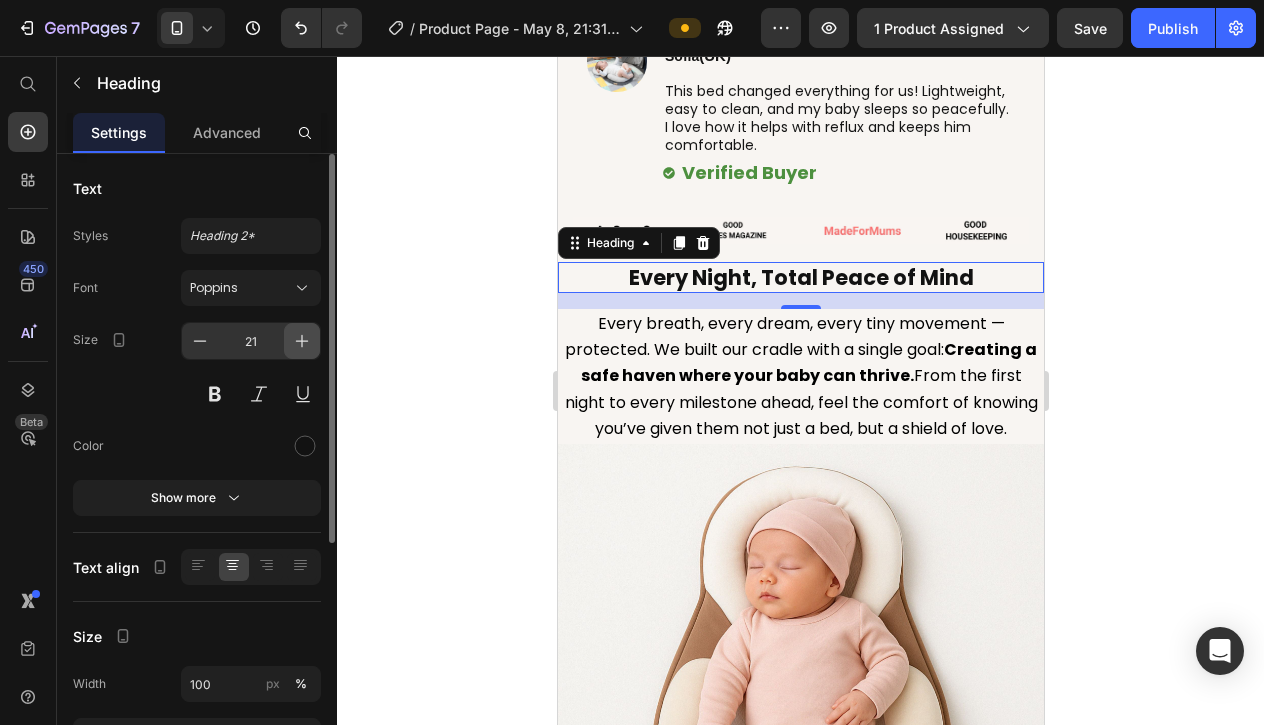 click 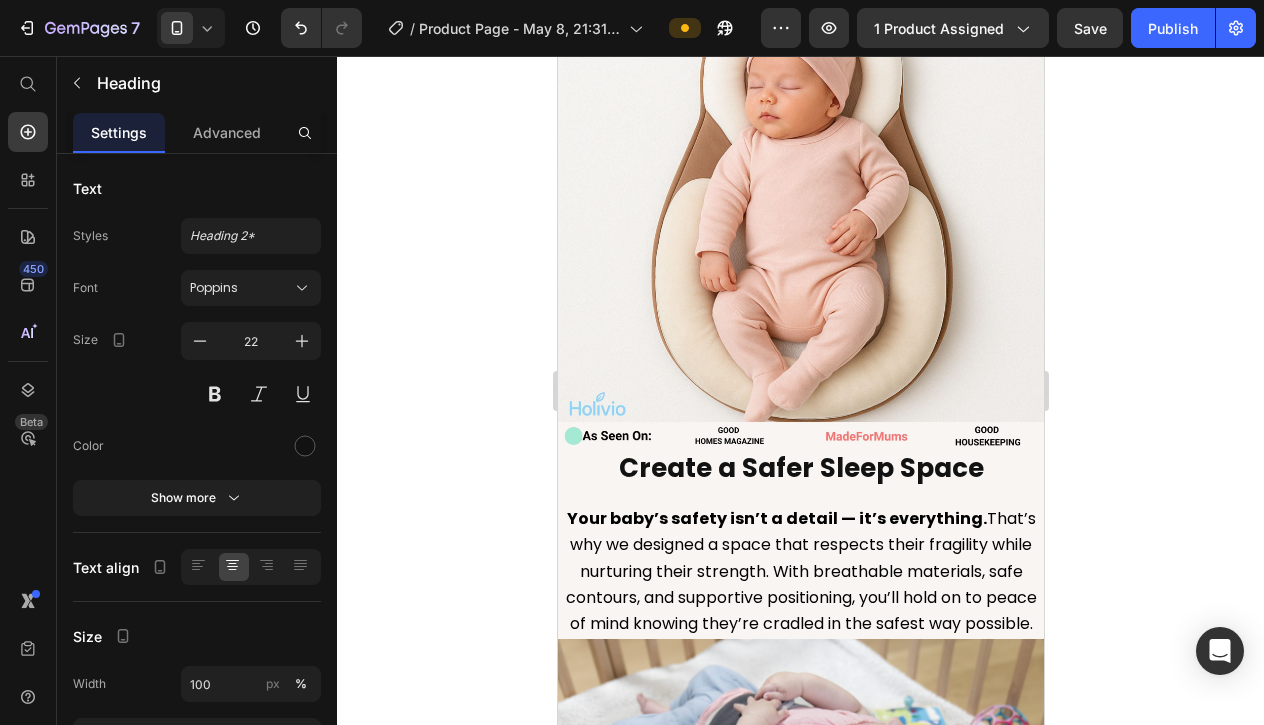 scroll, scrollTop: 2094, scrollLeft: 0, axis: vertical 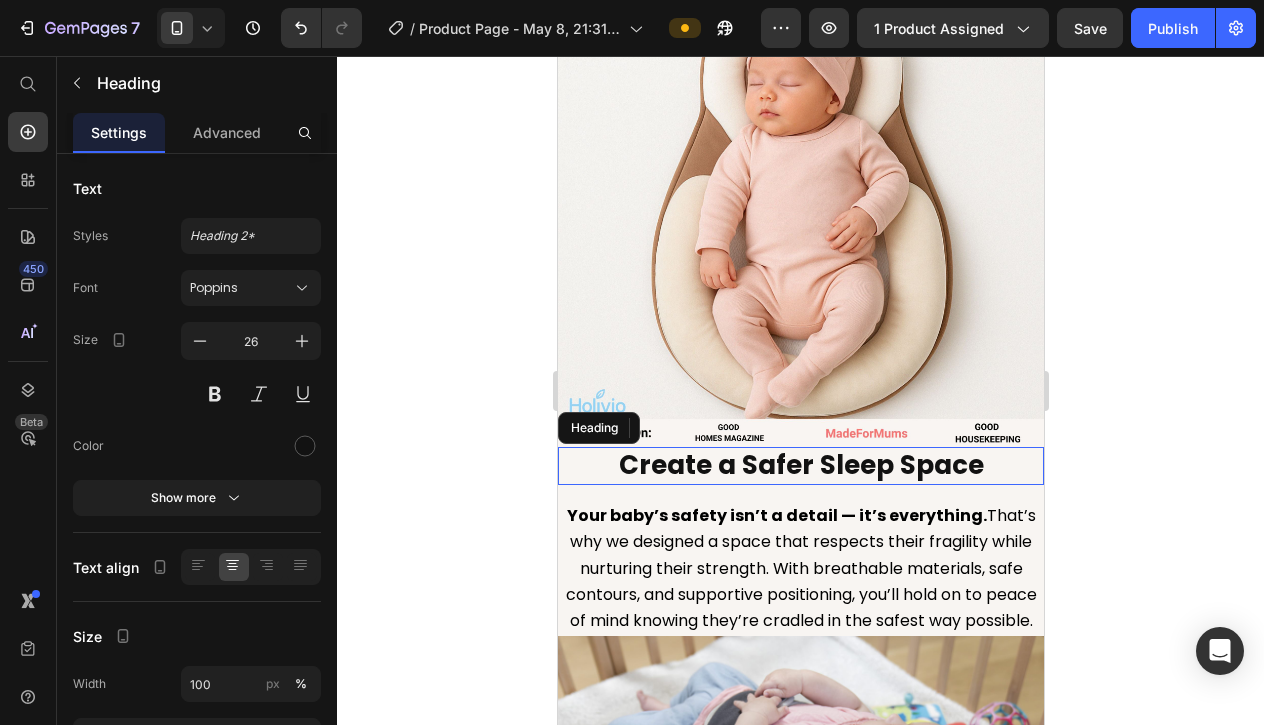 click on "Create a Safer Sleep Space" at bounding box center [800, 465] 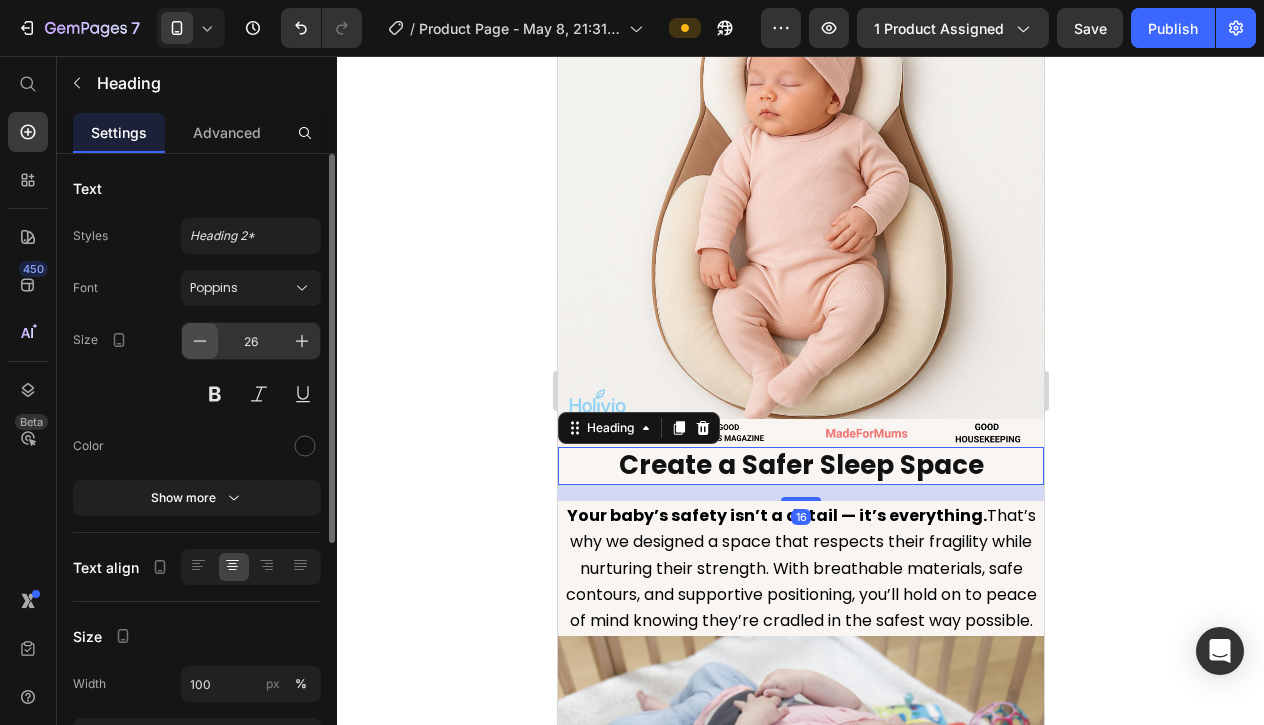 click 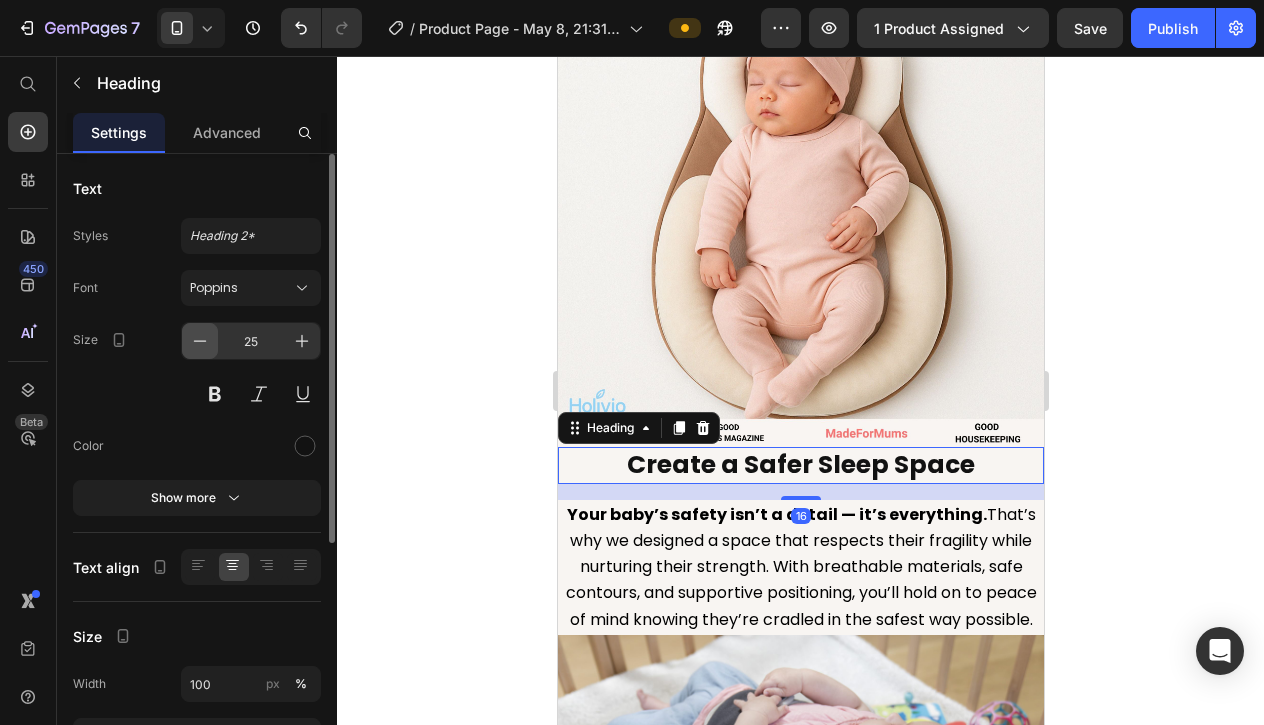 click 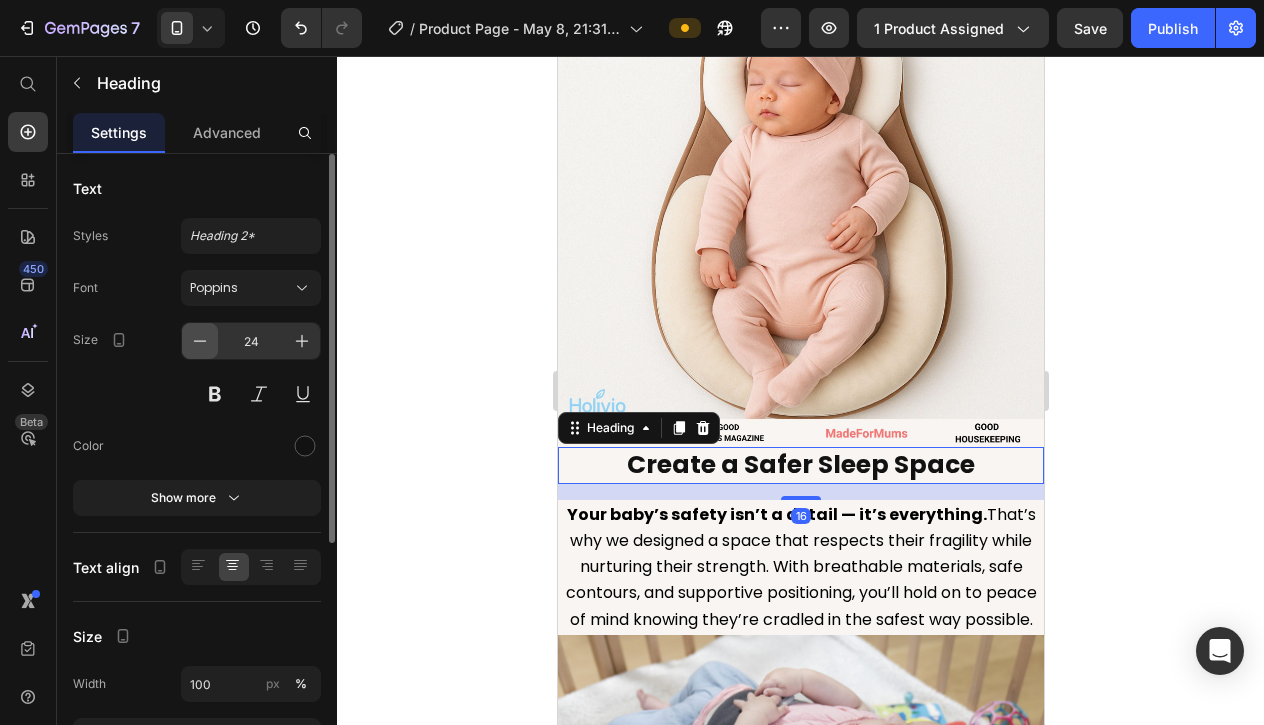click 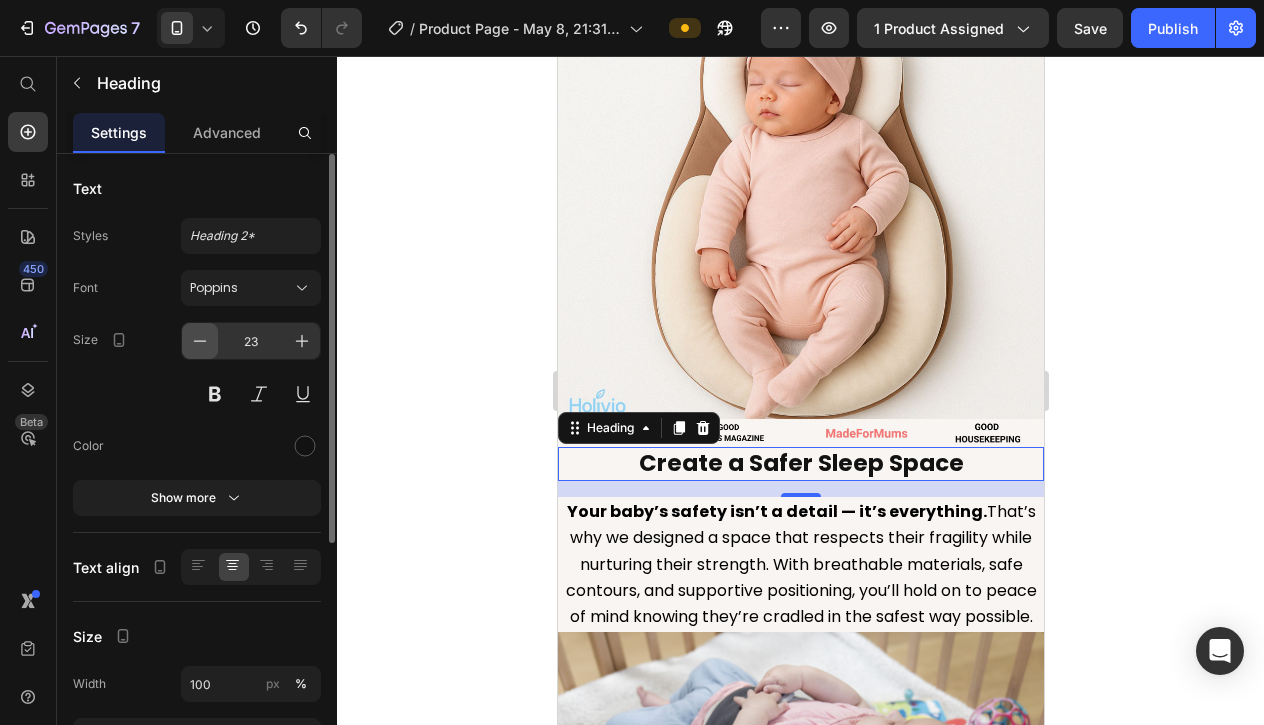 click 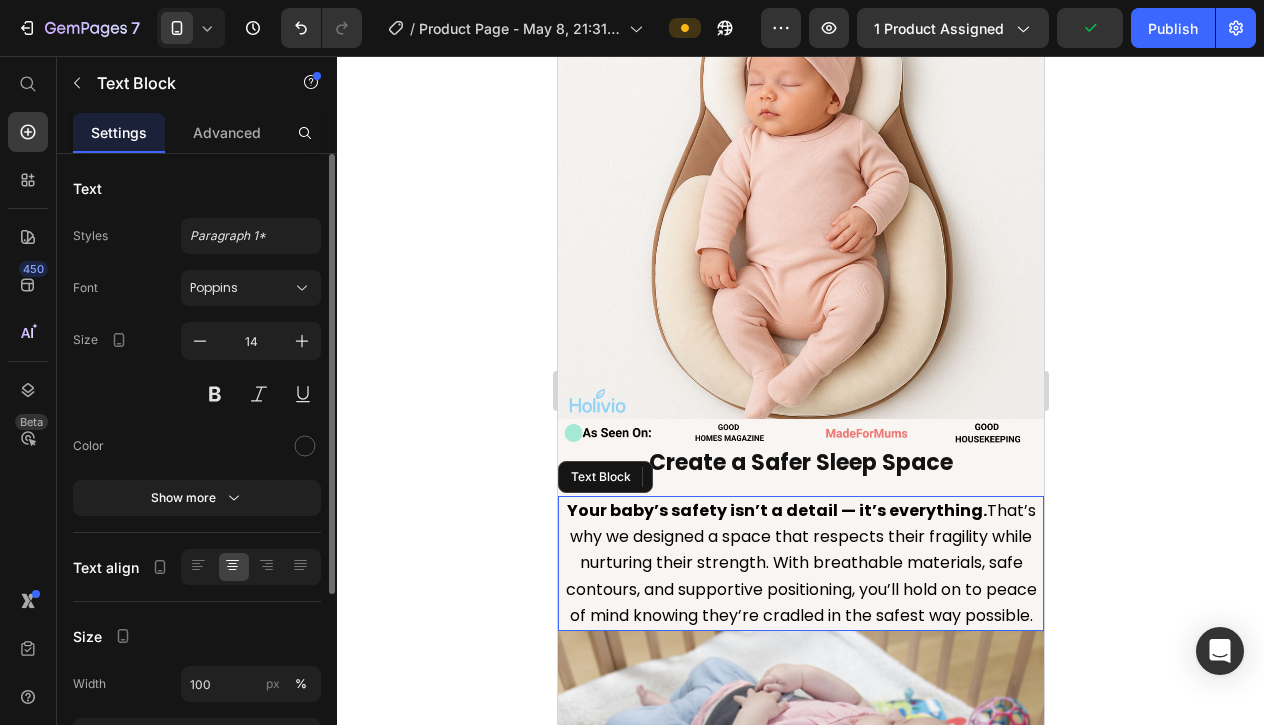 click on "Your baby’s safety isn’t a detail — it’s everything.  That’s why we designed a space that respects their fragility while nurturing their strength. With breathable materials, safe contours, and supportive positioning, you’ll hold on to peace of mind knowing they’re cradled in the safest way possible." at bounding box center (800, 563) 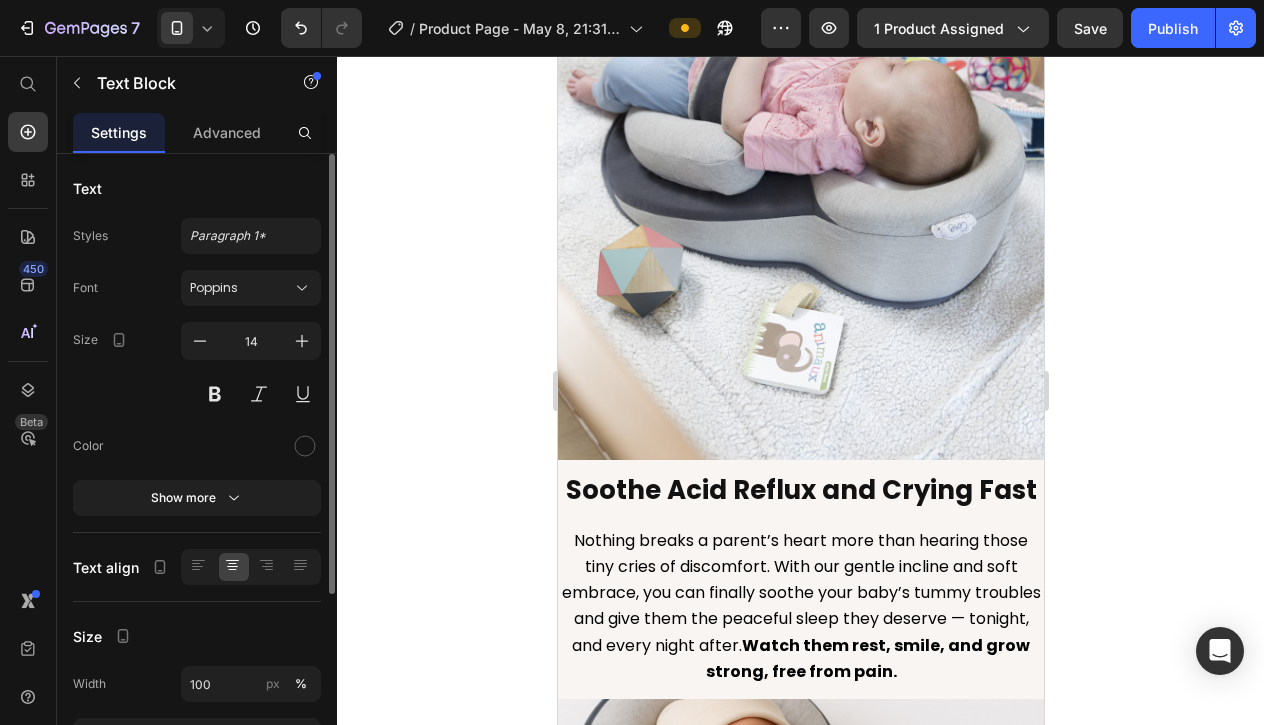 scroll, scrollTop: 2766, scrollLeft: 0, axis: vertical 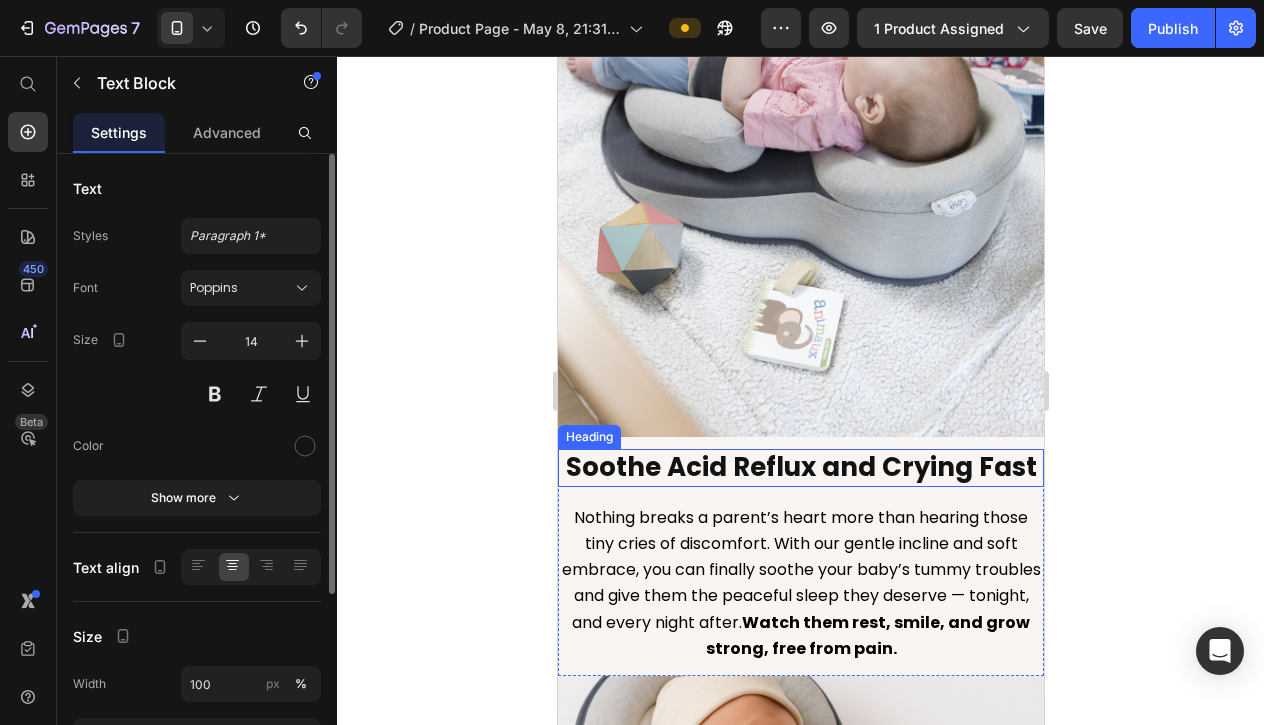 click on "Soothe Acid Reflux and Crying Fast" at bounding box center (800, 467) 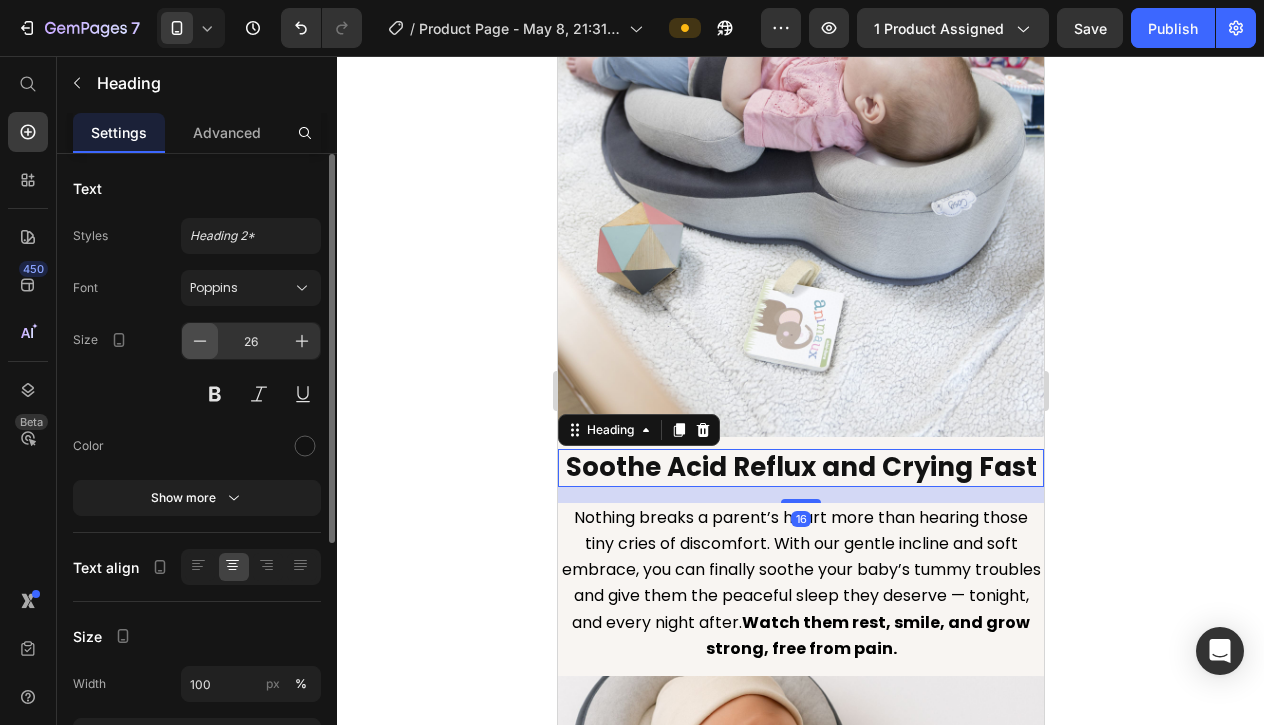 click 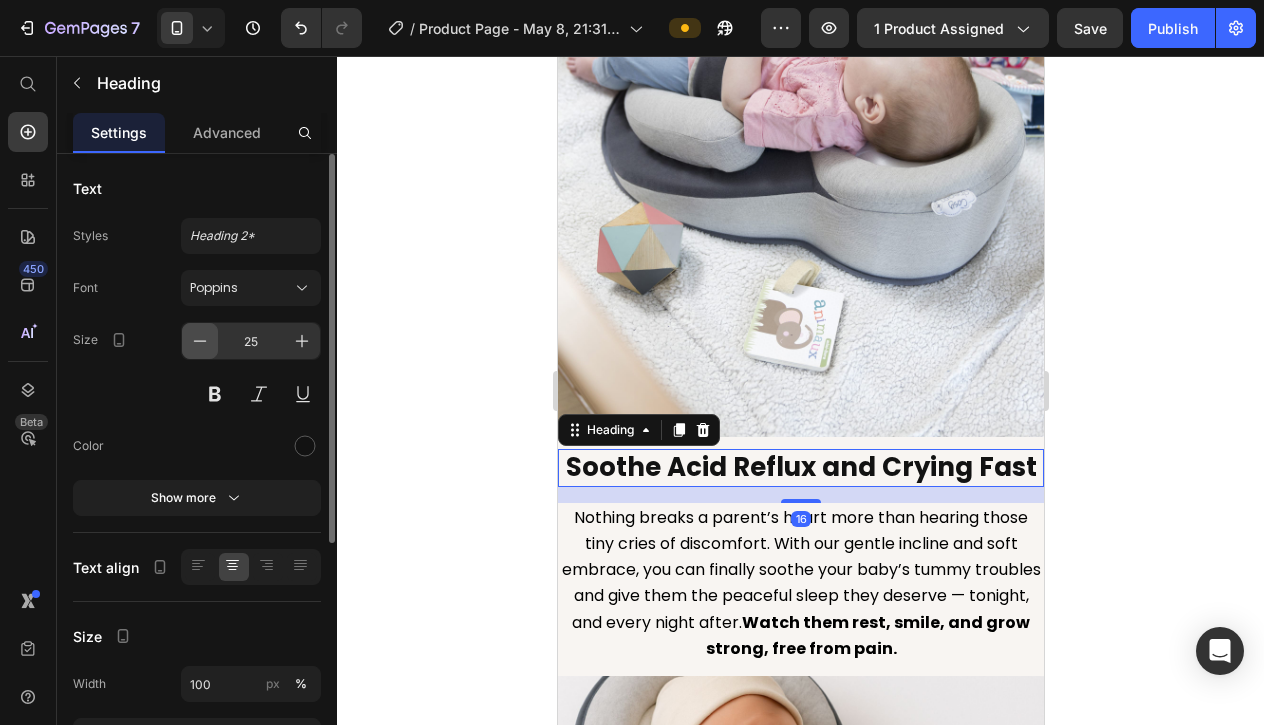click 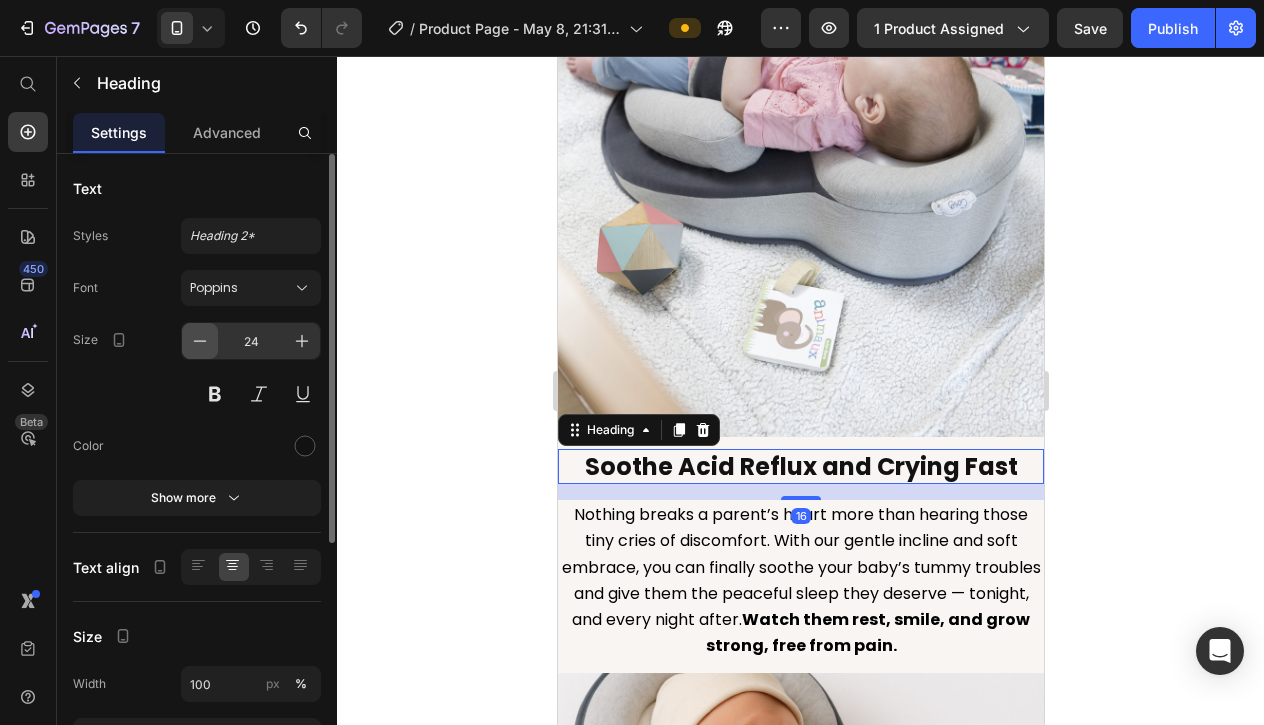 click 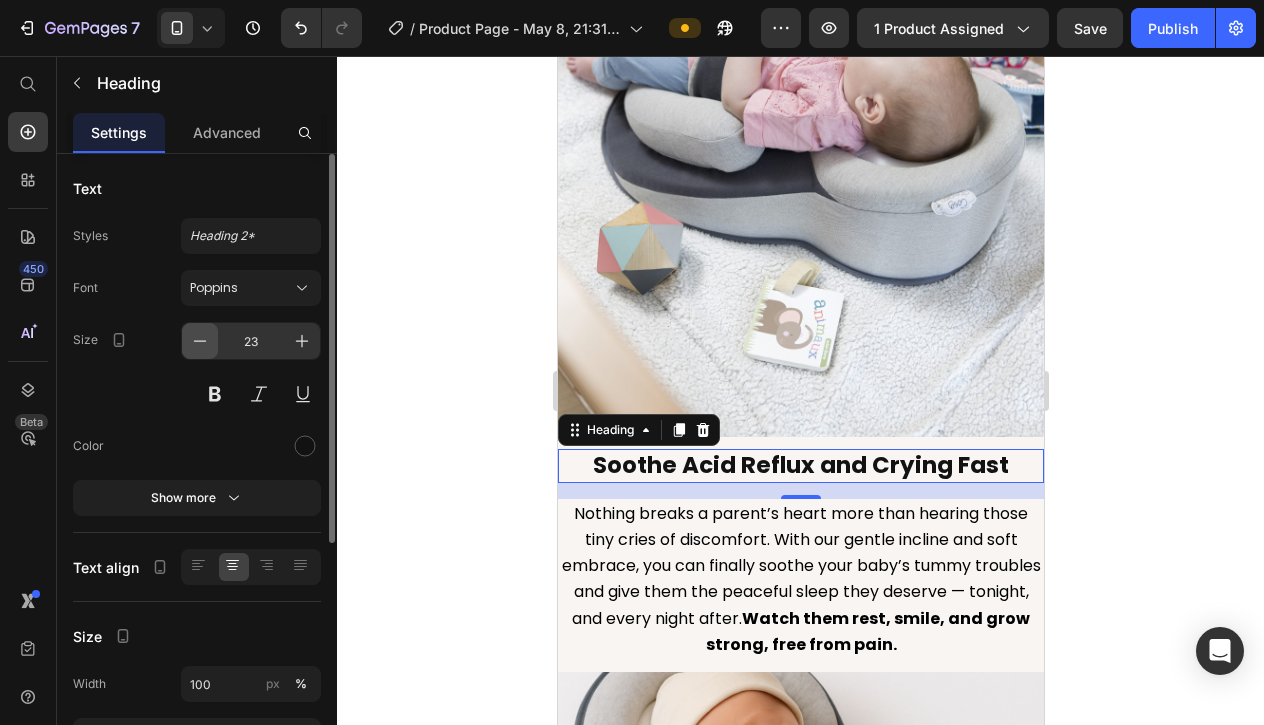 click 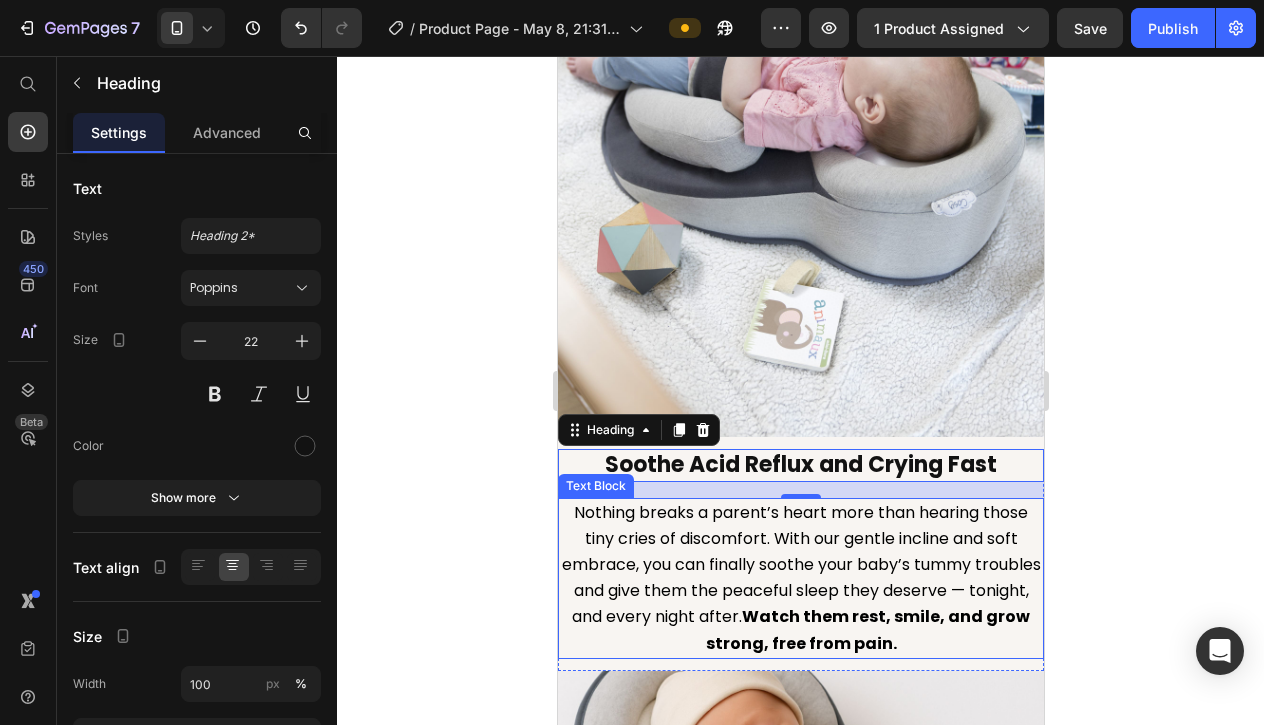 click on "Nothing breaks a parent’s heart more than hearing those tiny cries of discomfort. With our gentle incline and soft embrace, you can finally soothe your baby’s tummy troubles and give them the peaceful sleep they deserve — tonight, and every night after.  Watch them rest, smile, and grow strong, free from pain." at bounding box center [800, 578] 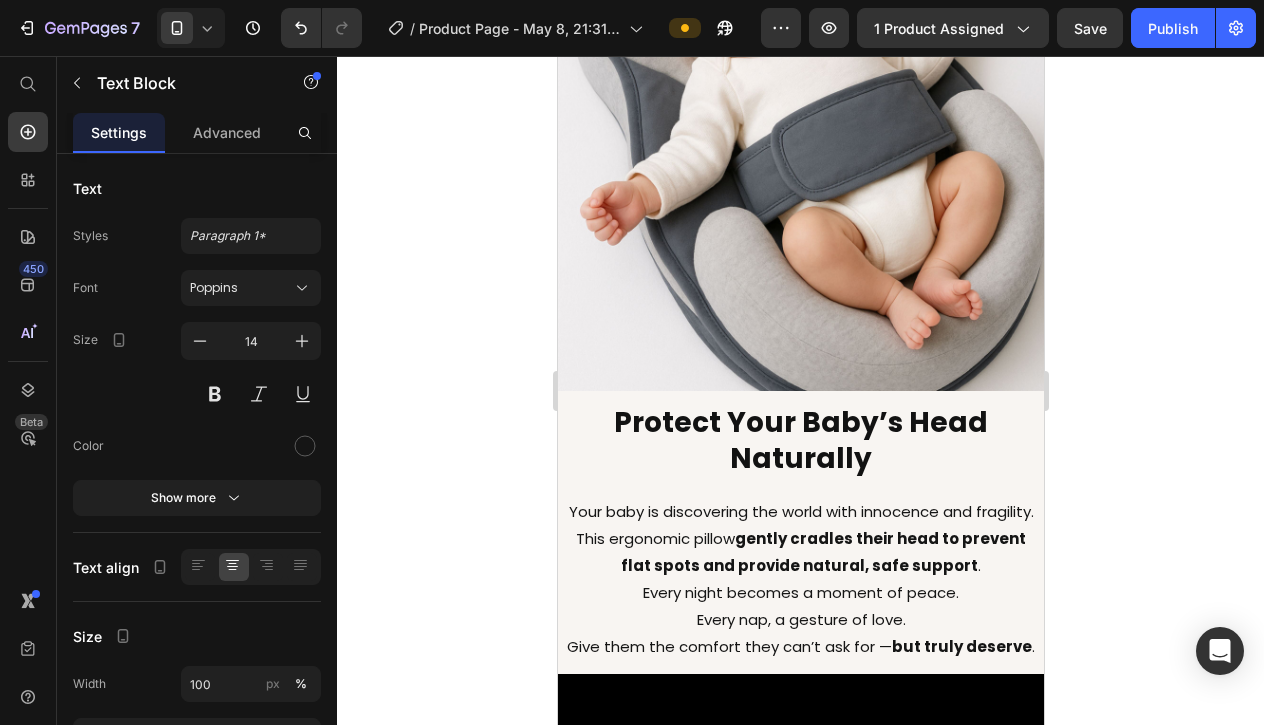 scroll, scrollTop: 3533, scrollLeft: 0, axis: vertical 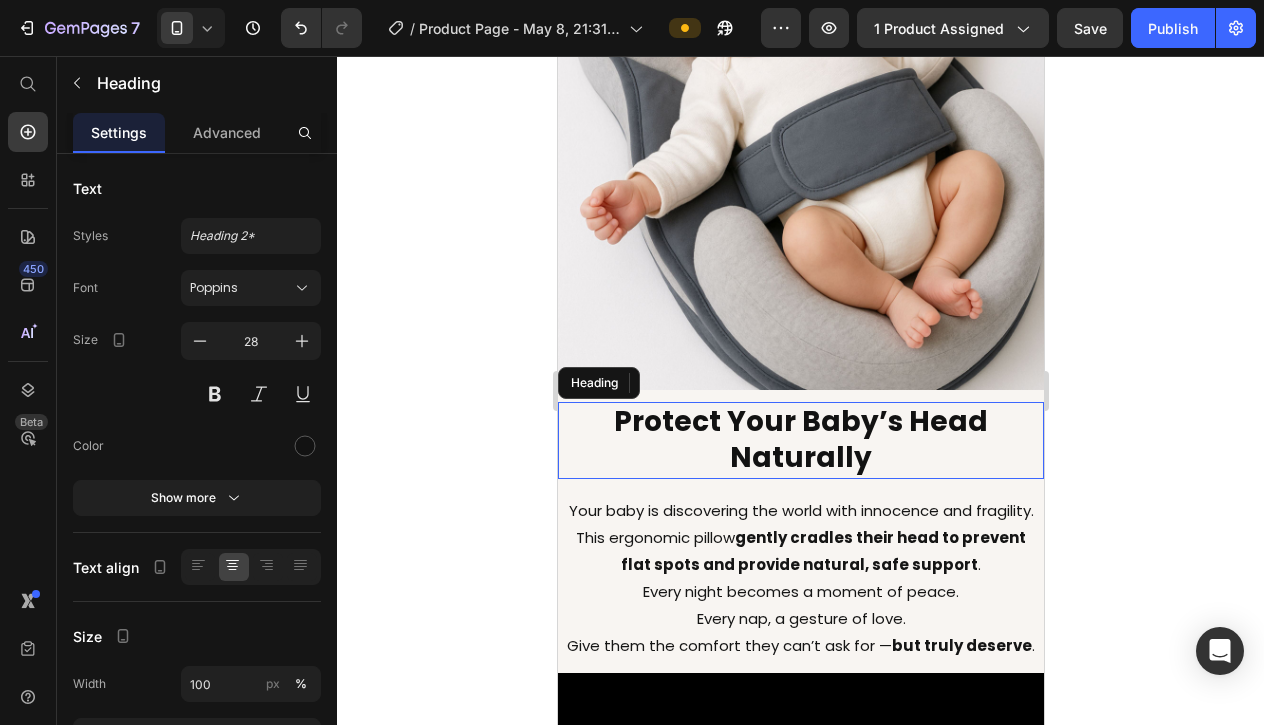 click on "Protect Your Baby’s Head Naturally" at bounding box center (800, 439) 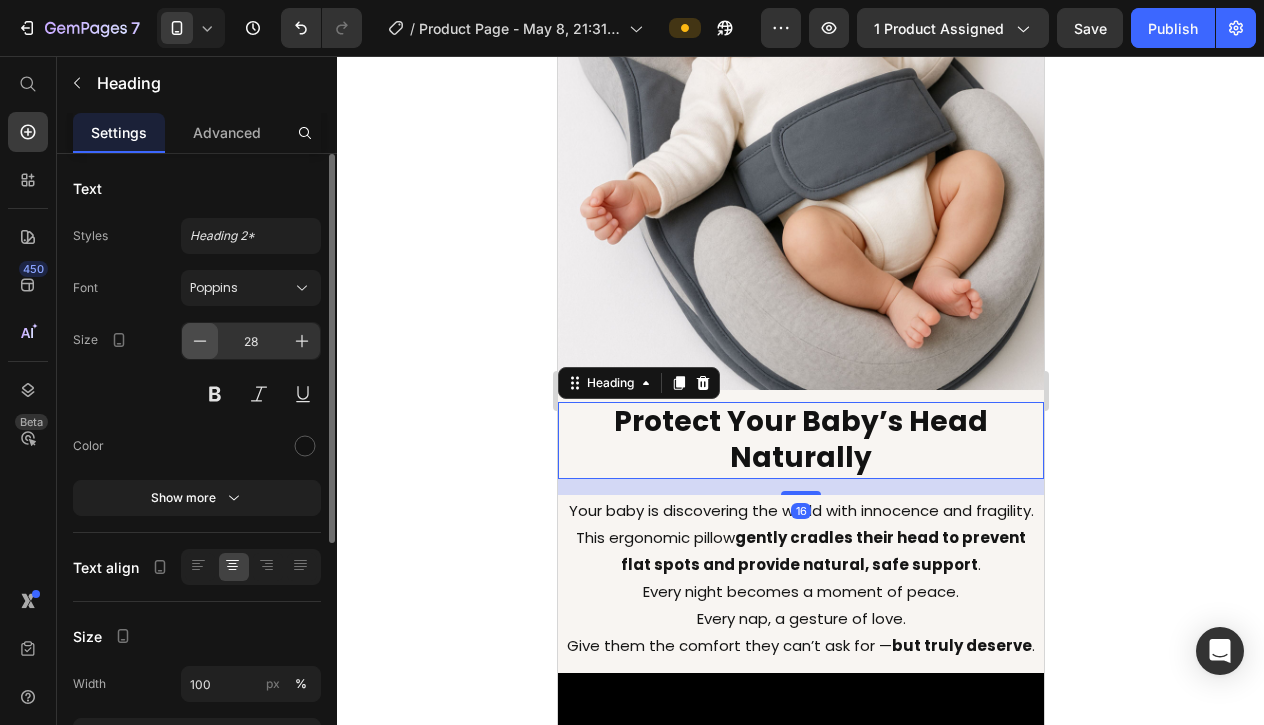 click 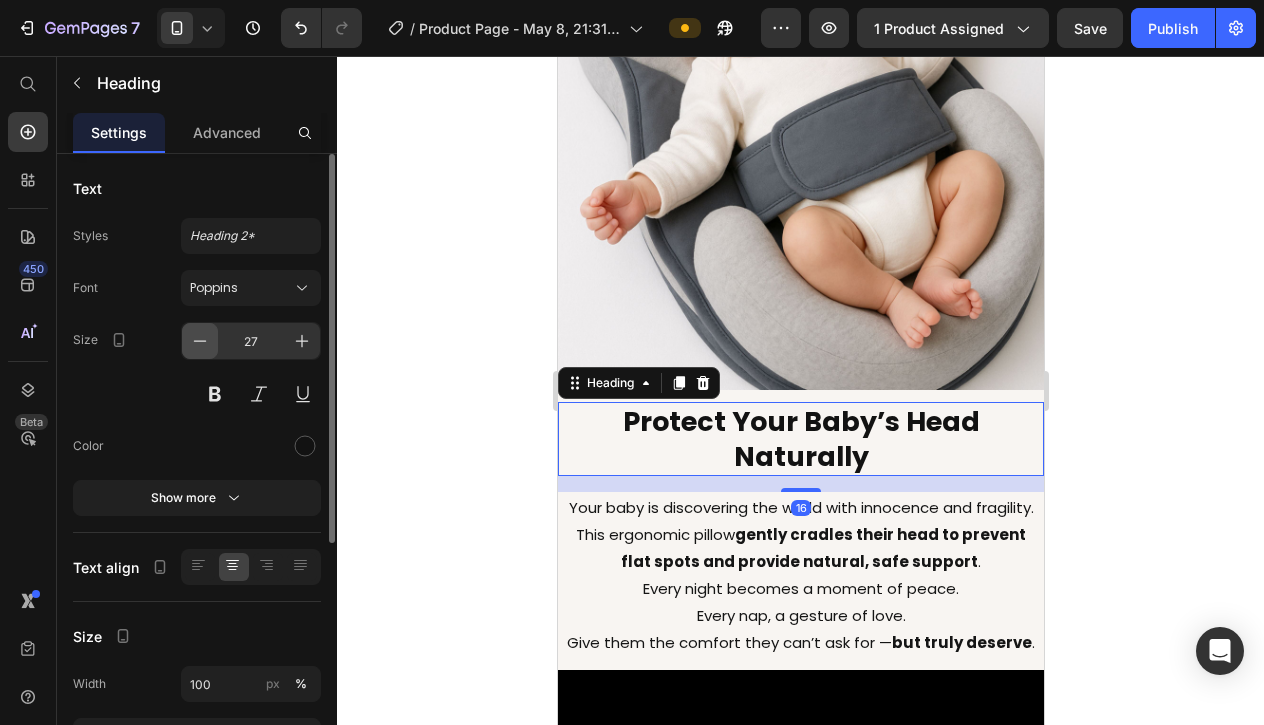 click 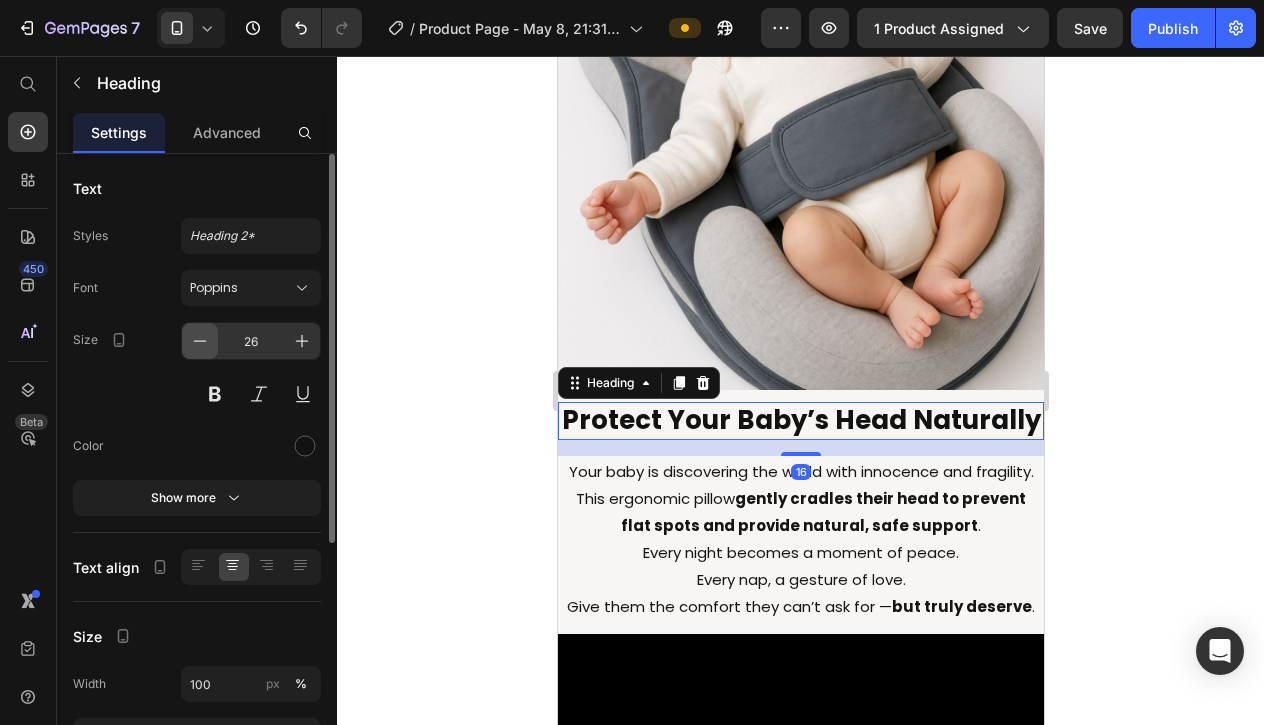 click 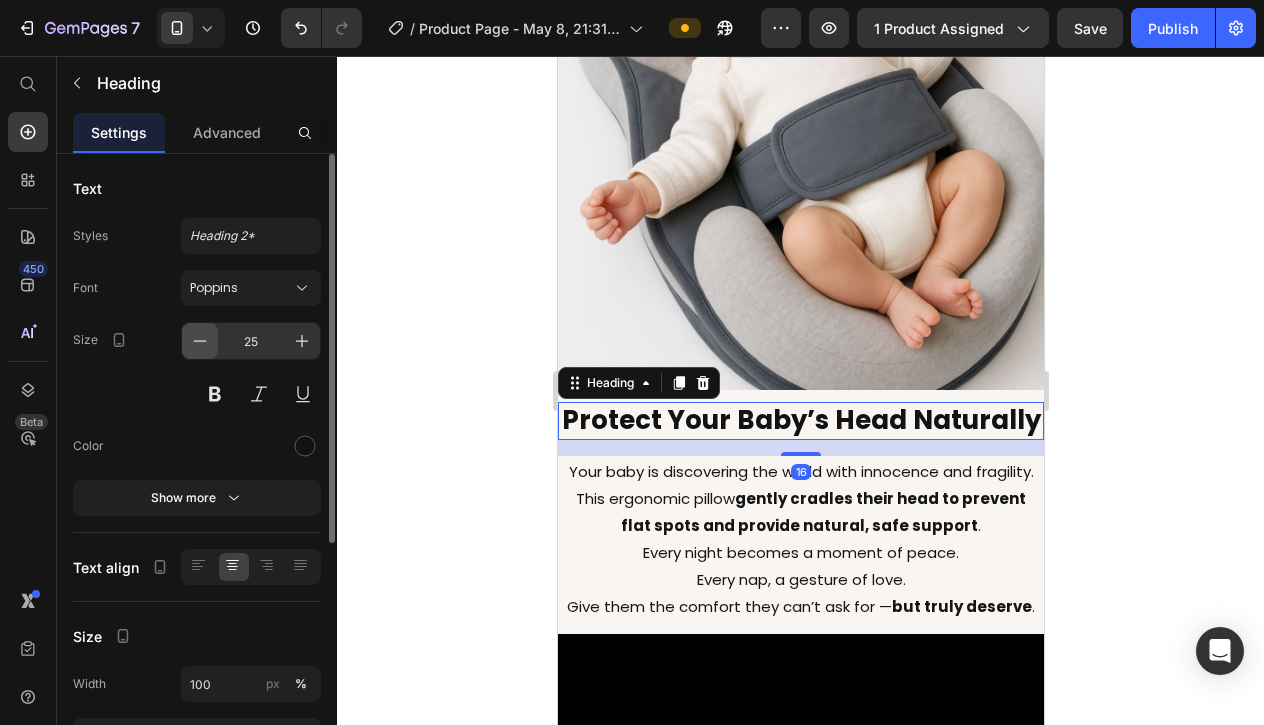 click 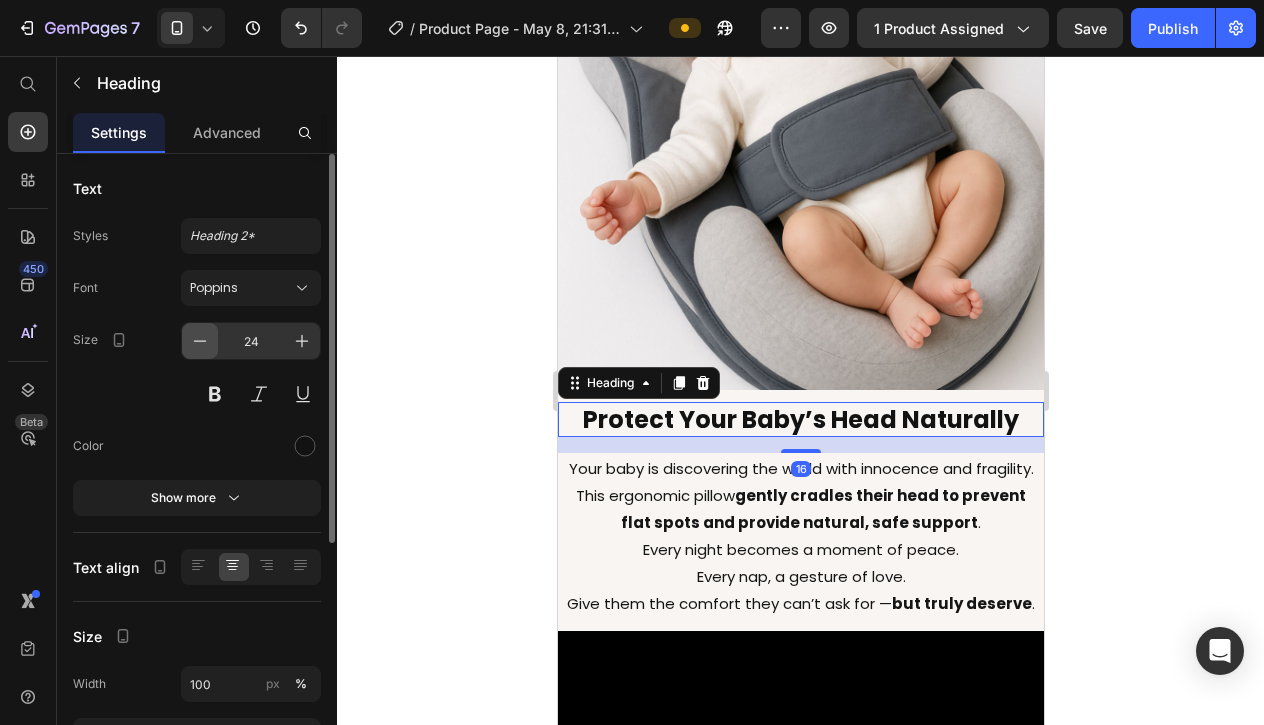 click 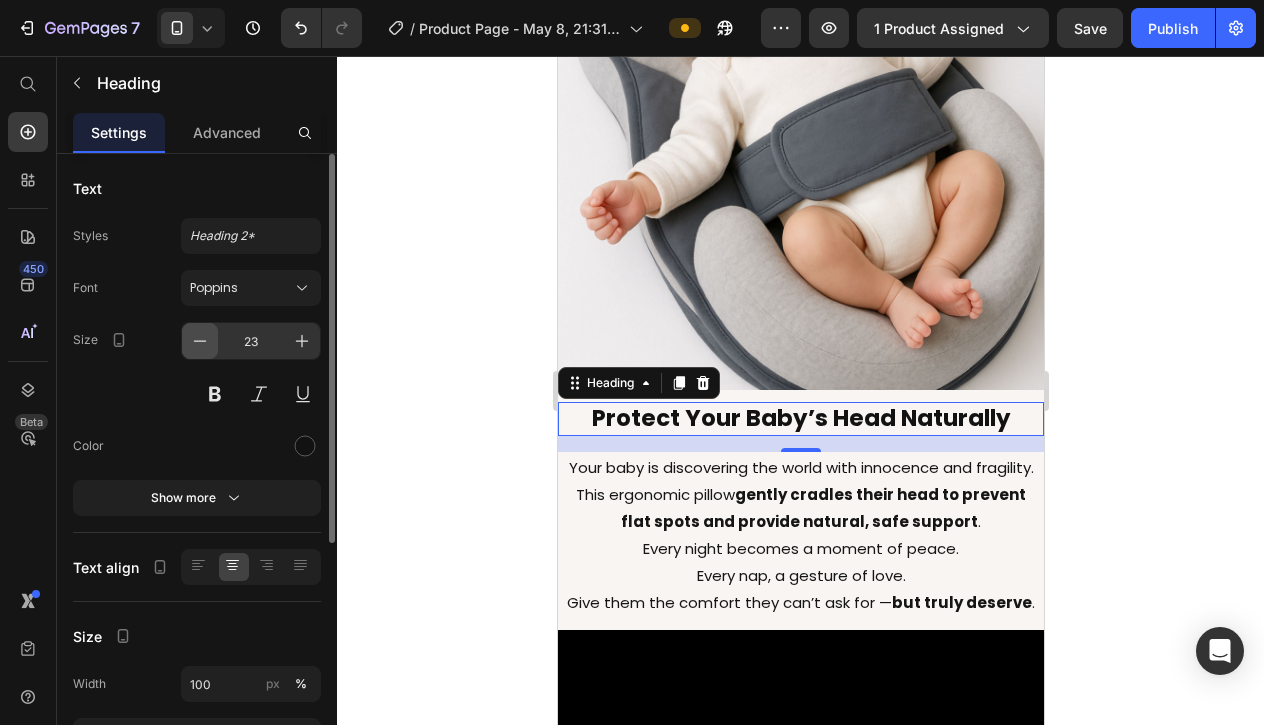 click 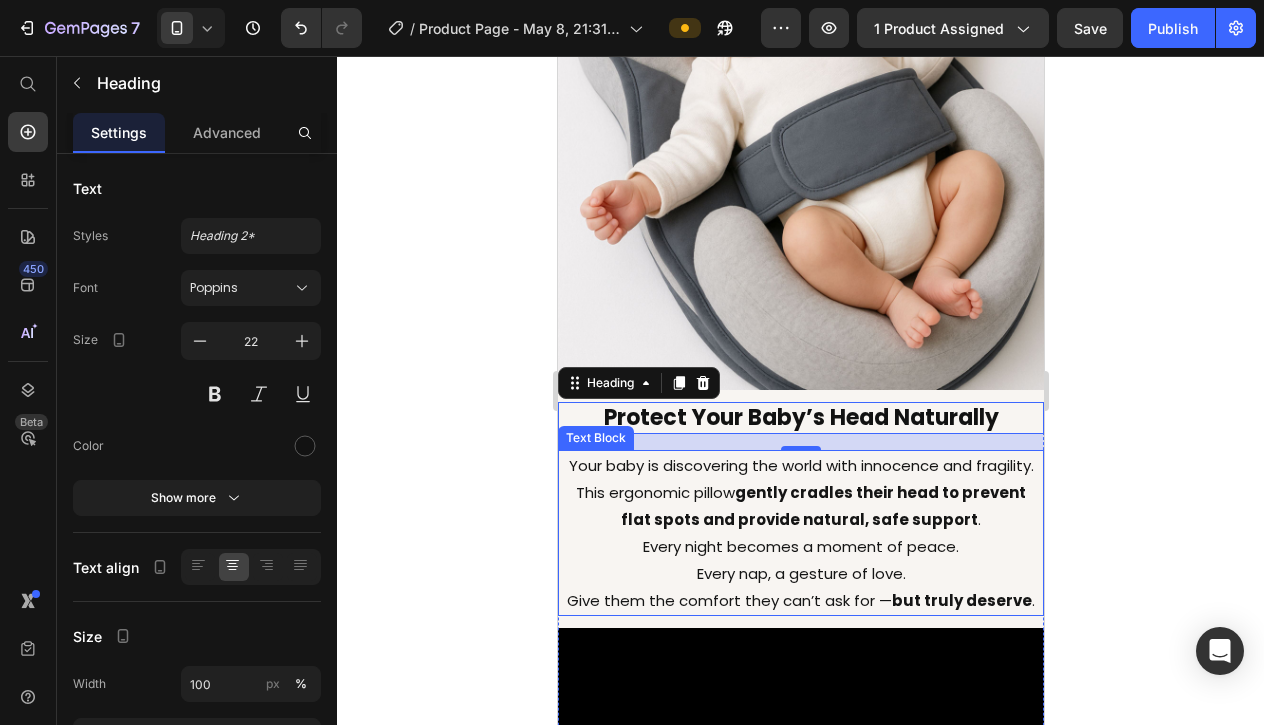 click on "Every night becomes a moment of peace." at bounding box center [800, 546] 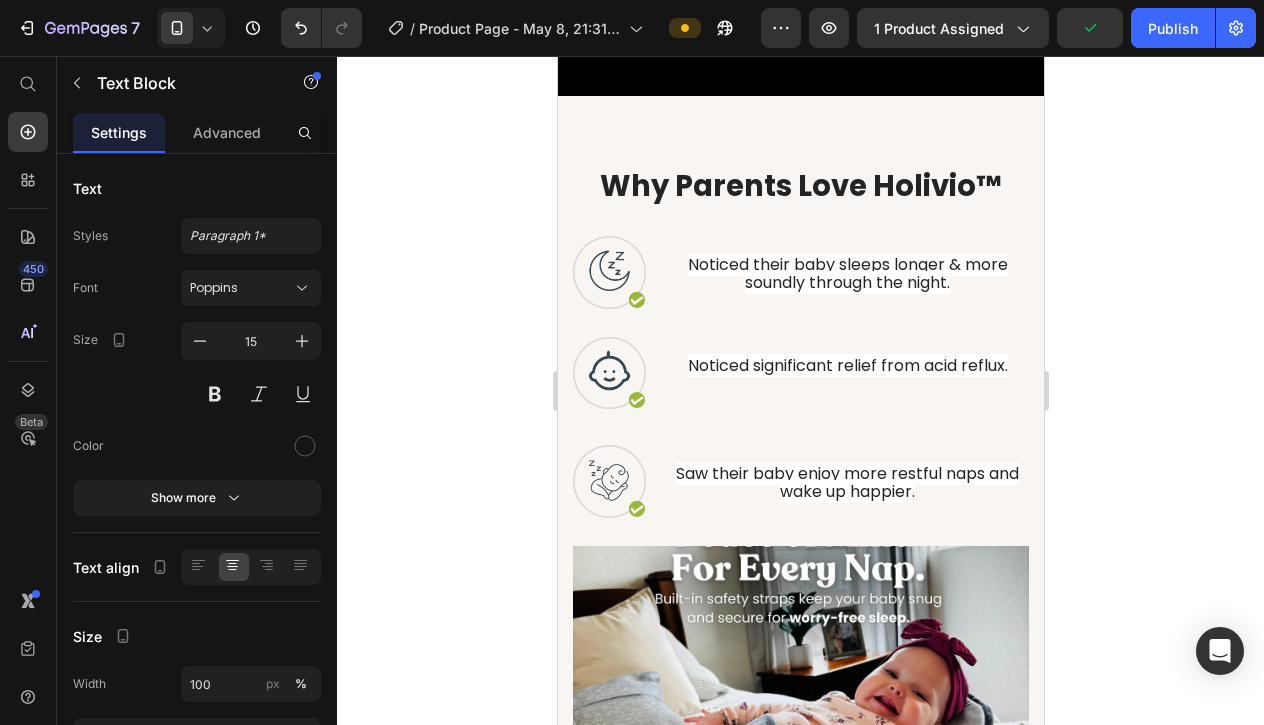 scroll, scrollTop: 4311, scrollLeft: 0, axis: vertical 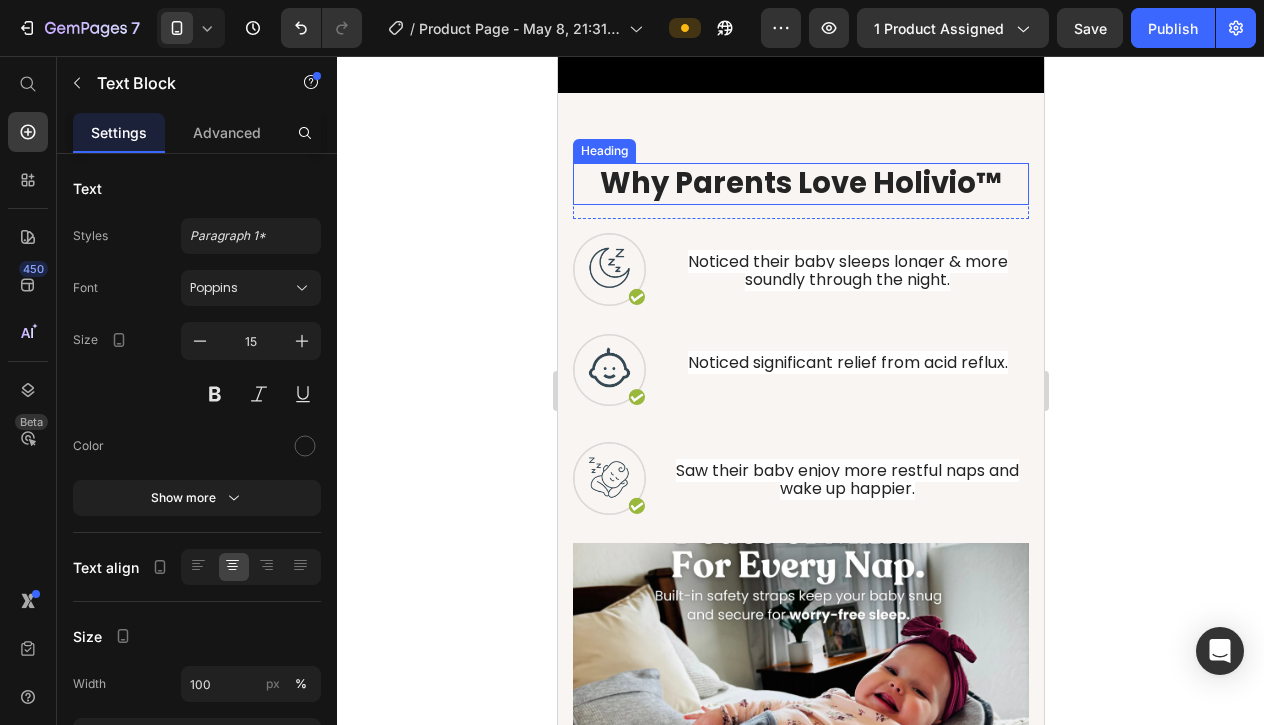 click on "Why Parents Love Holivio™" at bounding box center [800, 184] 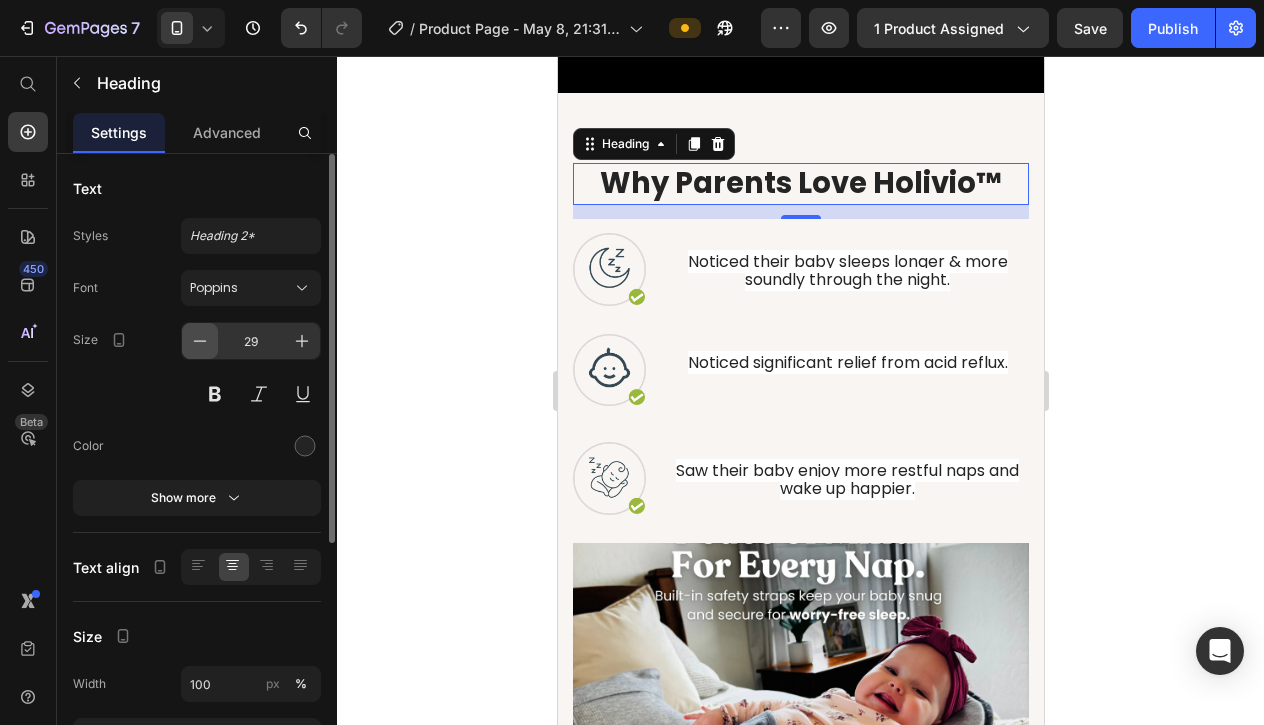 click 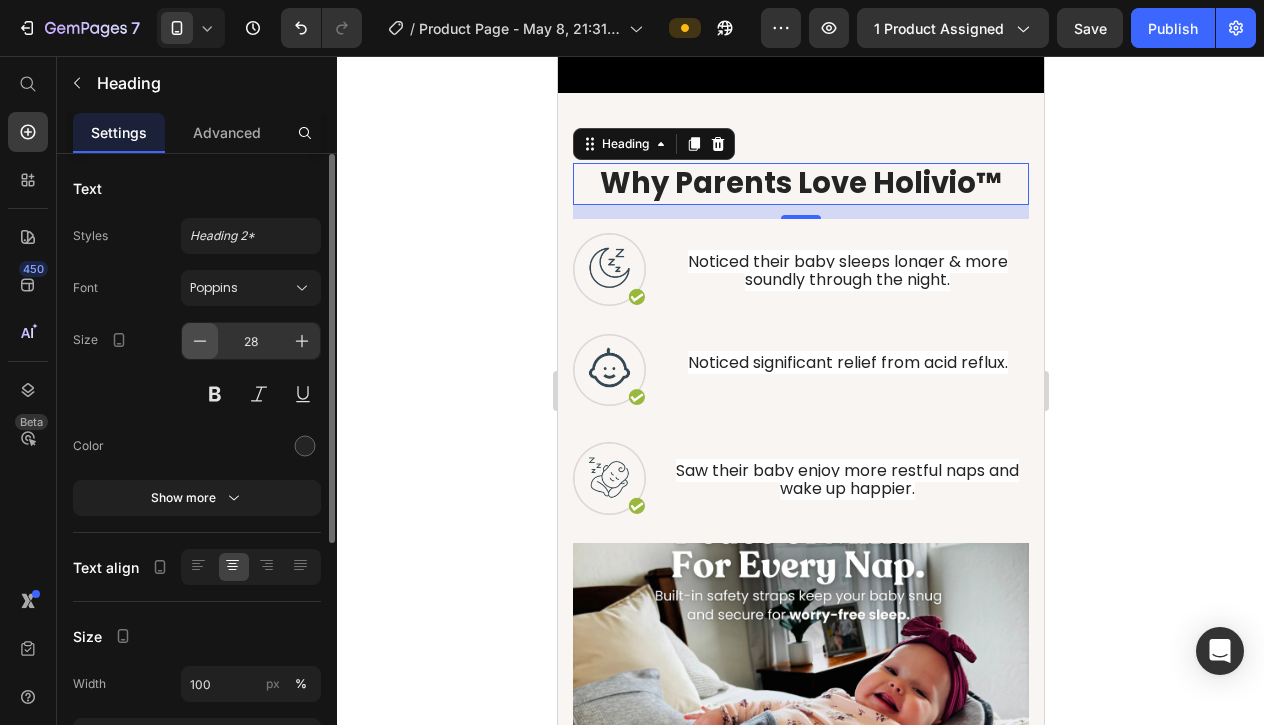 click 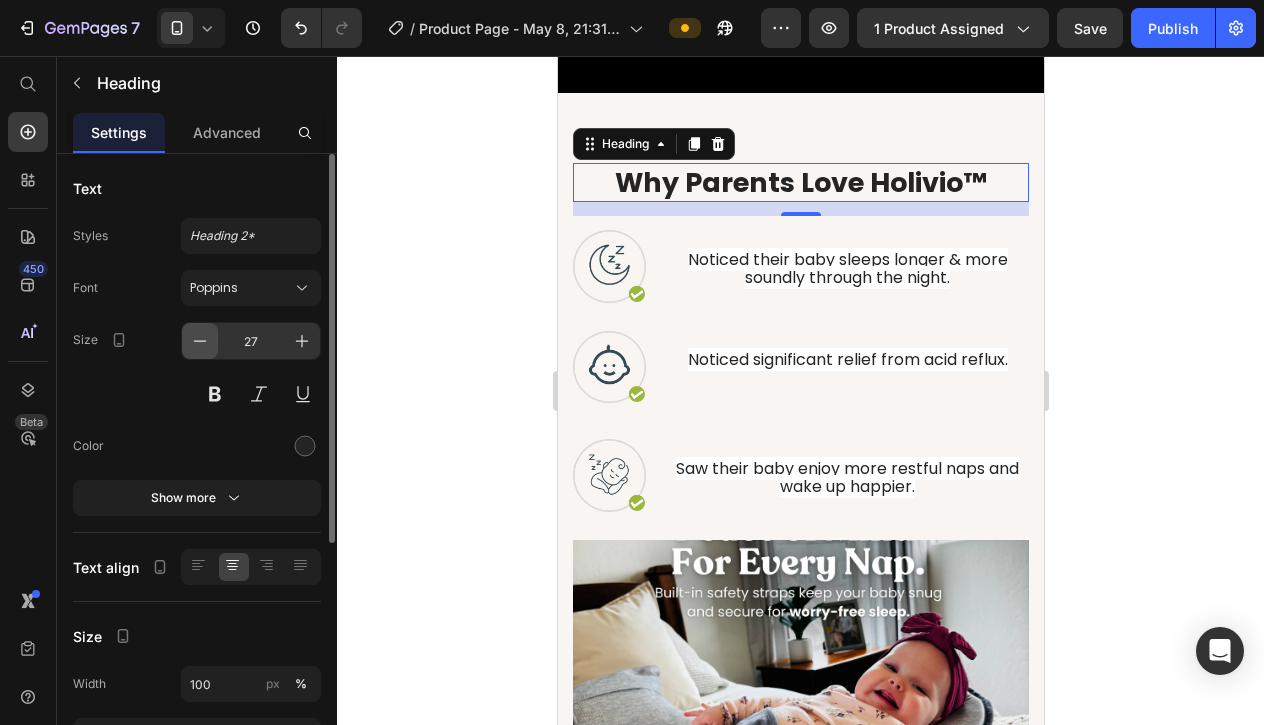 click 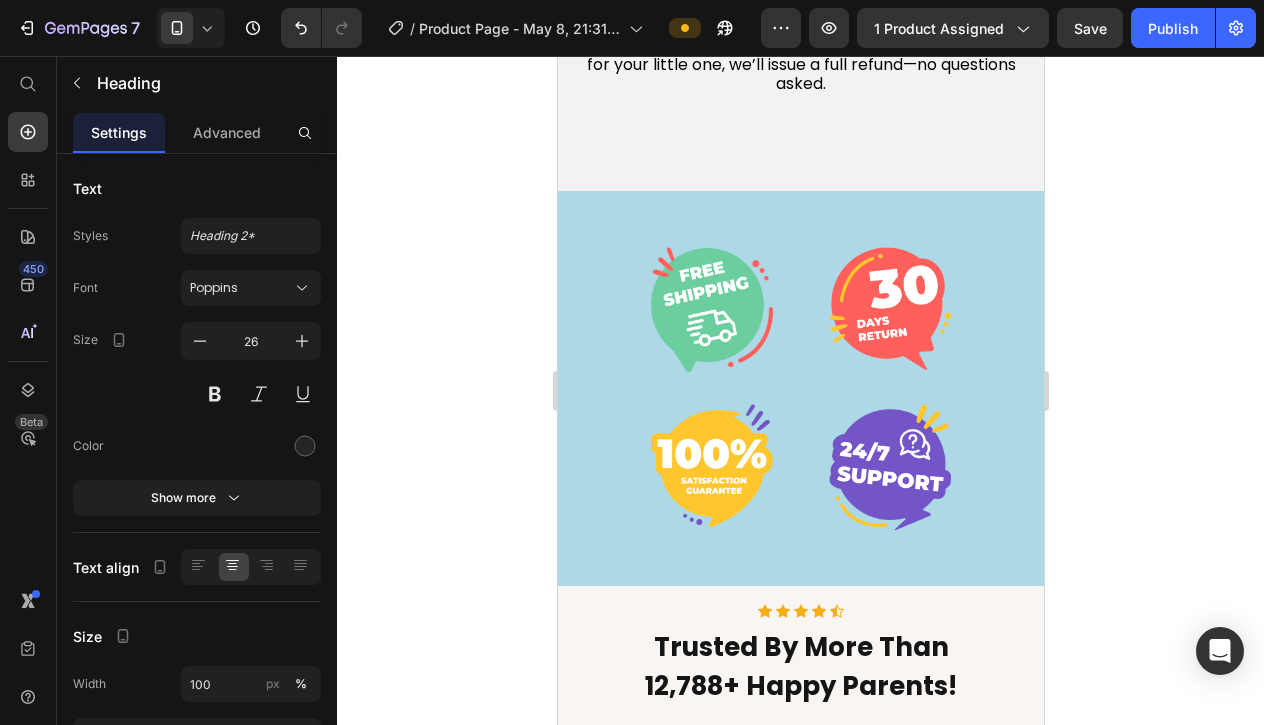 scroll, scrollTop: 5909, scrollLeft: 0, axis: vertical 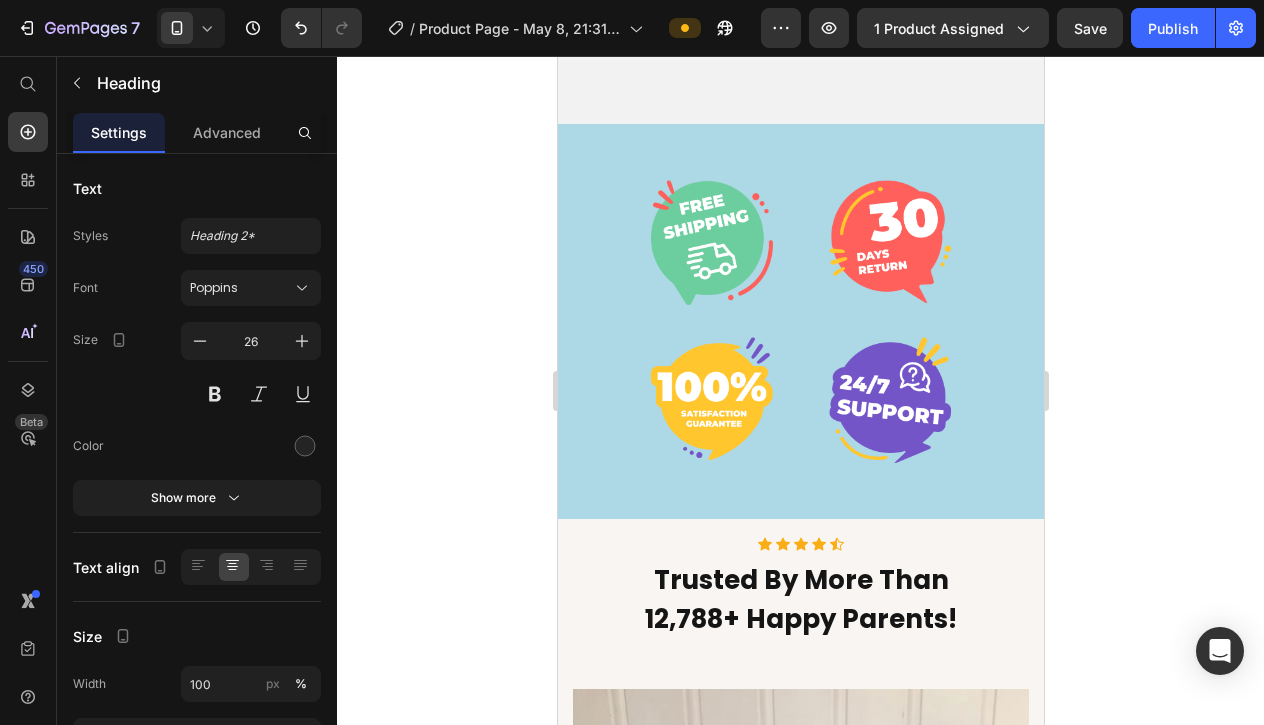 click on "Try Holivio™ Risk-Free for 30 Days" at bounding box center (800, -118) 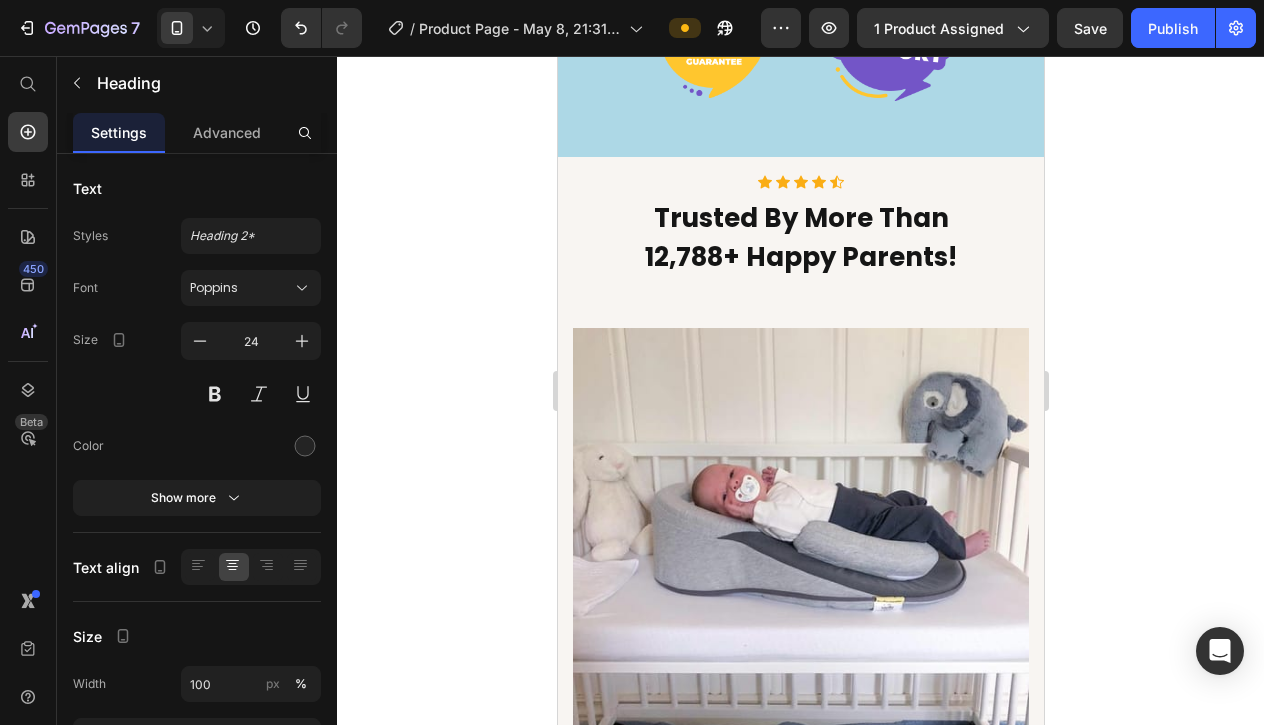 scroll, scrollTop: 6279, scrollLeft: 0, axis: vertical 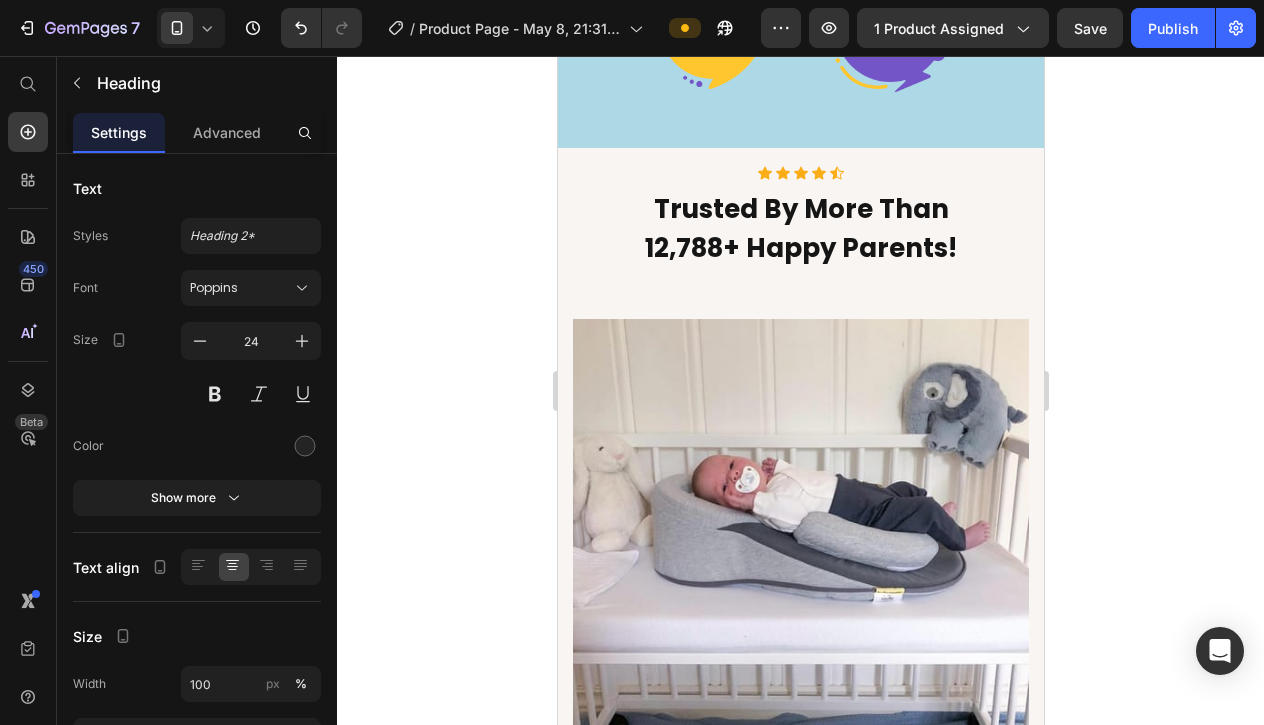 click on "We understand how important your baby's comfort and safety are. That's why we proudly offer our "Happy Child" Guarantee. If within 30 days you feel that Holivio™ doesn’t provide the safe, cozy sleeping experience you expect for your little one, we’ll issue a full refund—no questions asked." at bounding box center (800, -400) 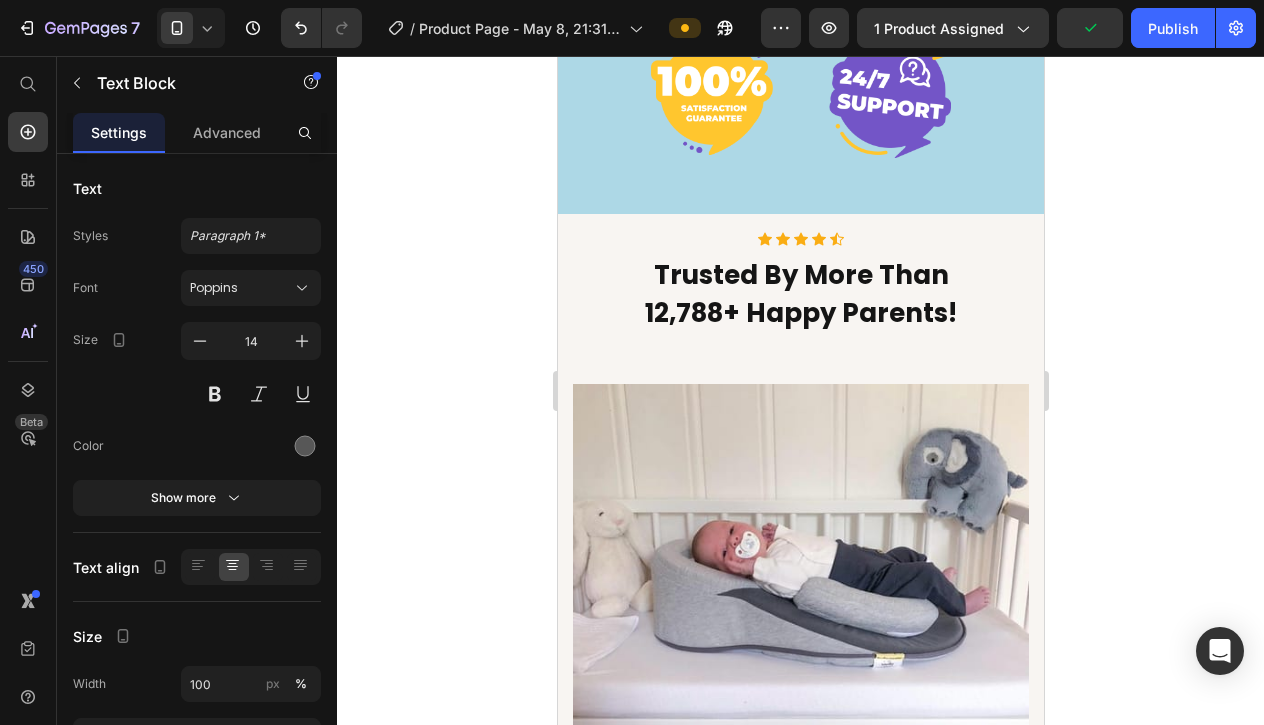 scroll, scrollTop: 6702, scrollLeft: 0, axis: vertical 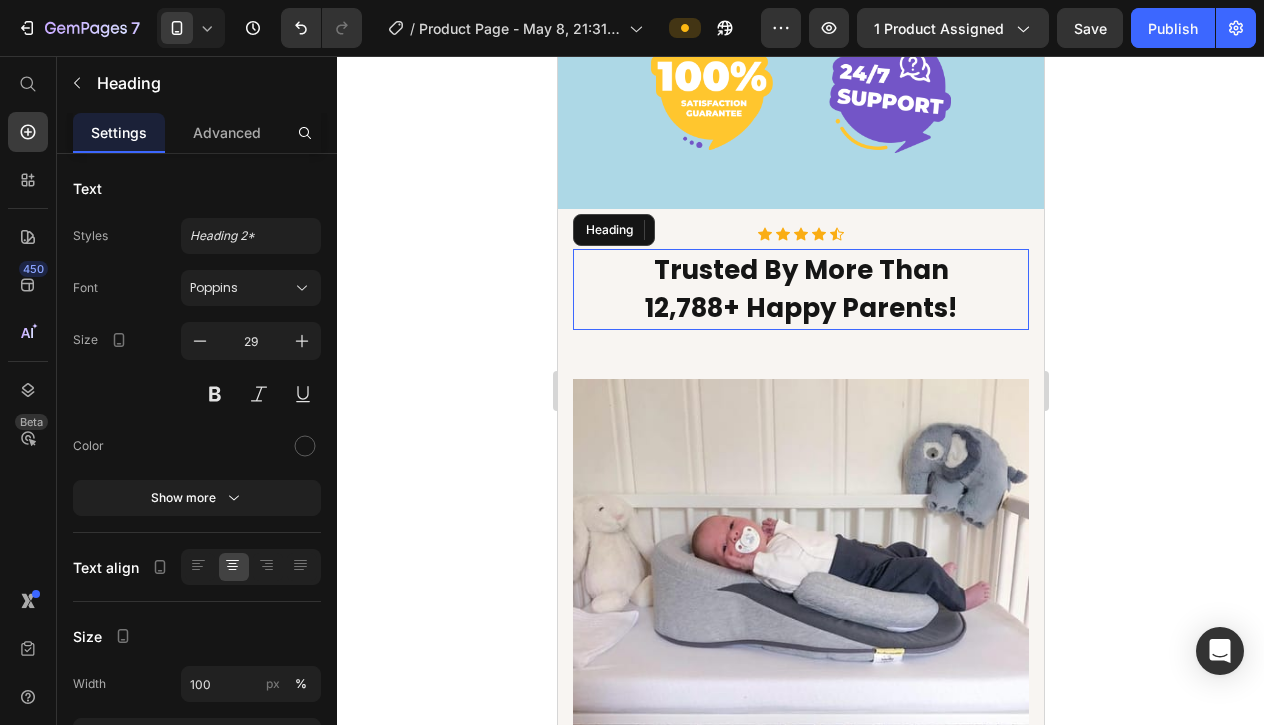 click on "Trusted By More Than" at bounding box center (800, 270) 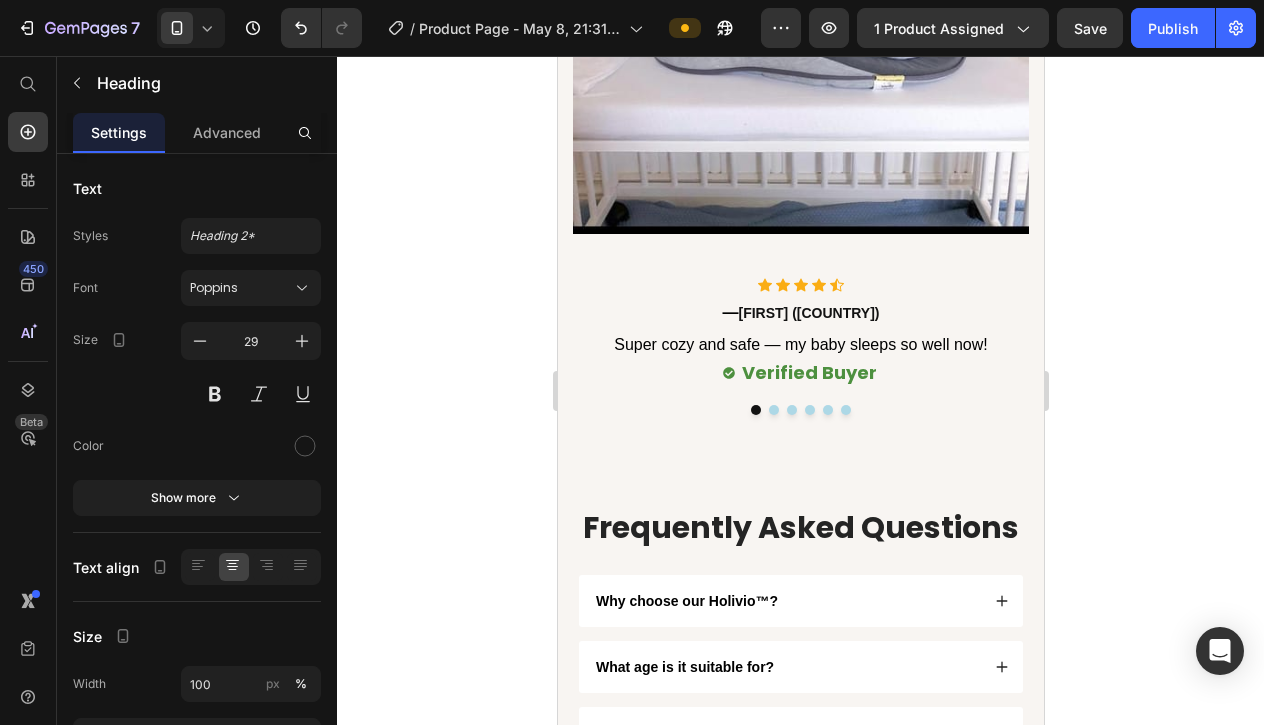 scroll, scrollTop: 7453, scrollLeft: 0, axis: vertical 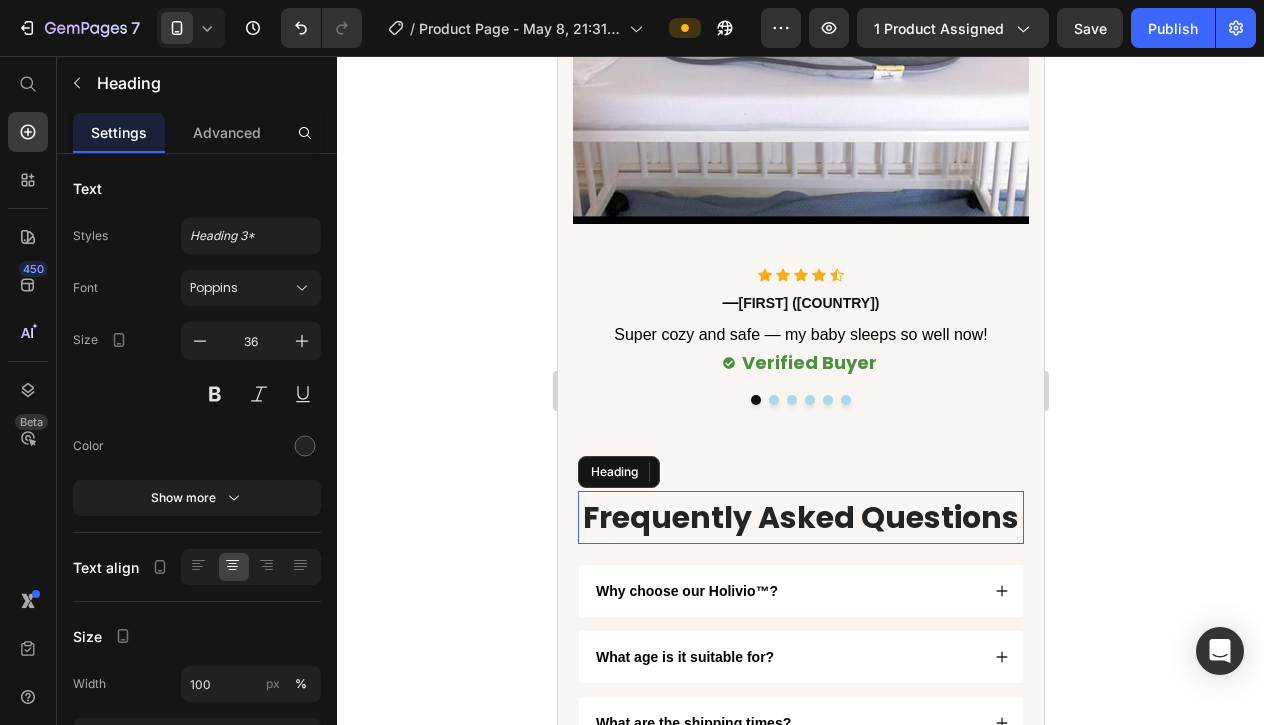click on "Frequently Asked Questions" at bounding box center (800, 517) 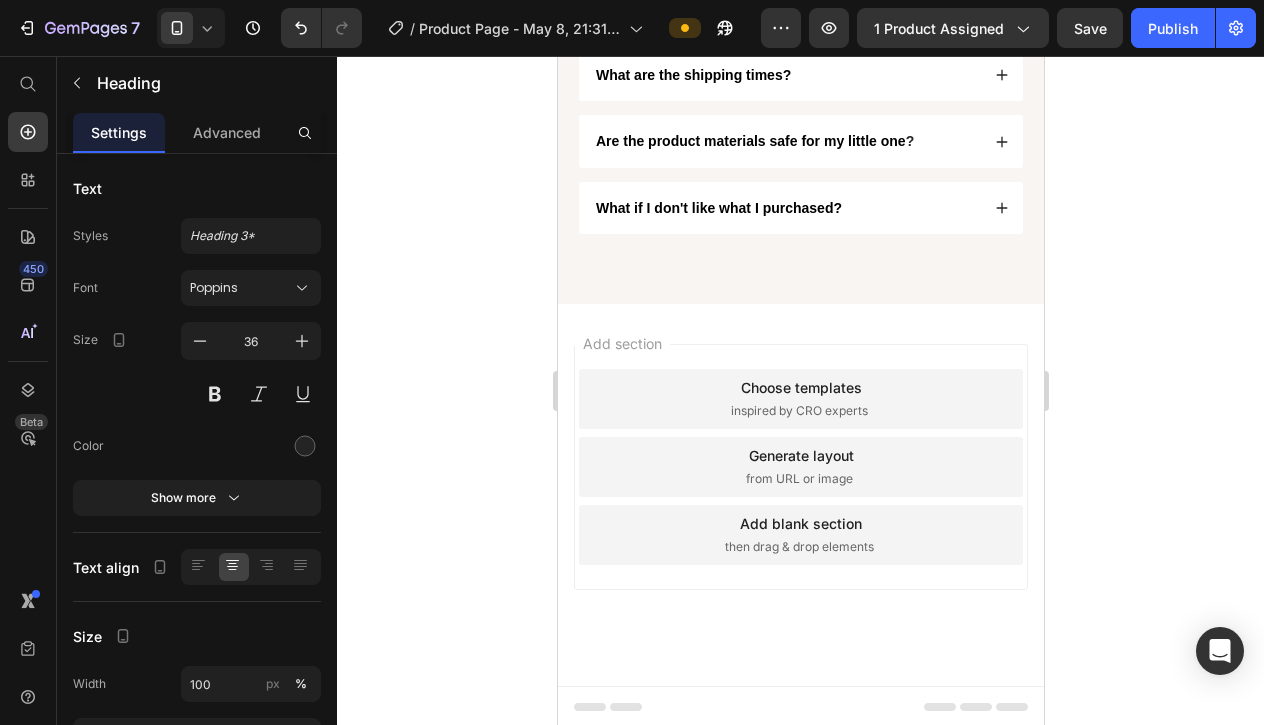 scroll, scrollTop: 8100, scrollLeft: 0, axis: vertical 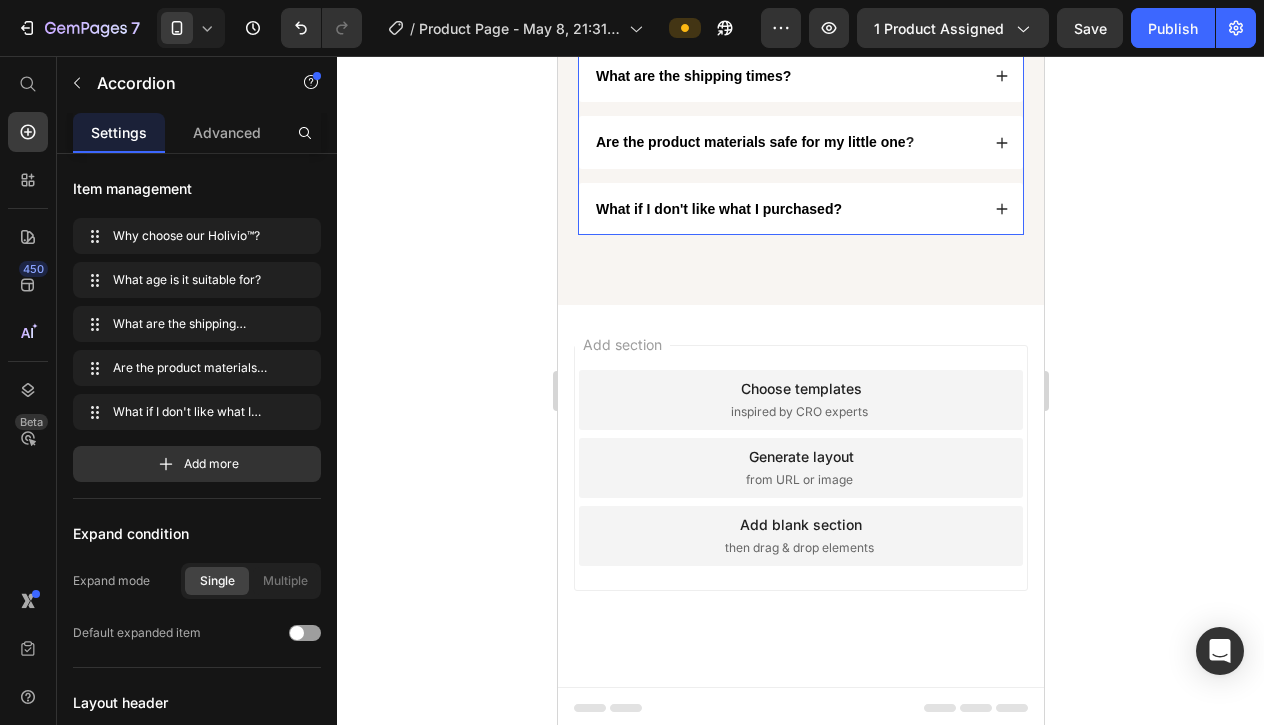 click on "What if I don't like what I purchased?" at bounding box center [718, 209] 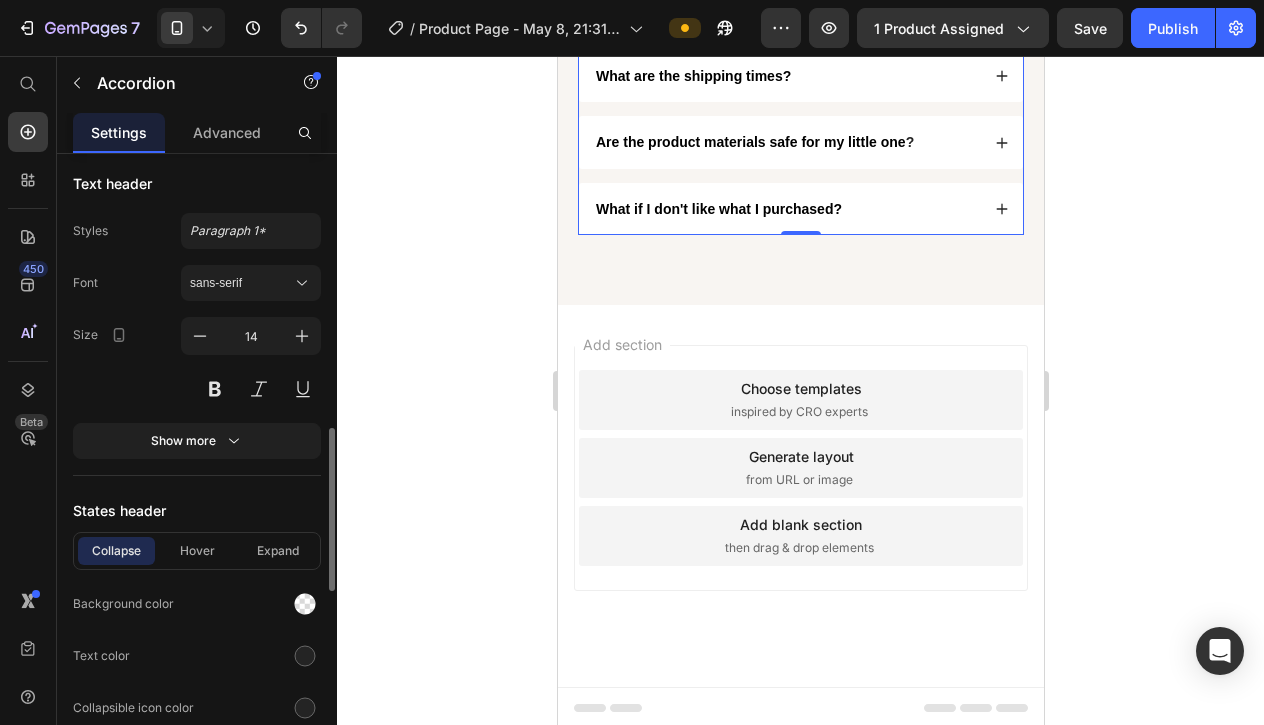 scroll, scrollTop: 968, scrollLeft: 0, axis: vertical 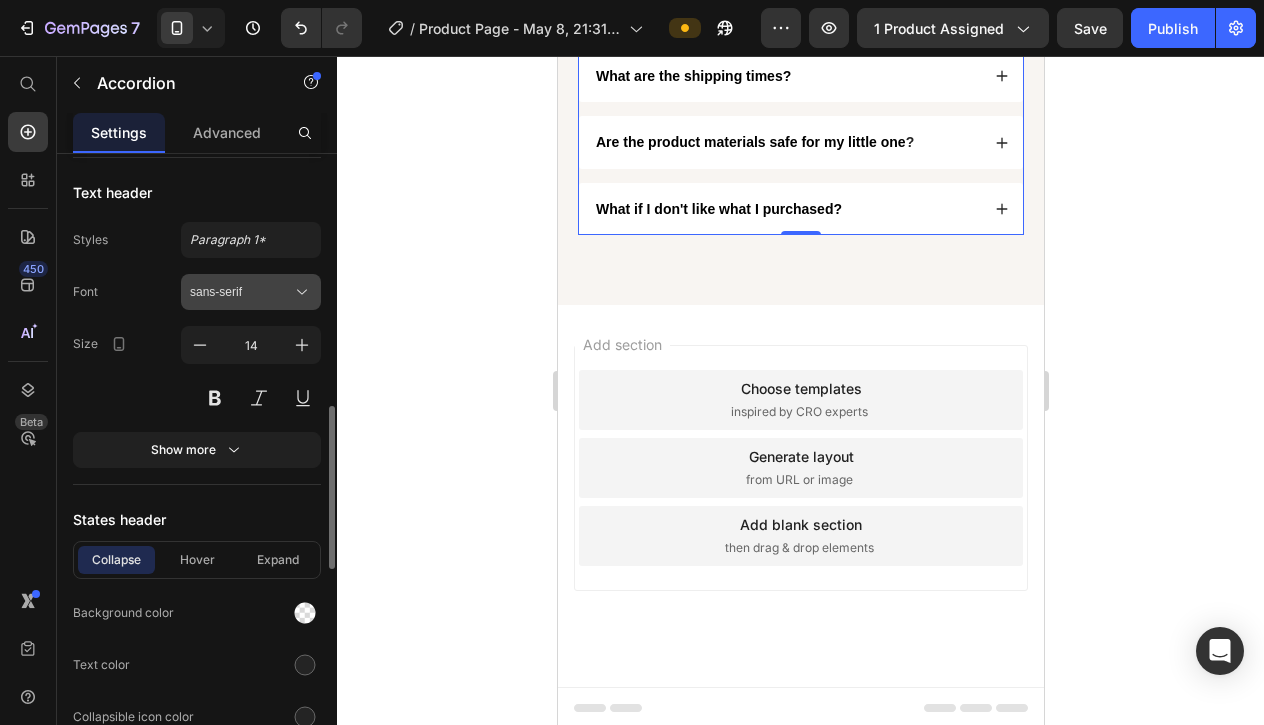 click on "sans-serif" at bounding box center (251, 292) 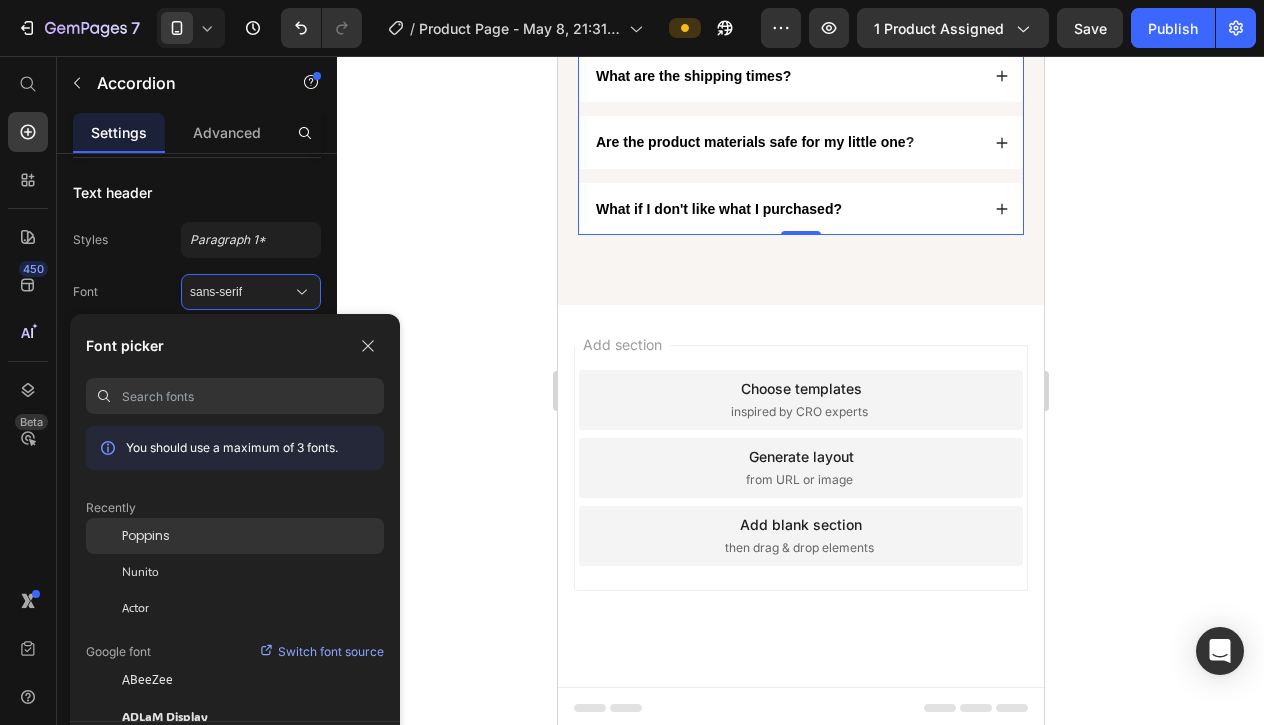 click on "Poppins" at bounding box center (146, 536) 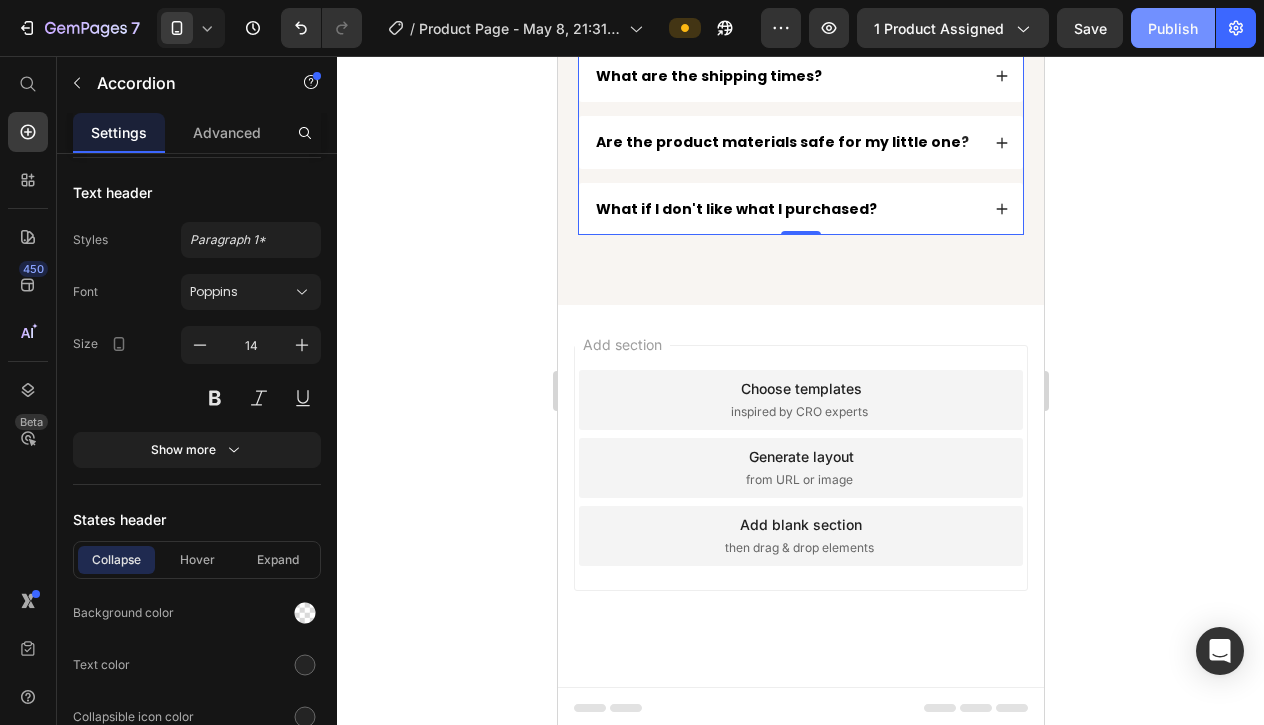click on "Publish" at bounding box center [1173, 28] 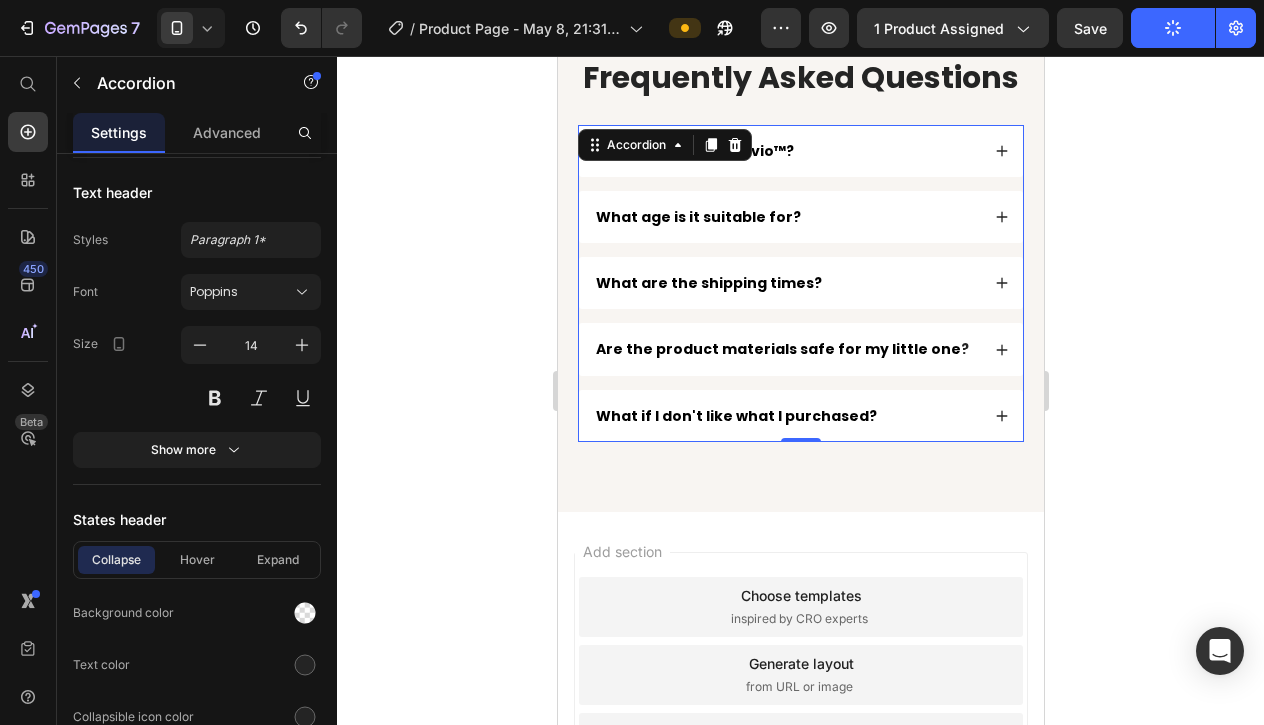 scroll, scrollTop: 7889, scrollLeft: 0, axis: vertical 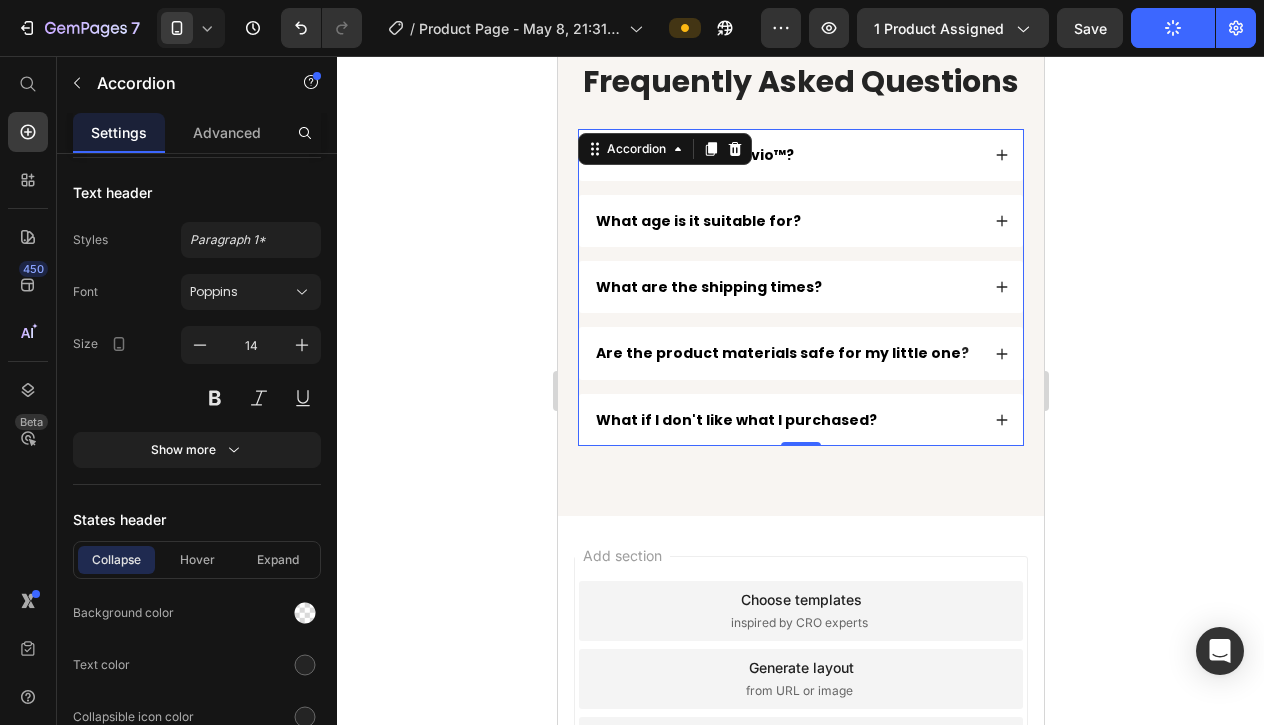 click on "What age is it suitable for?" at bounding box center [785, 221] 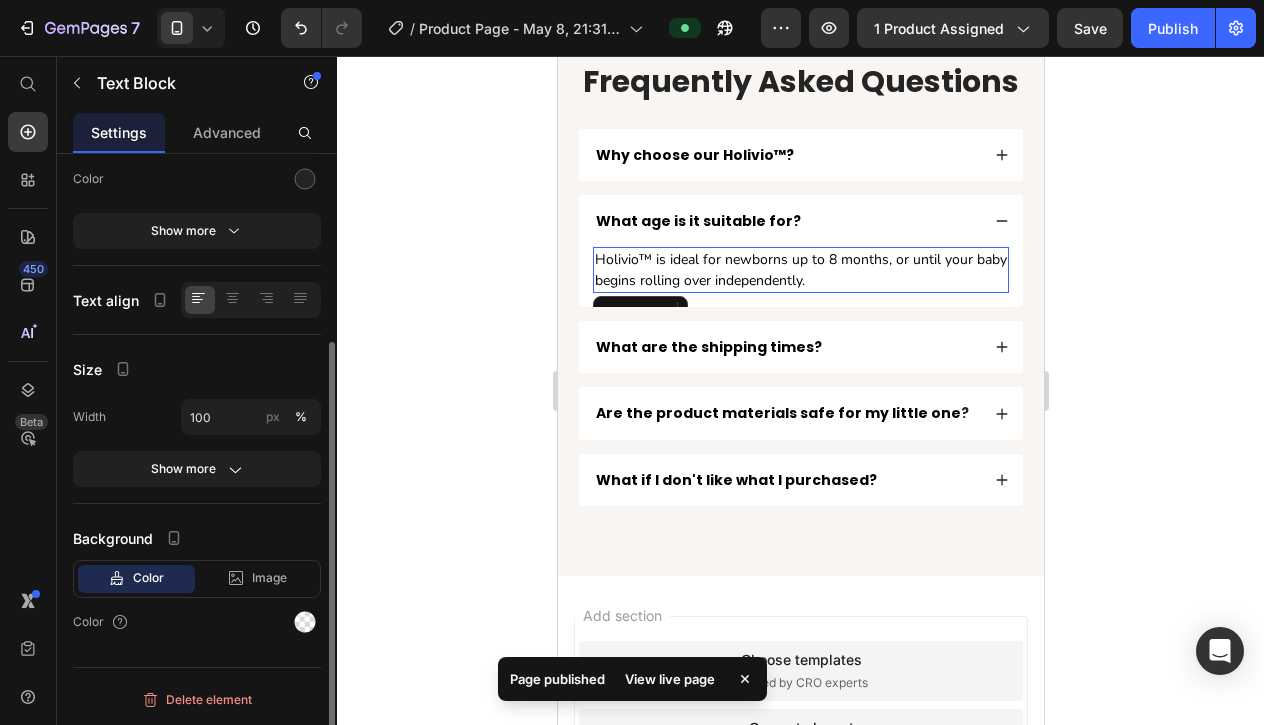 click on "Holivio™ is ideal for newborns up to 8 months, or until your baby begins rolling over independently." at bounding box center (800, 270) 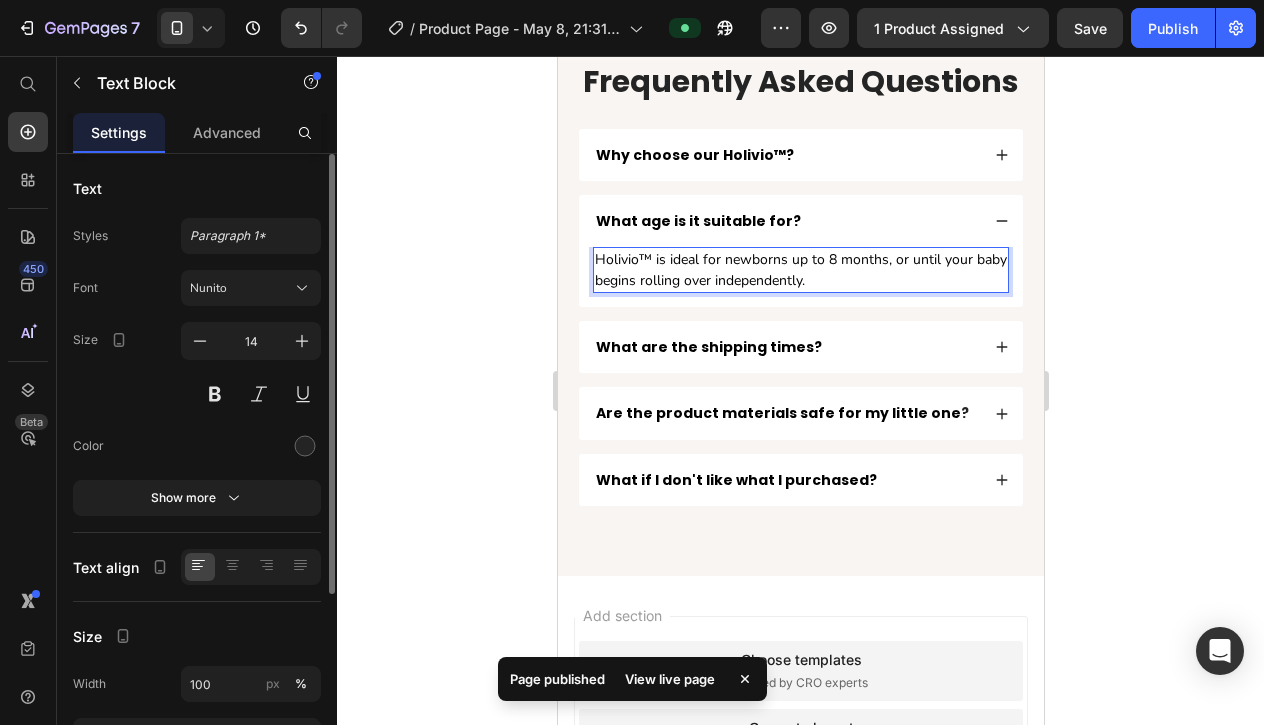 click on "Holivio™ is ideal for newborns up to 8 months, or until your baby begins rolling over independently." at bounding box center [800, 270] 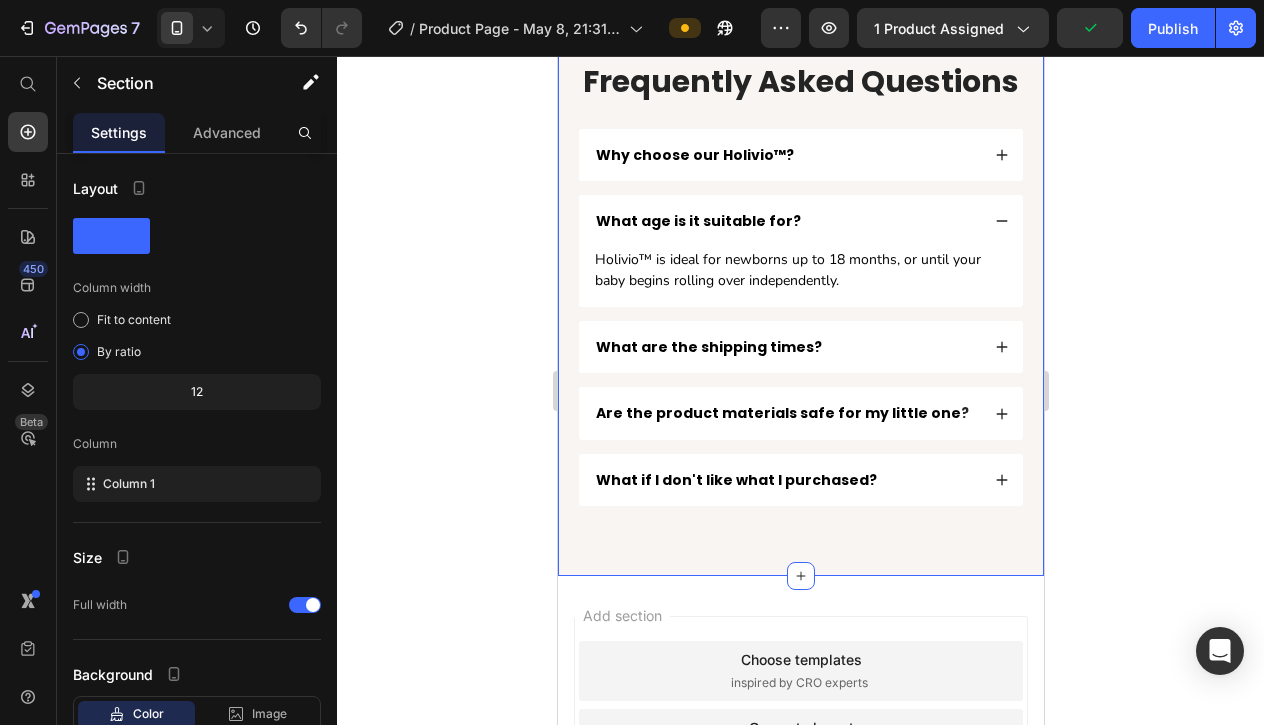 click on "Frequently Asked Questions Heading
Why choose our Holivio™?
What age is it suitable for? Holivio™ is ideal for newborns up to 18 months, or until your baby begins rolling over independently. Text Block
What are the shipping times?
Are the product materials safe for my little one ?
What if I don't like what I purchased? Accordion Row Section 8   You can create reusable sections Create Theme Section AI Content Write with GemAI What would you like to describe here? Tone and Voice Persuasive Product Getting products... Show more Generate" at bounding box center (800, 280) 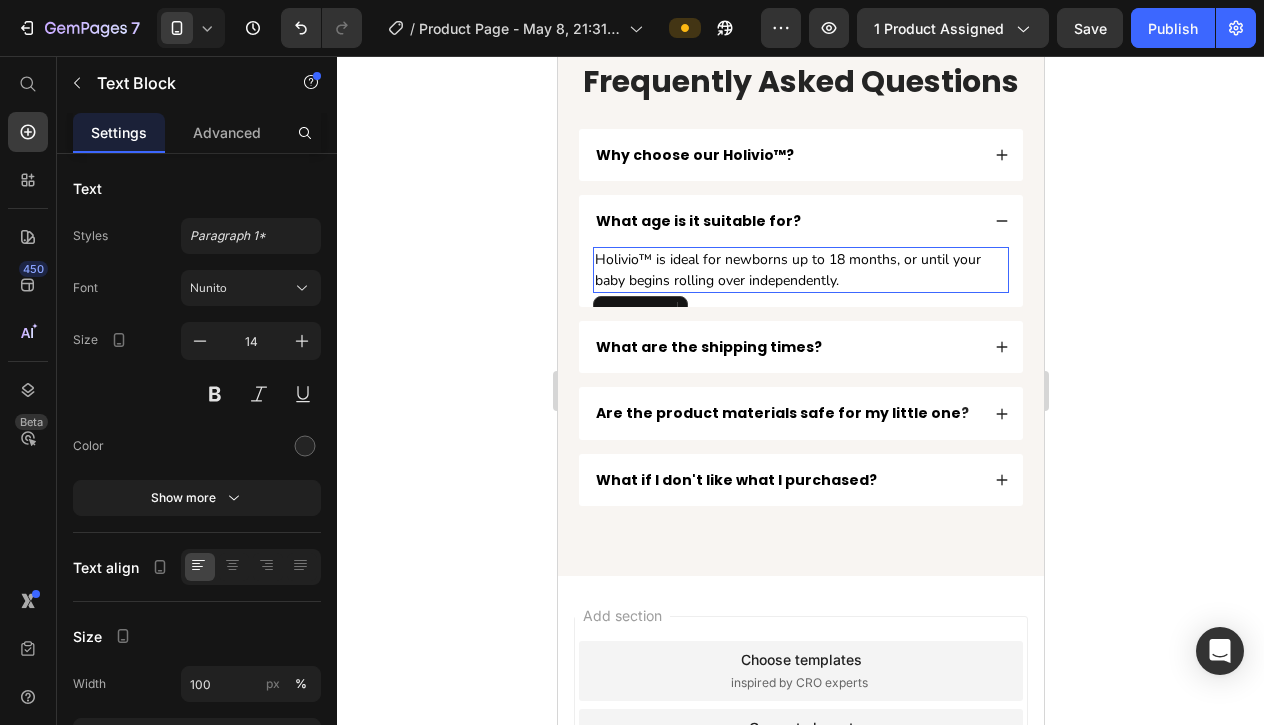 click on "Holivio™ is ideal for newborns up to 18 months, or until your baby begins rolling over independently." at bounding box center [800, 270] 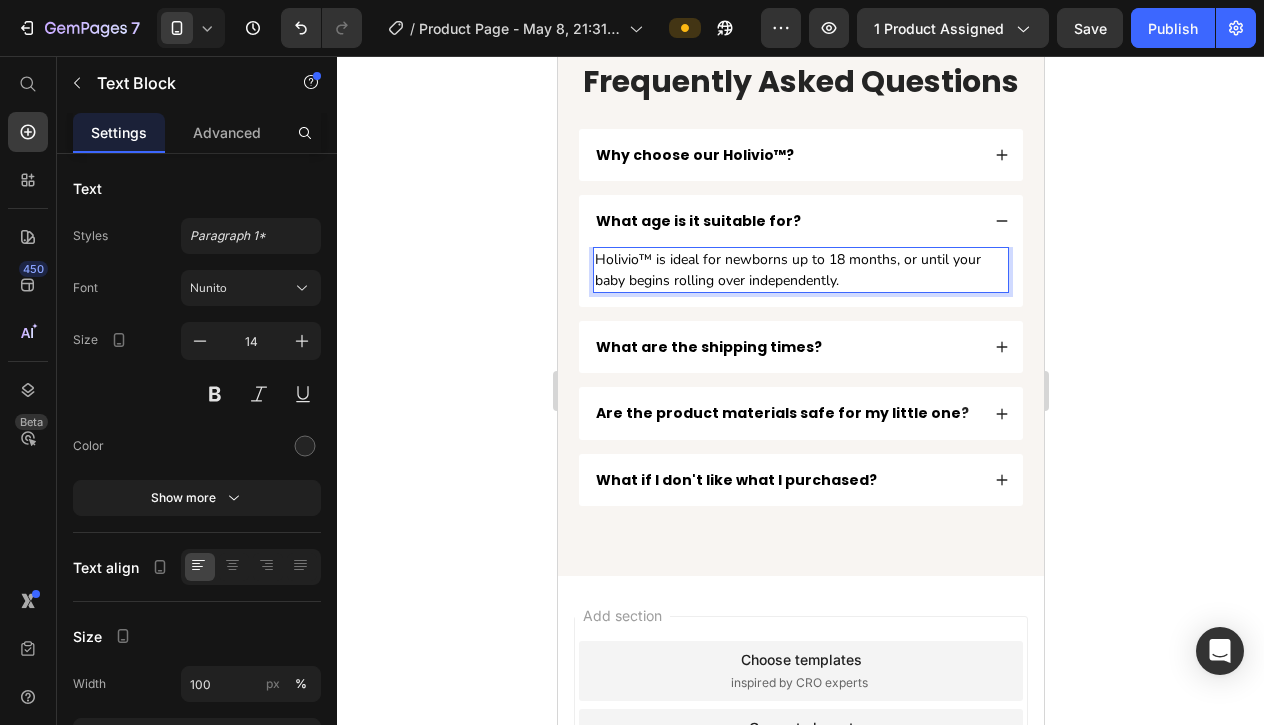 click on "Holivio™ is ideal for newborns up to 18 months, or until your baby begins rolling over independently." at bounding box center (787, 270) 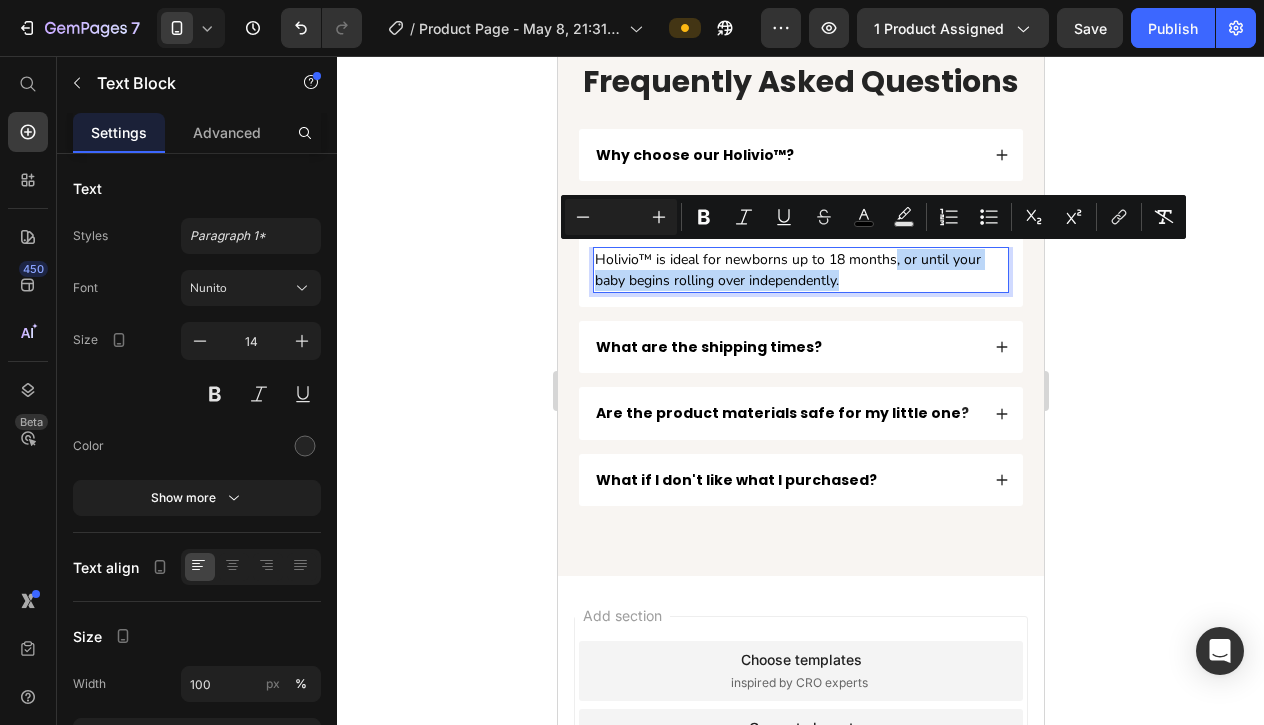 drag, startPoint x: 892, startPoint y: 258, endPoint x: 890, endPoint y: 272, distance: 14.142136 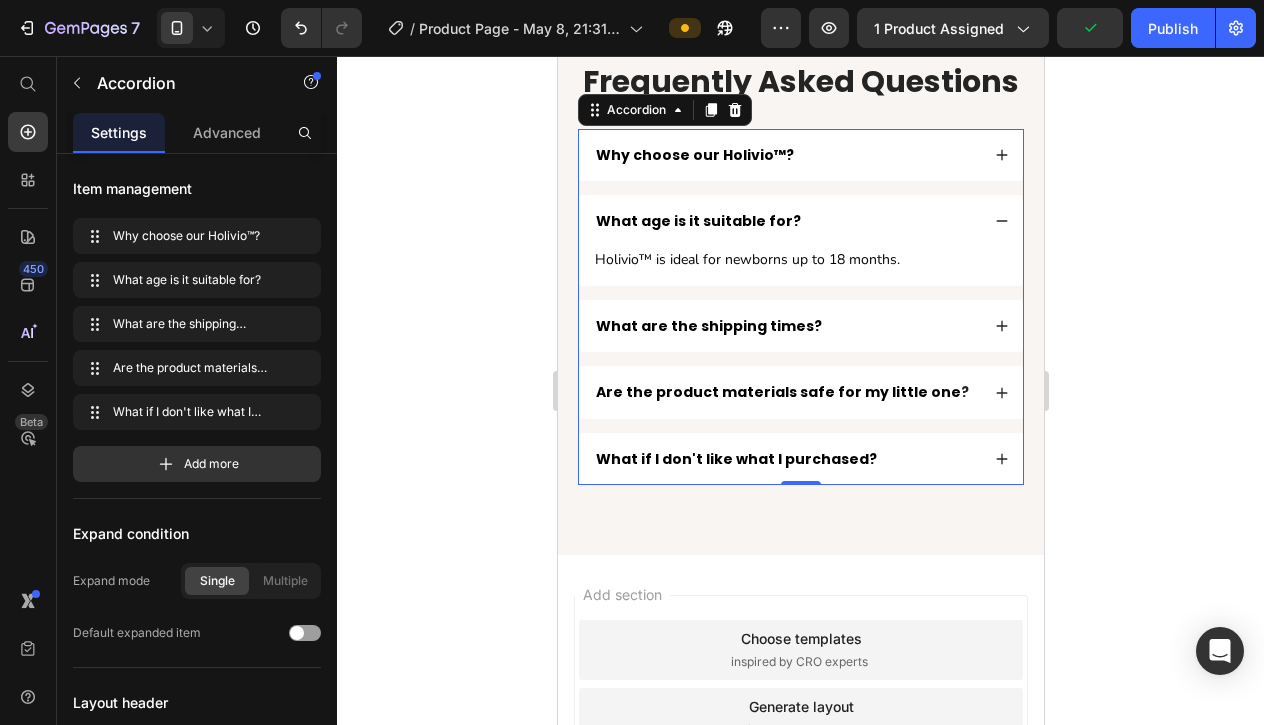 click on "What age is it suitable for?" at bounding box center [785, 221] 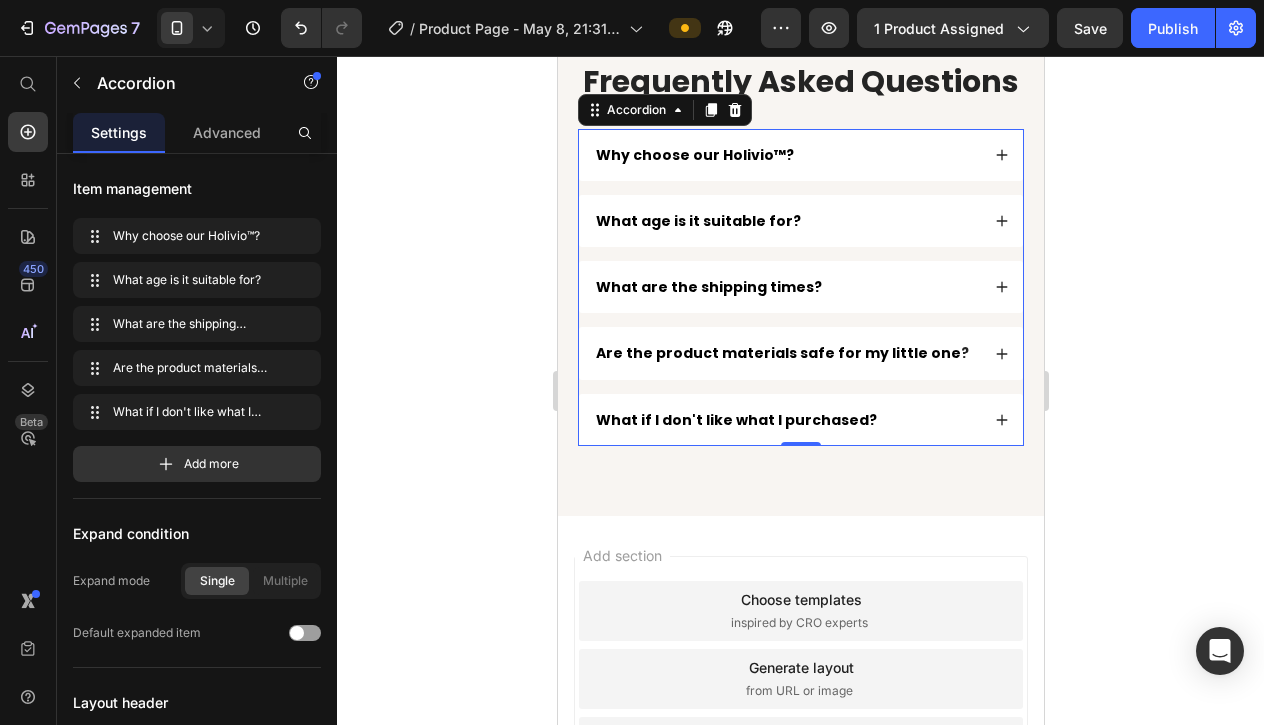 click on "Why choose our Holivio™?" at bounding box center [785, 155] 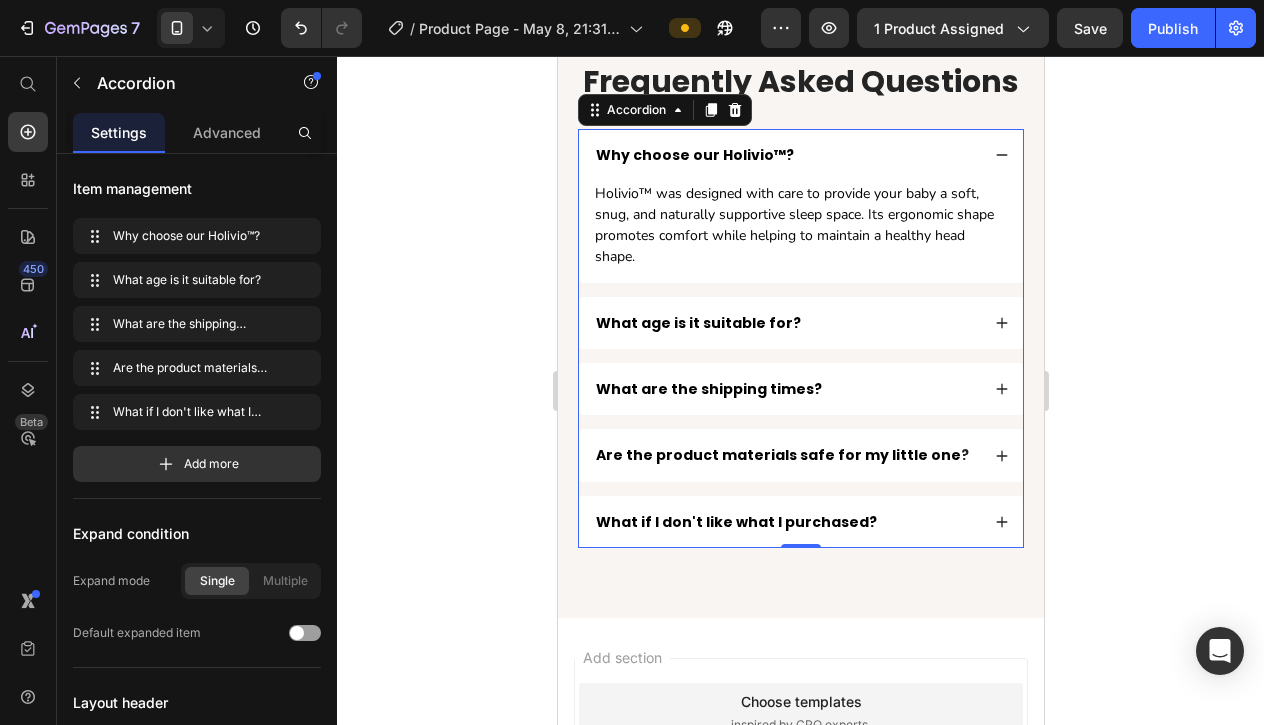 click on "Why choose our Holivio™?" at bounding box center [785, 155] 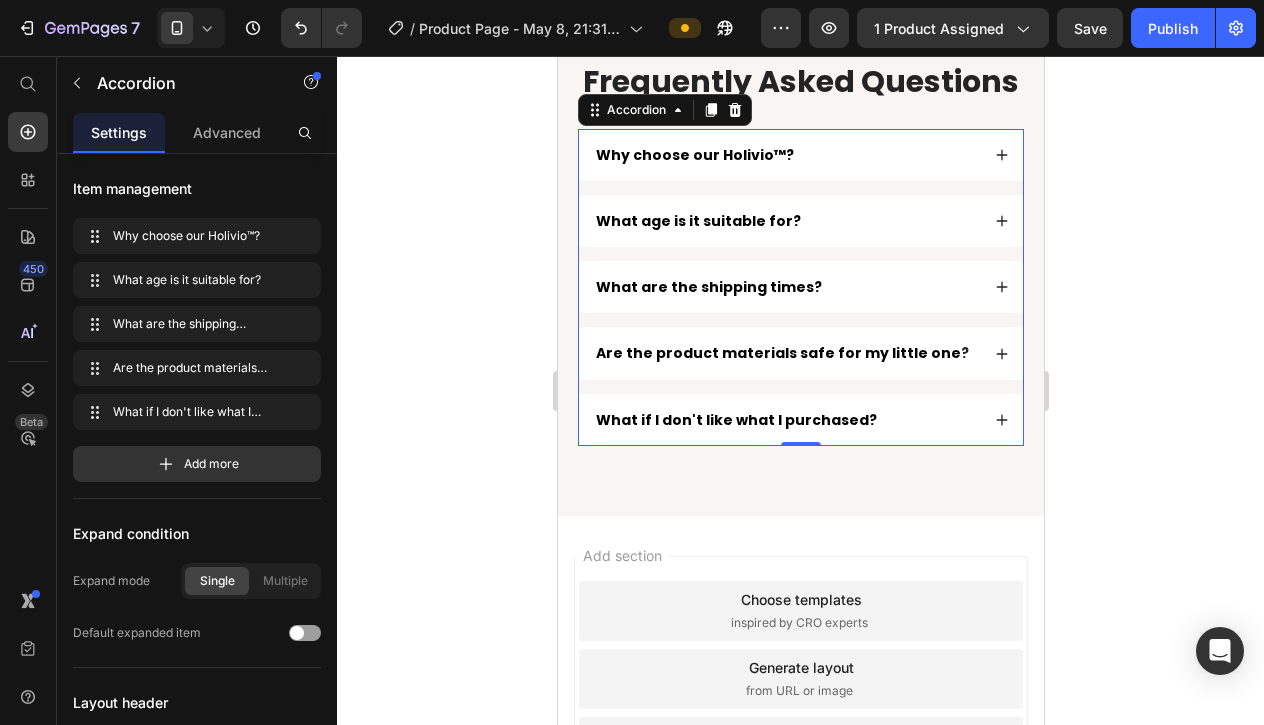 click on "What are the shipping times?" at bounding box center (785, 287) 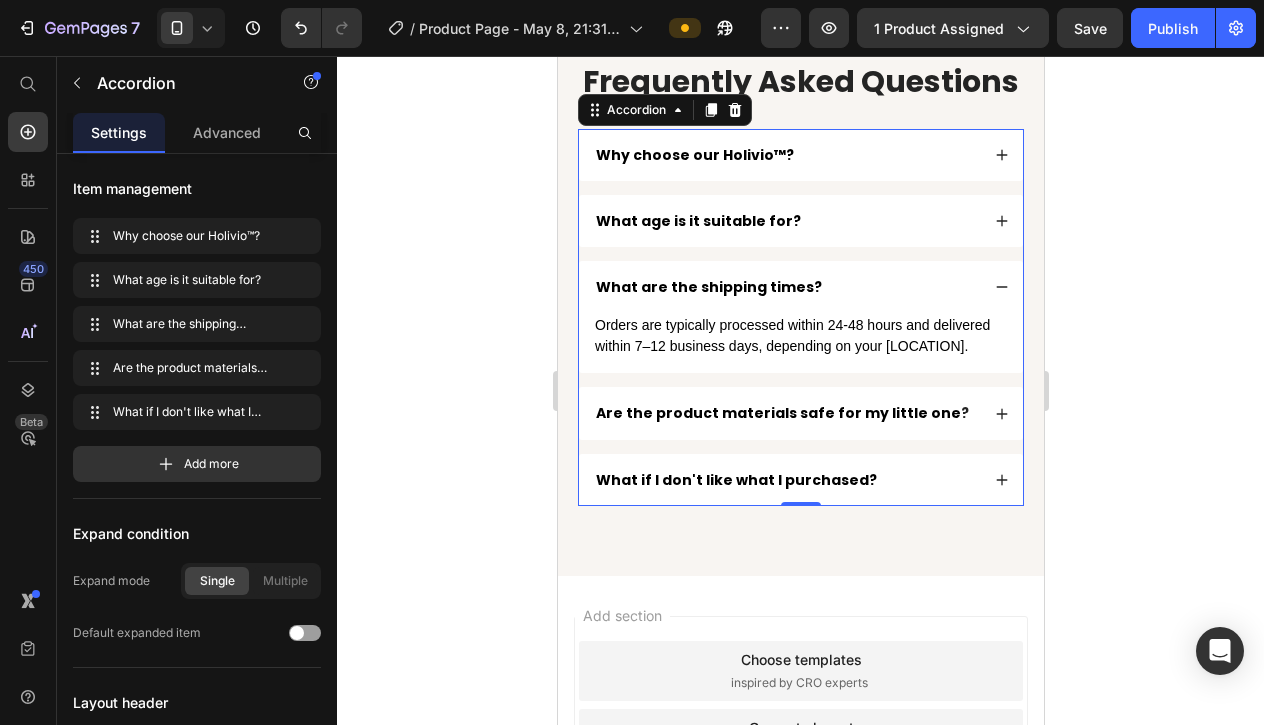 click on "Are the product materials safe for my little one ?" at bounding box center (785, 413) 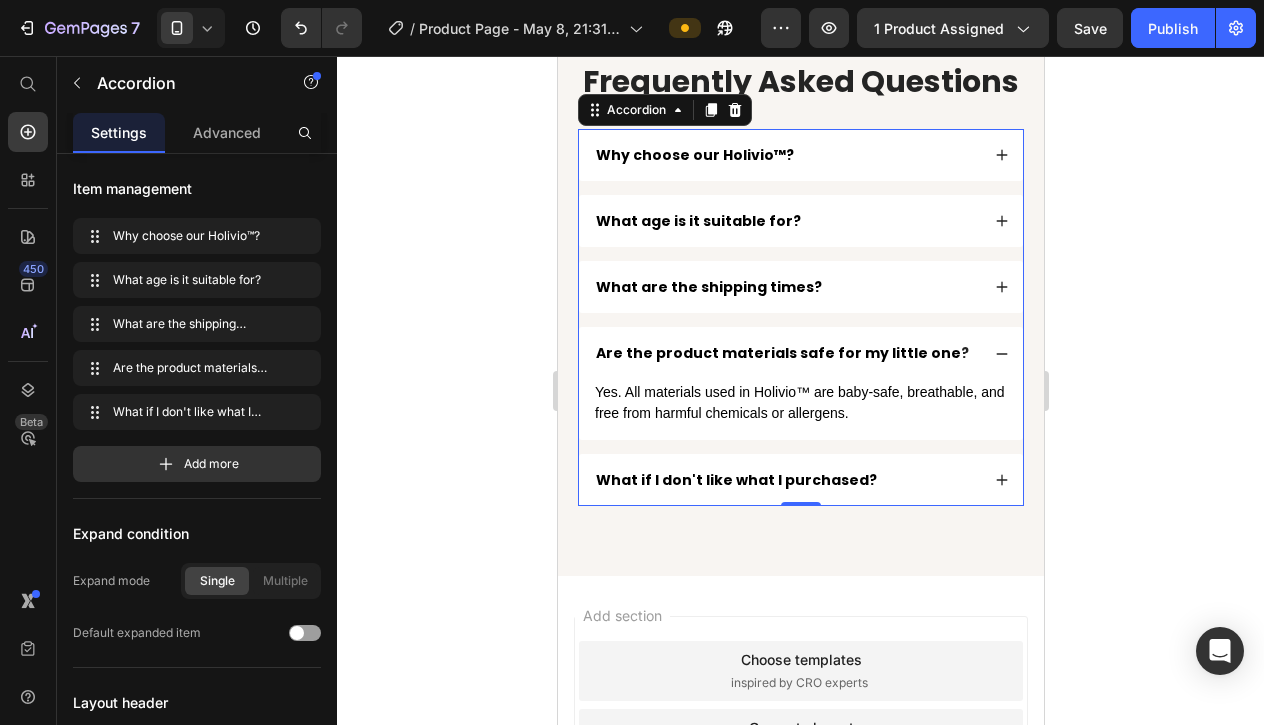 click on "What if I don't like what I purchased?" at bounding box center (785, 480) 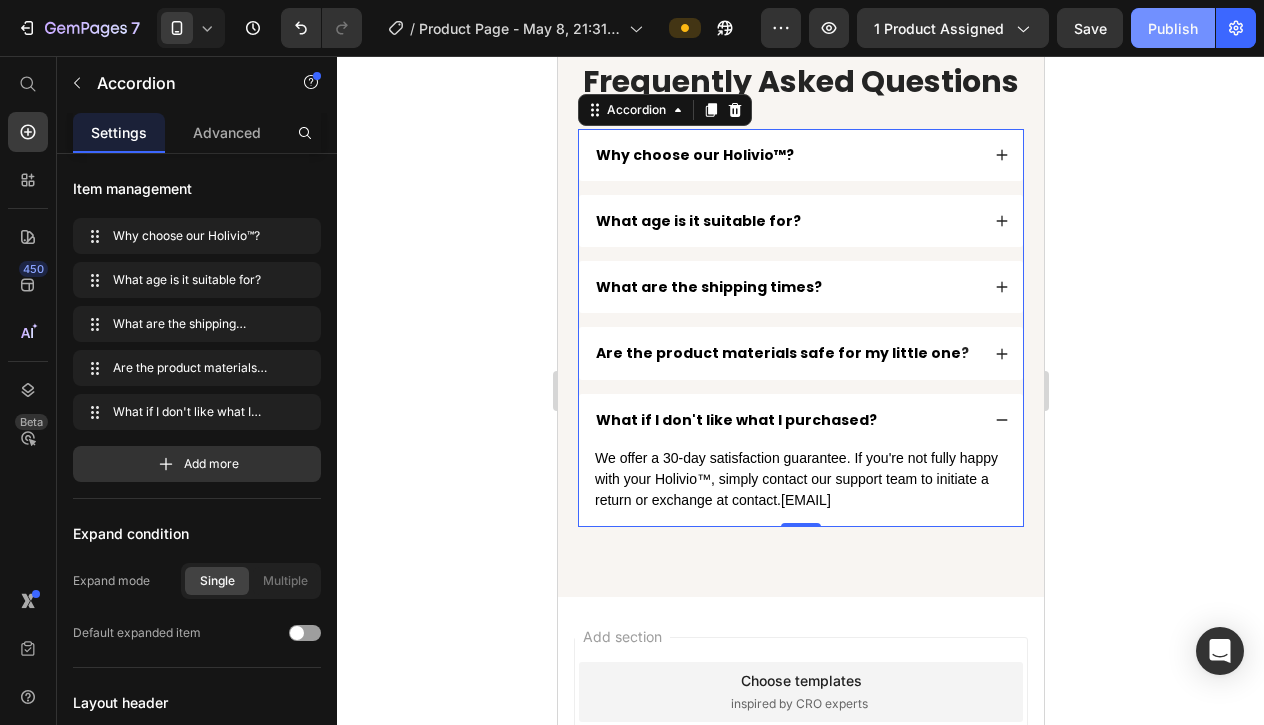 click on "Publish" at bounding box center [1173, 28] 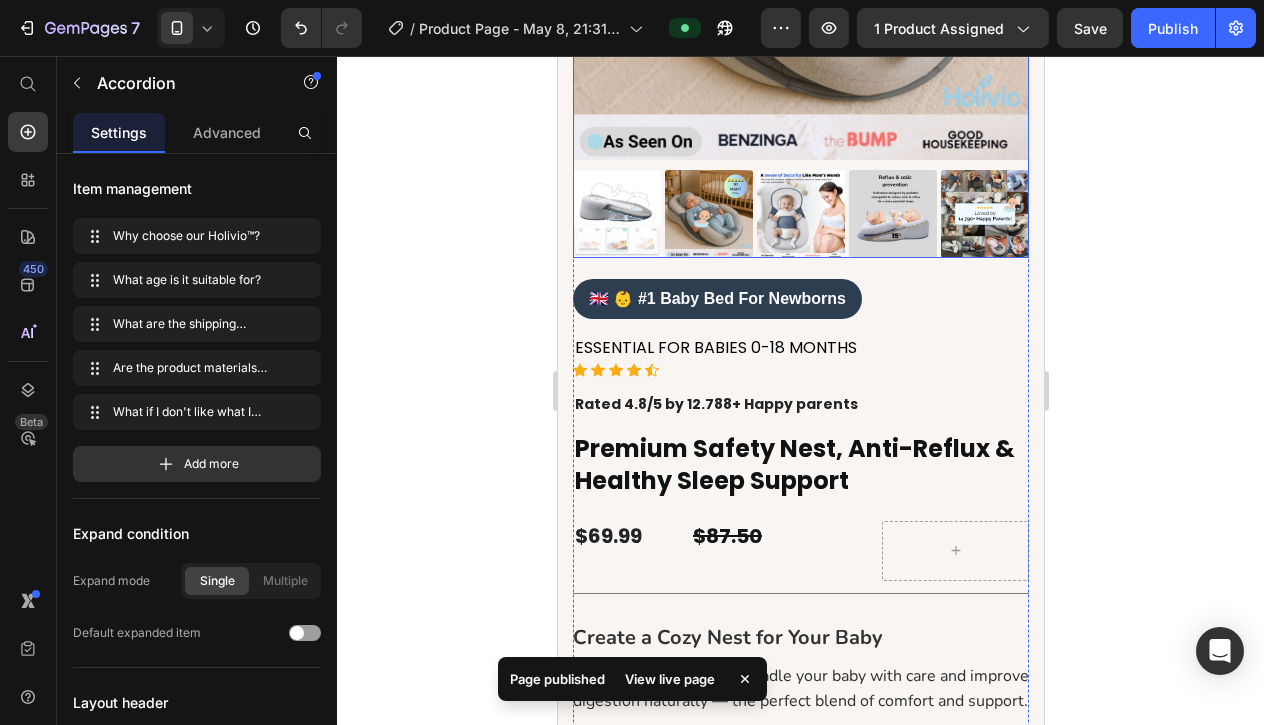 scroll, scrollTop: 399, scrollLeft: 0, axis: vertical 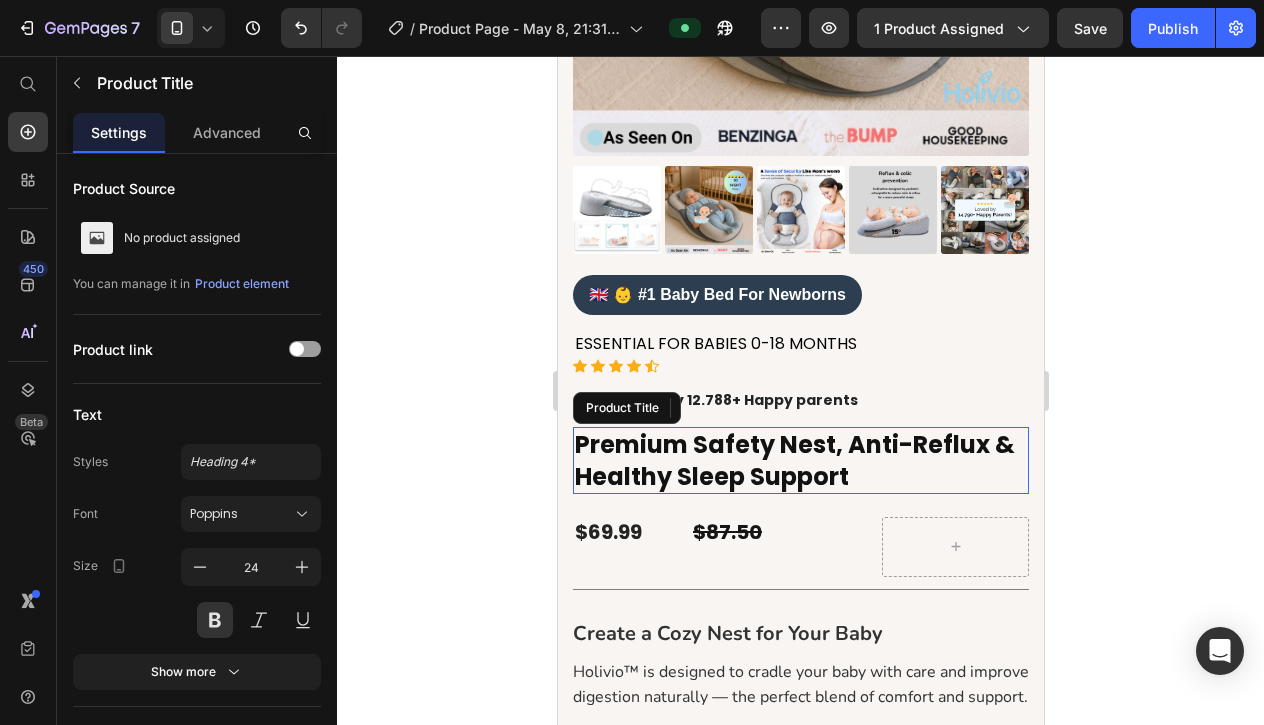 click on "Premium Safety Nest, Anti-Reflux & Healthy Sleep Support" at bounding box center (800, 460) 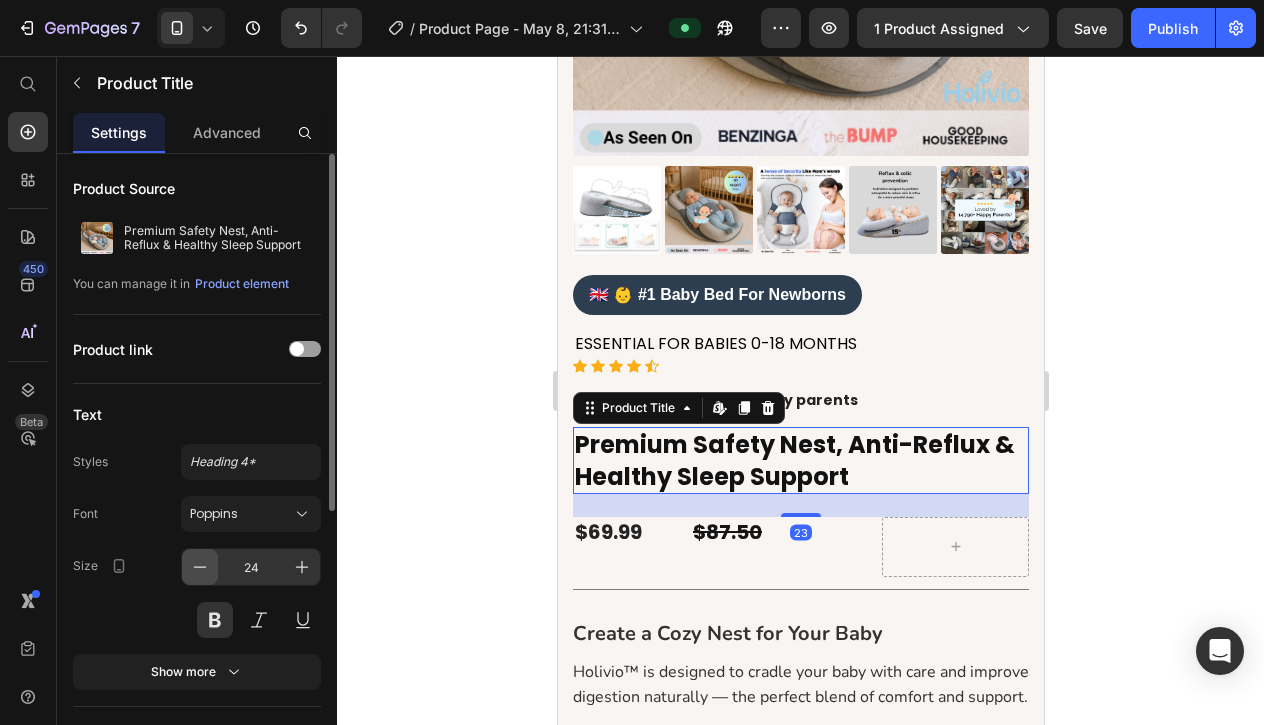 click 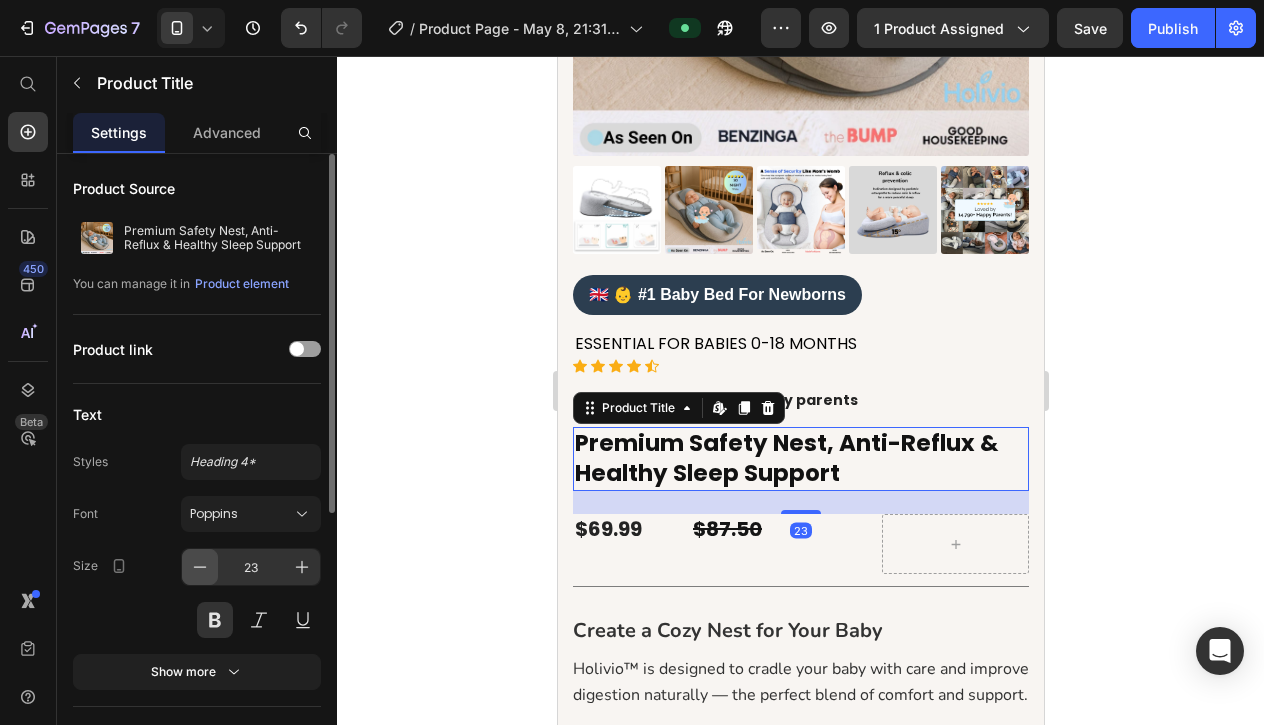 click 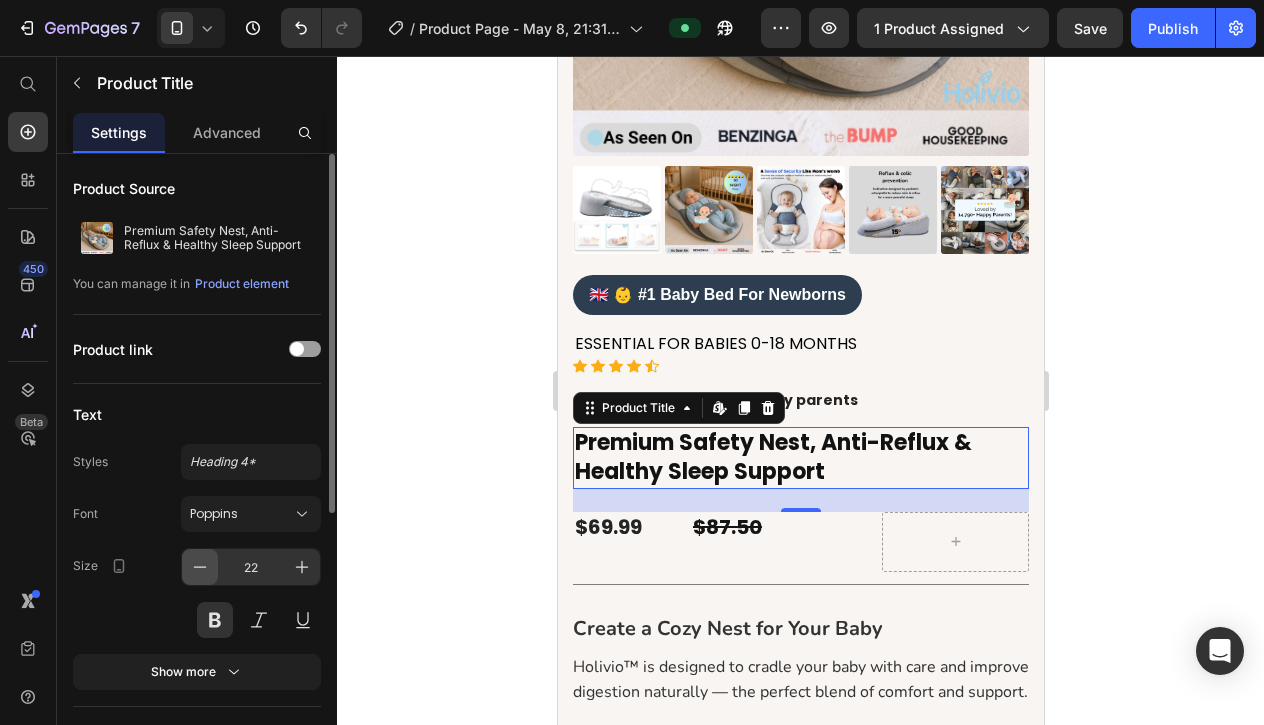 click 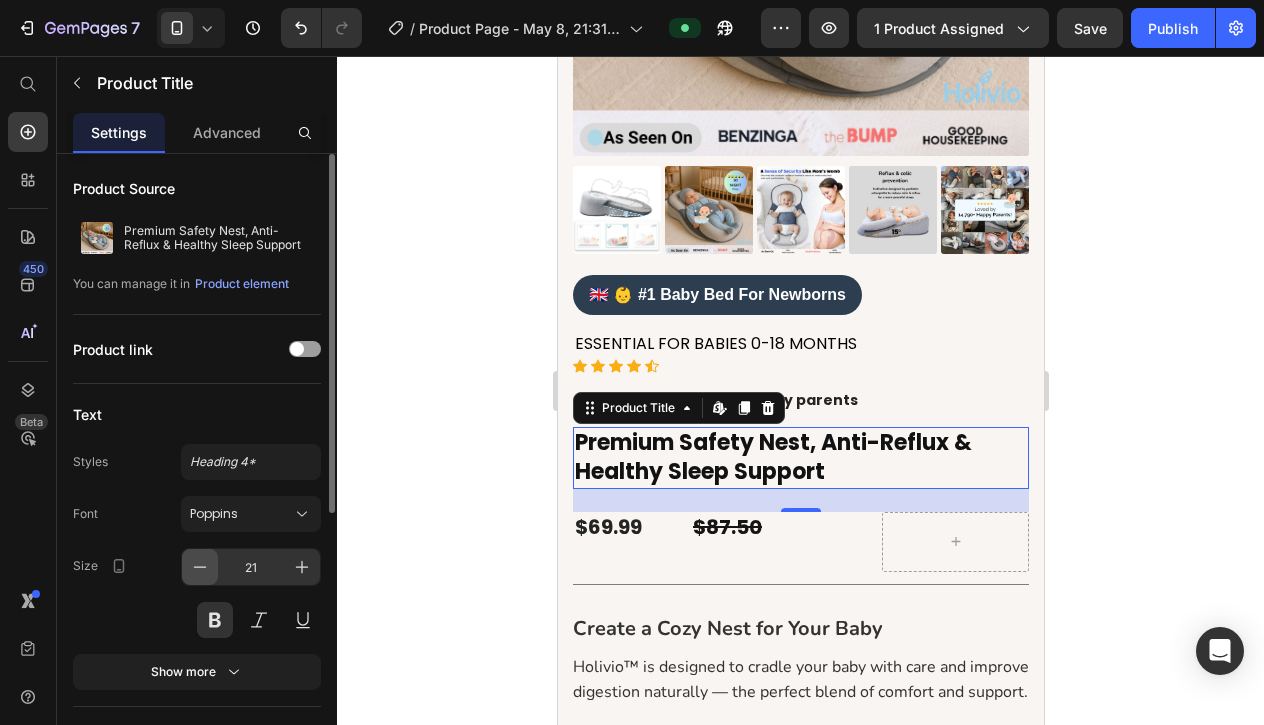 click 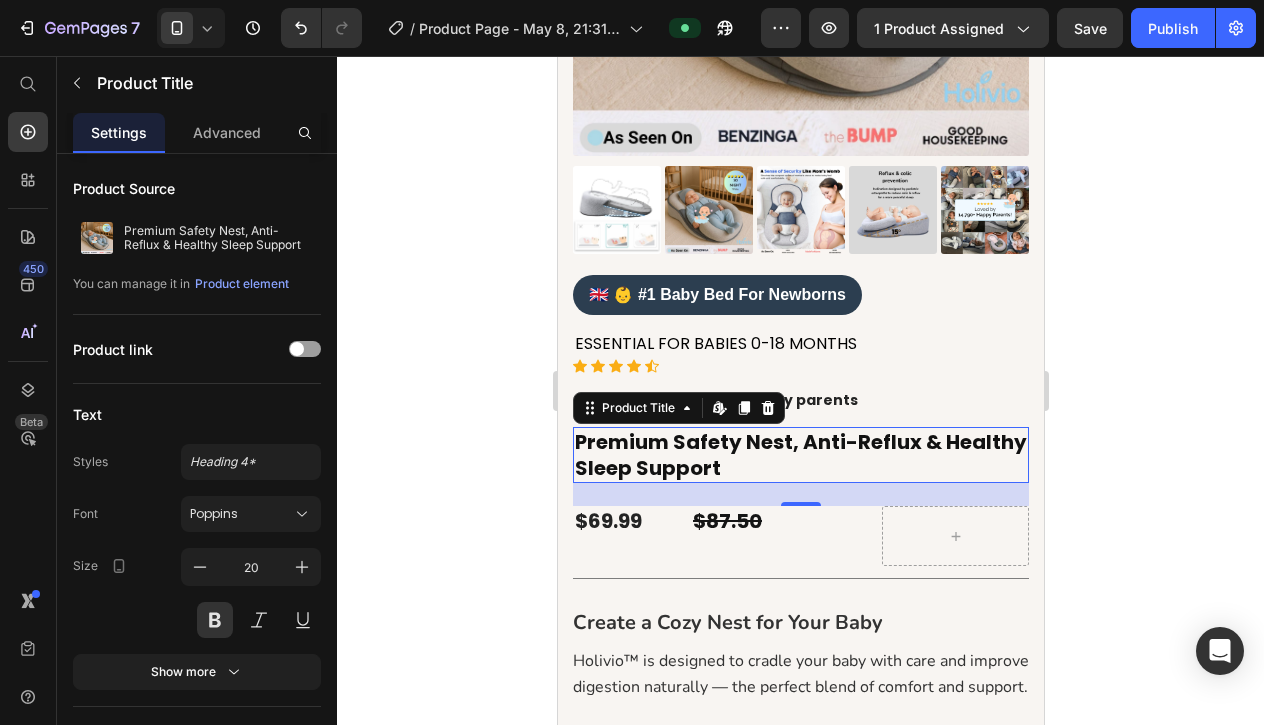 click 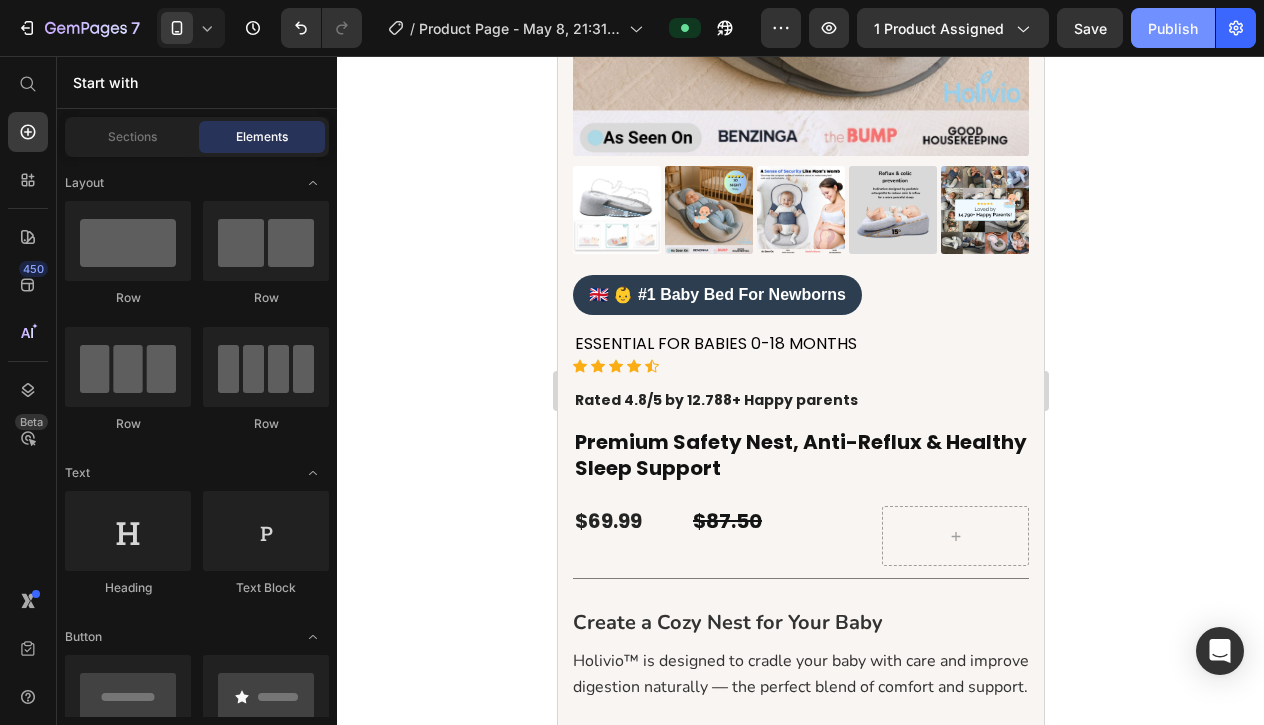 click on "Publish" at bounding box center (1173, 28) 